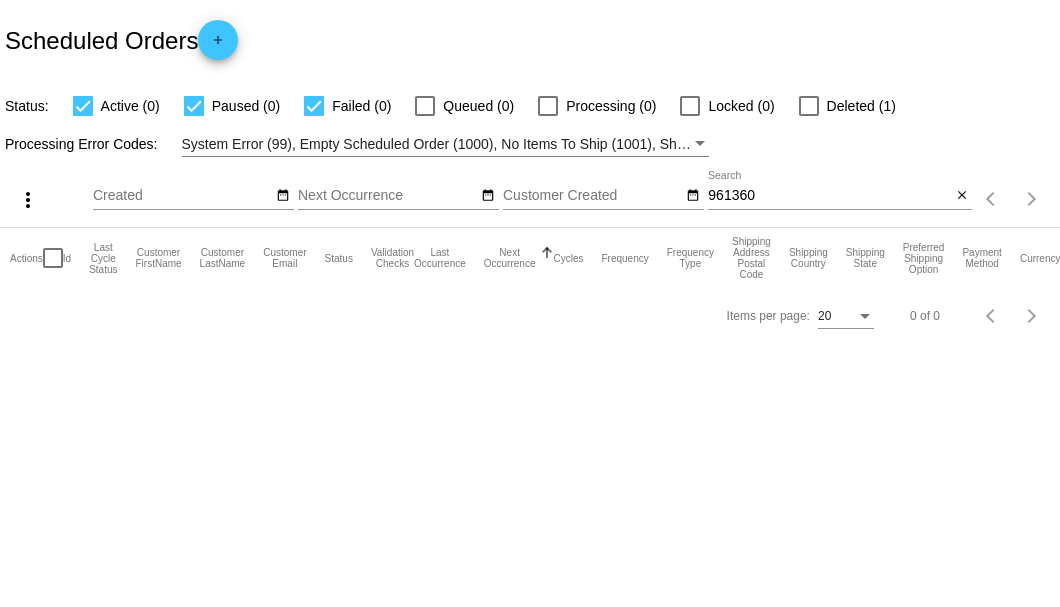scroll, scrollTop: 0, scrollLeft: 0, axis: both 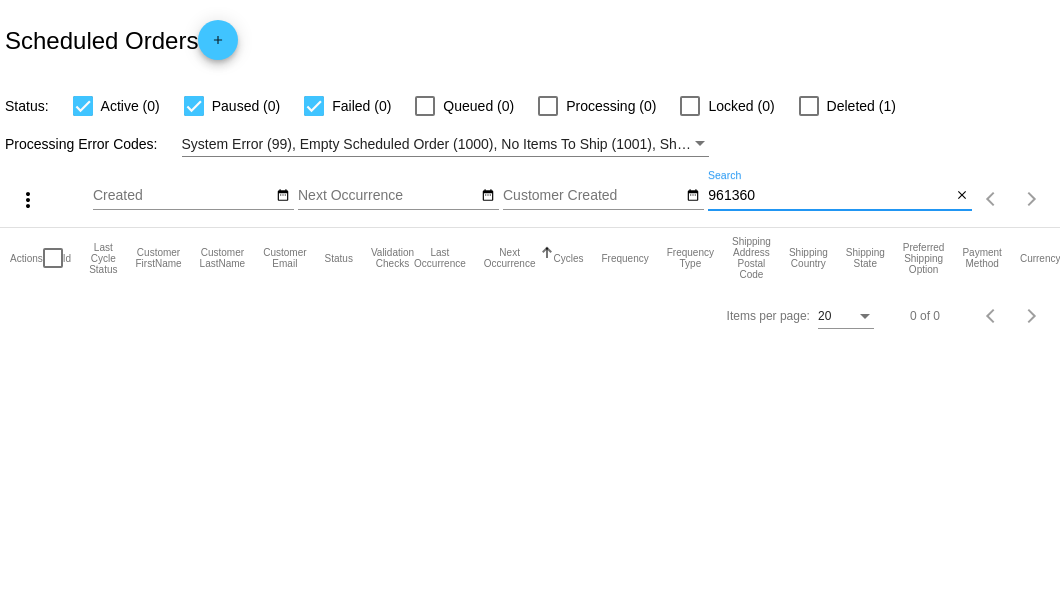 click on "961360" at bounding box center [829, 196] 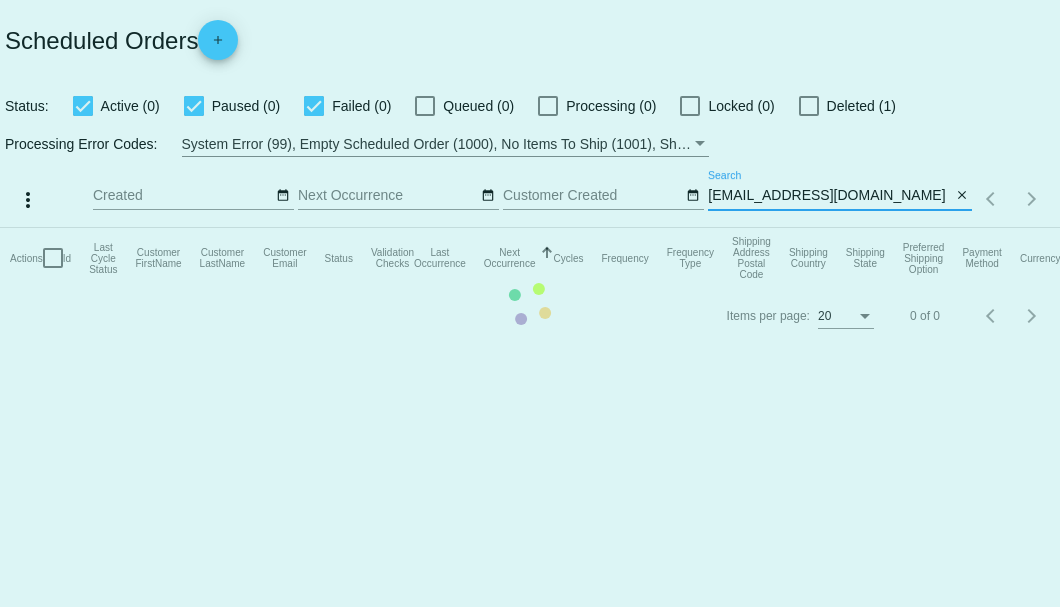 type on "twinarcher@aol.com" 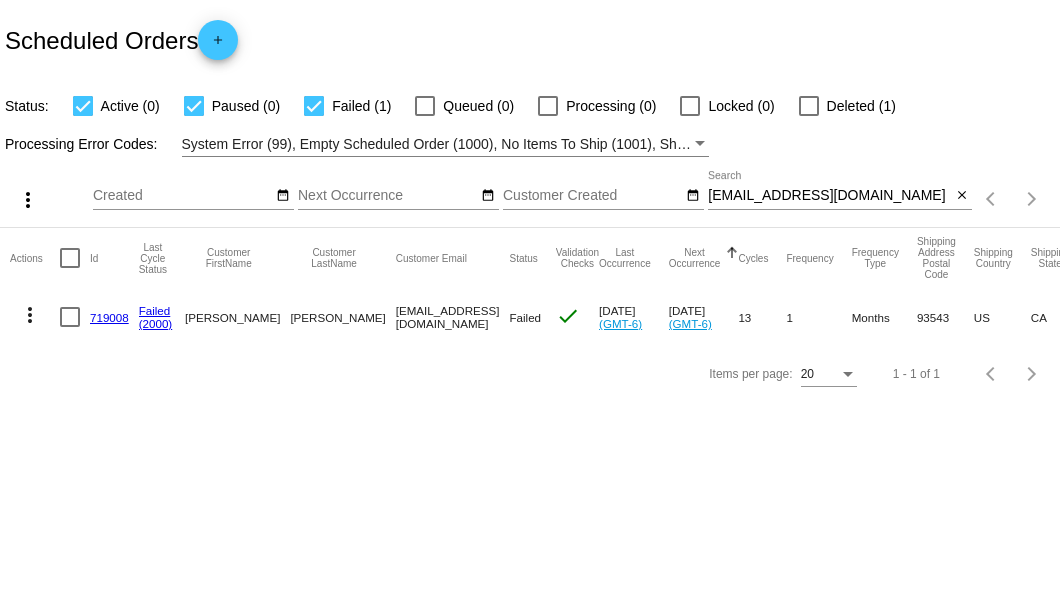 click on "719008" 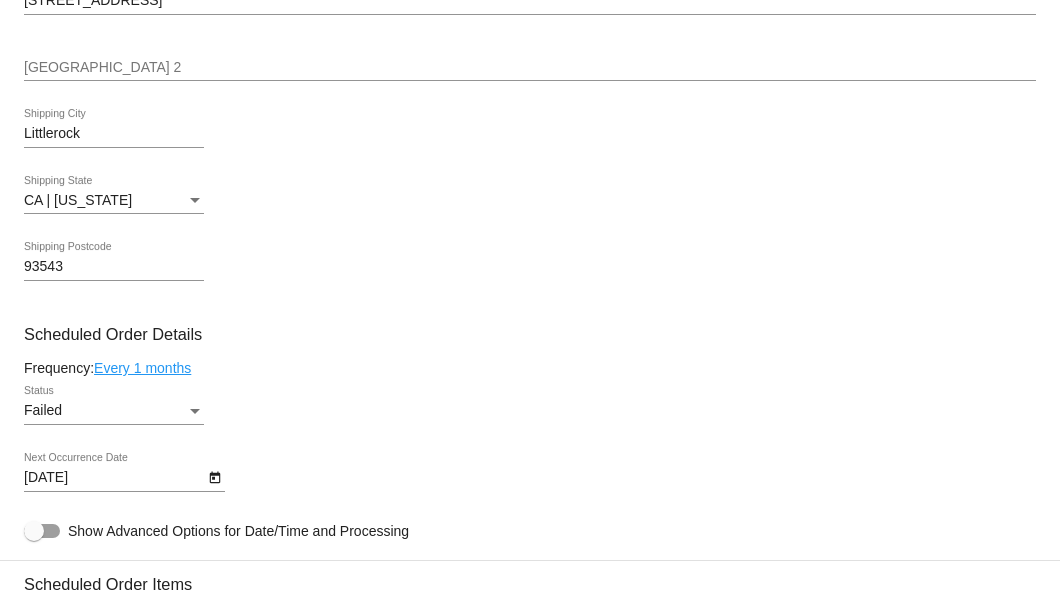 scroll, scrollTop: 1200, scrollLeft: 0, axis: vertical 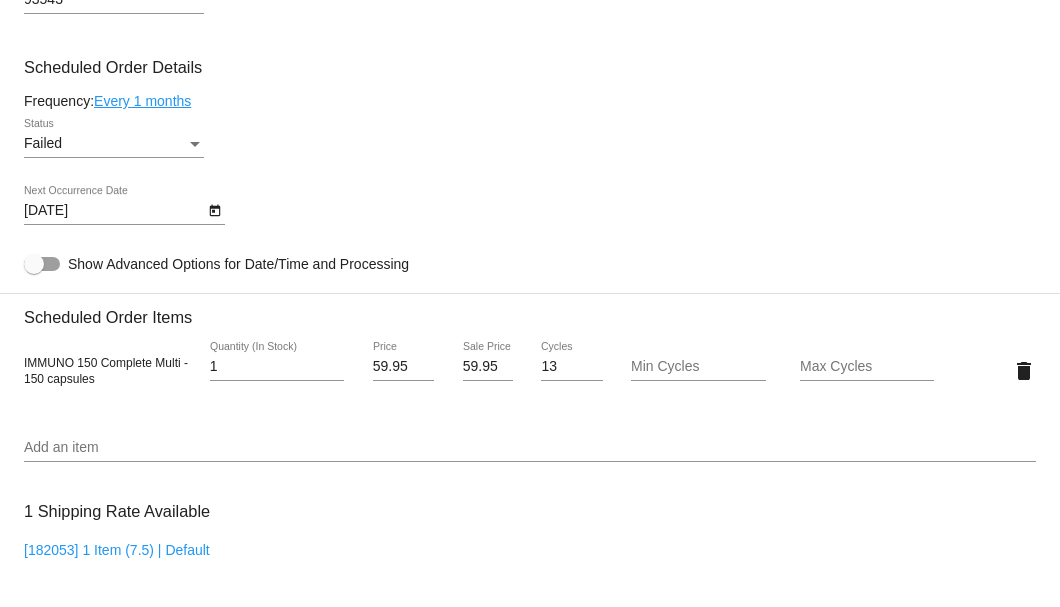 click at bounding box center (195, 144) 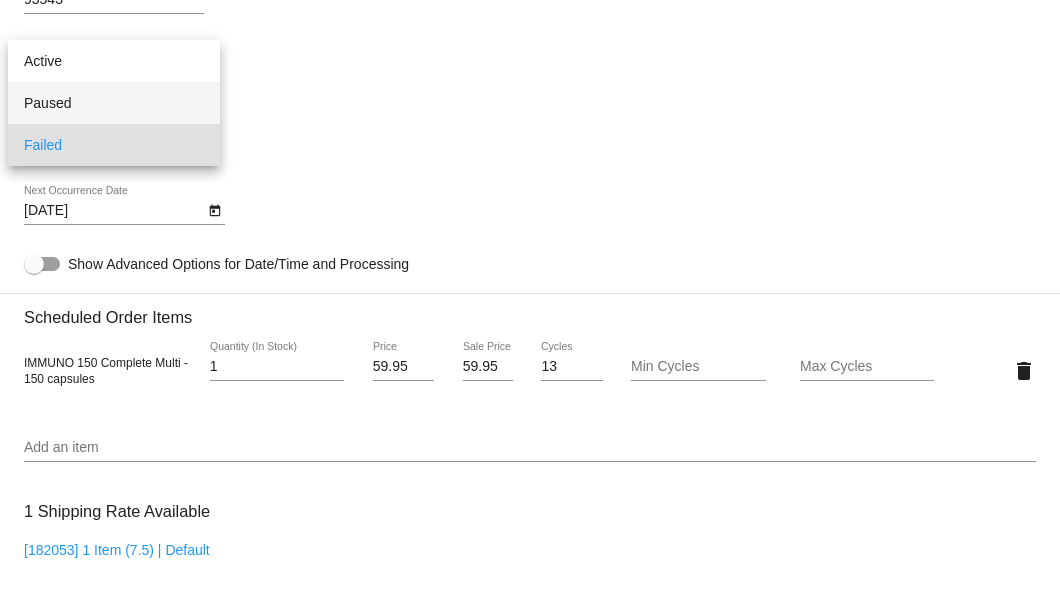 click on "Paused" at bounding box center [114, 103] 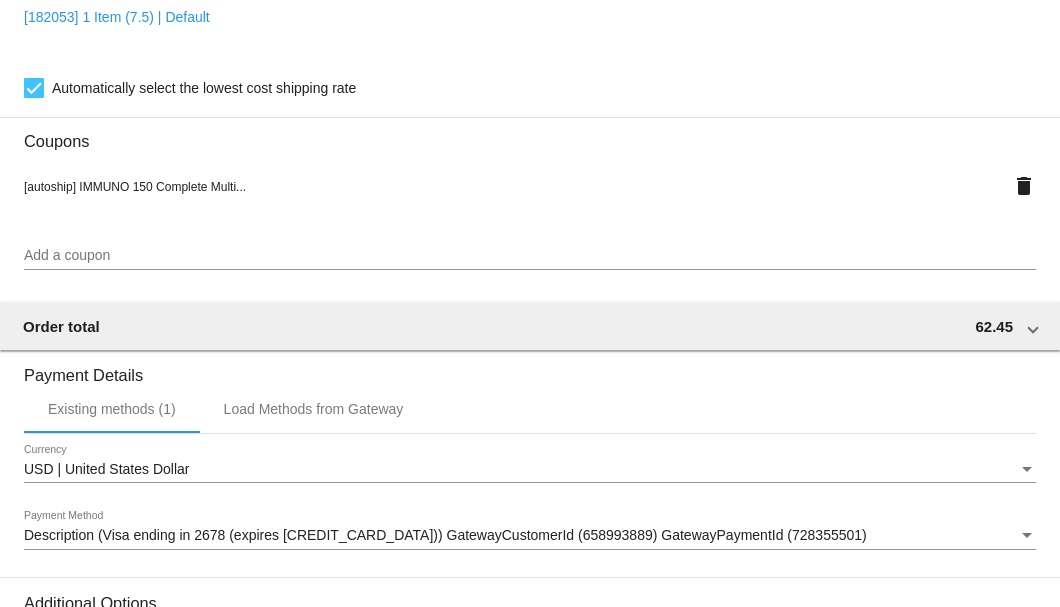 scroll, scrollTop: 1986, scrollLeft: 0, axis: vertical 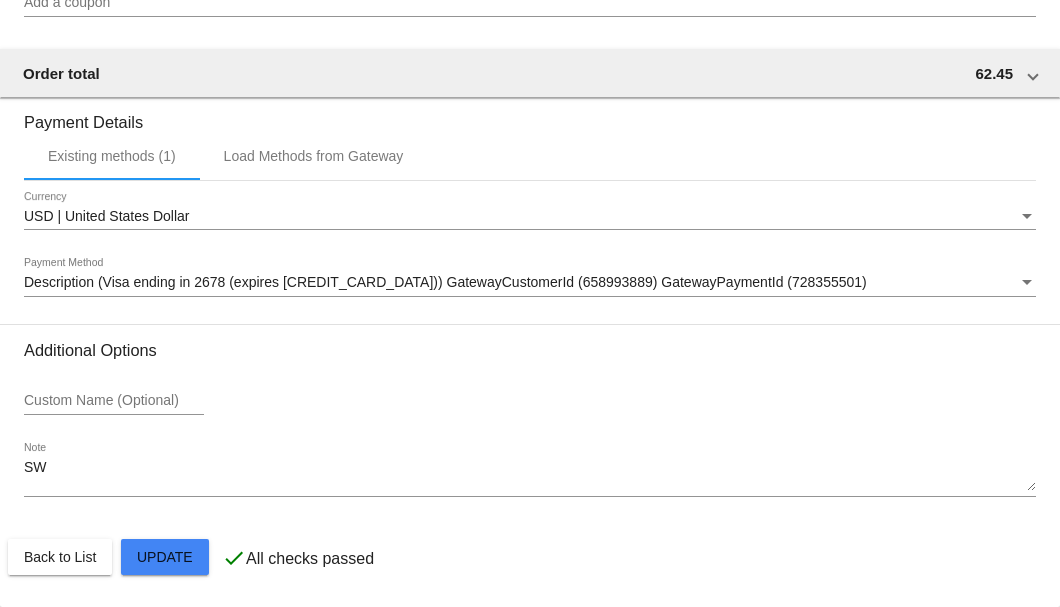 click on "Customer
4096840: KIRK HANSEN
twinarcher@aol.com
Customer Shipping
Enter Shipping Address Select A Saved Address (0)
KIRK
Shipping First Name
HANSEN
Shipping Last Name
US | USA
Shipping Country
37014 95TH ST EAST
Shipping Street 1
Shipping Street 2
Littlerock
Shipping City
CA | California
Shipping State
93543
Shipping Postcode
Scheduled Order Details
Frequency:
Every 1 months
Paused
Status" 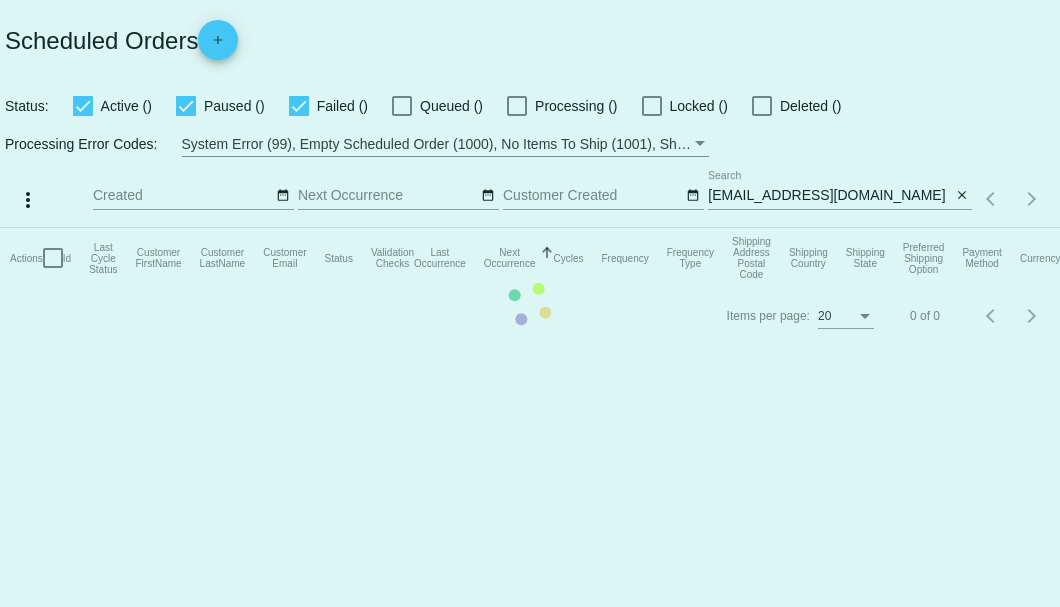 scroll, scrollTop: 0, scrollLeft: 0, axis: both 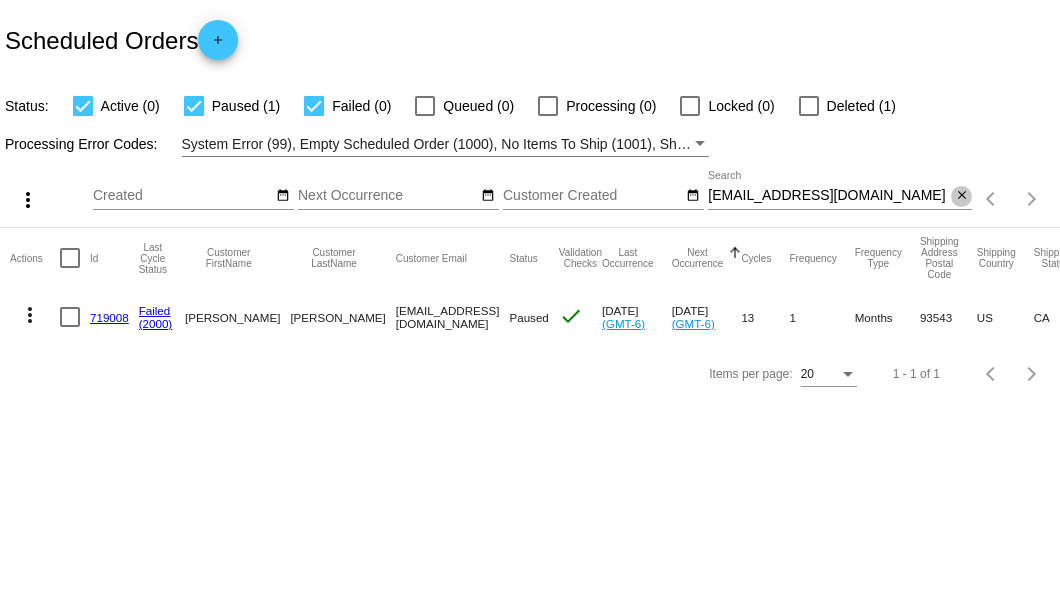click on "close" 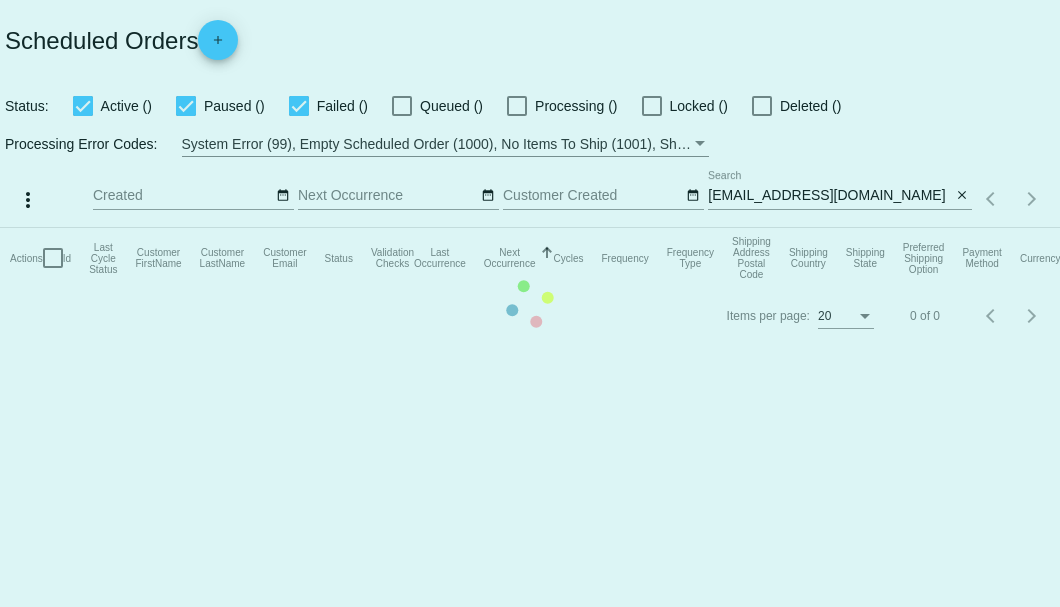 scroll, scrollTop: 0, scrollLeft: 0, axis: both 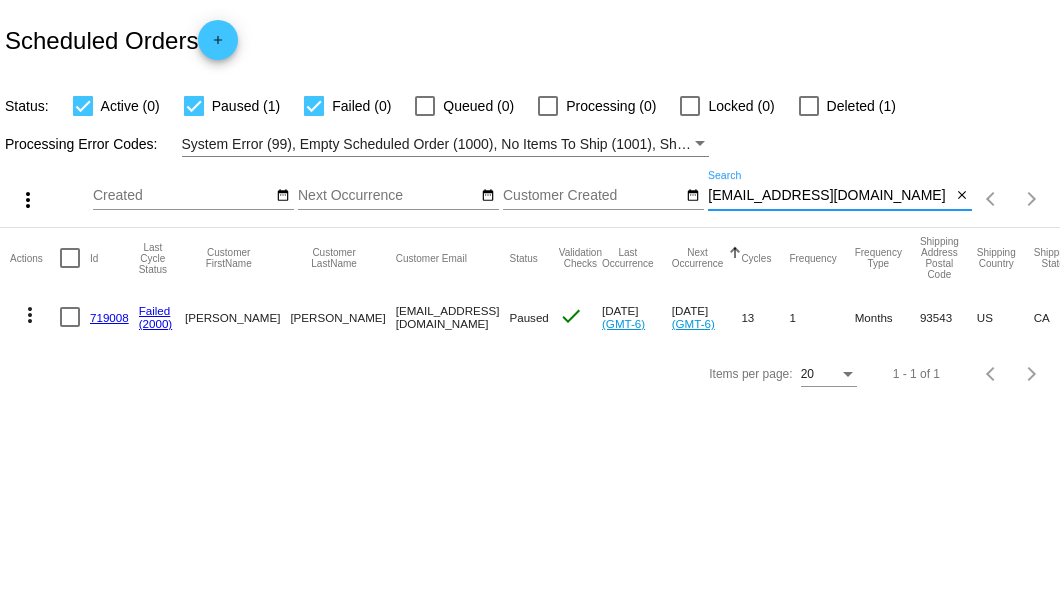 drag, startPoint x: 850, startPoint y: 196, endPoint x: 707, endPoint y: 196, distance: 143 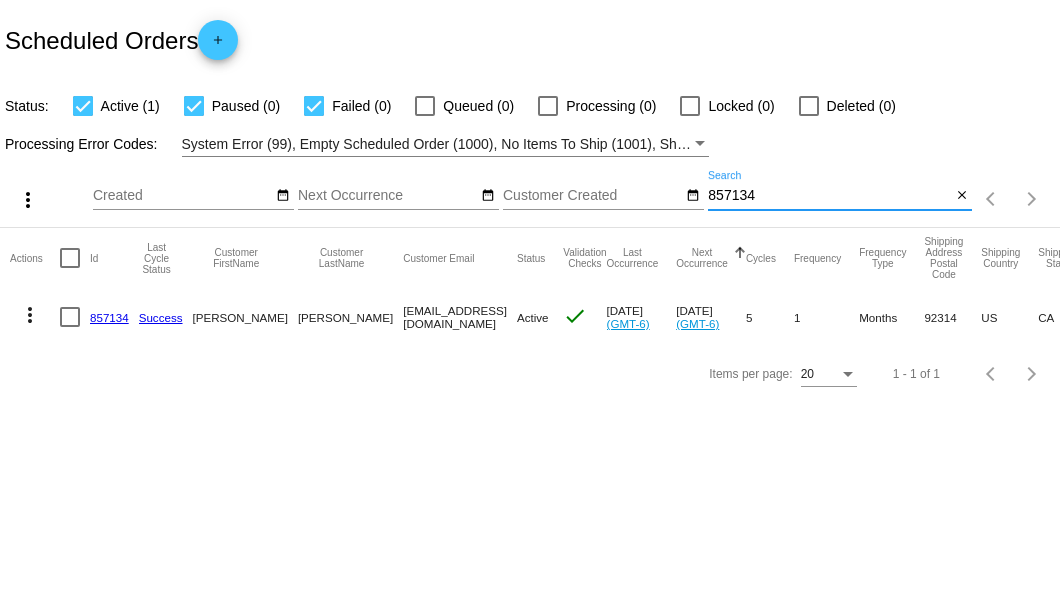 type on "857134" 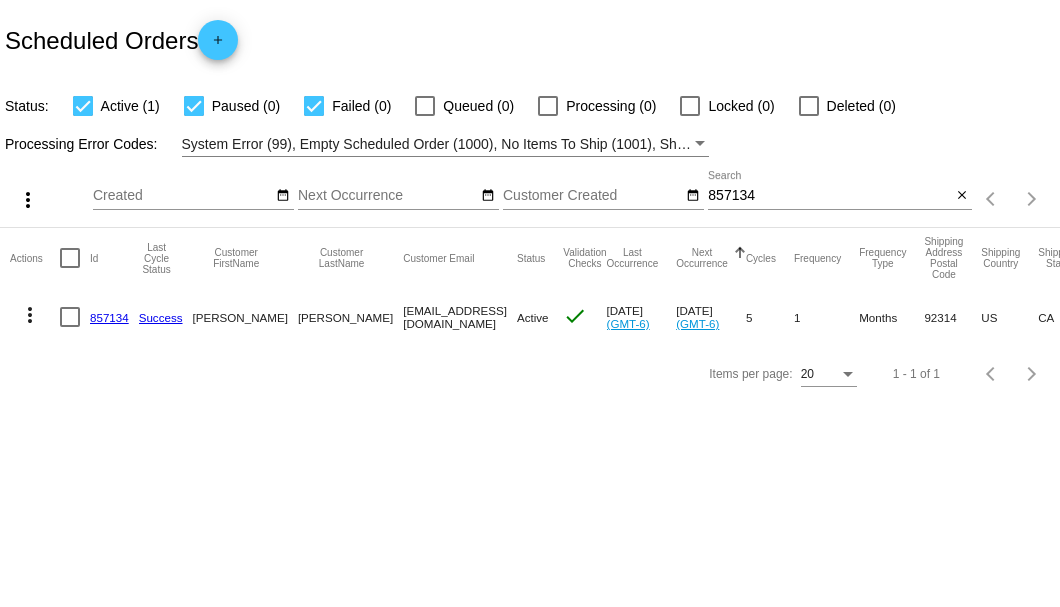click on "857134" 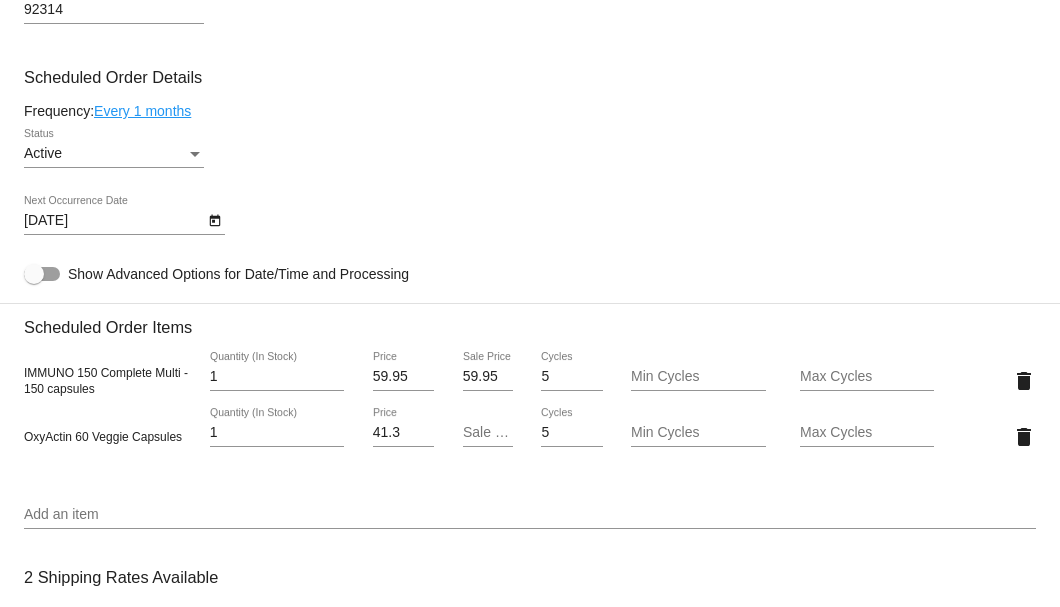 scroll, scrollTop: 1200, scrollLeft: 0, axis: vertical 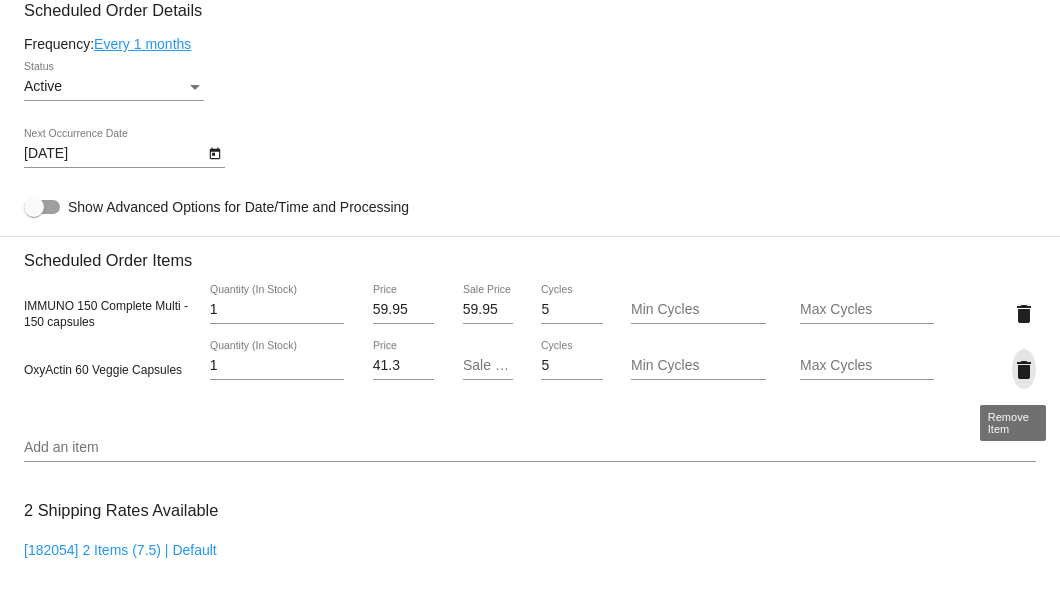 click on "delete" 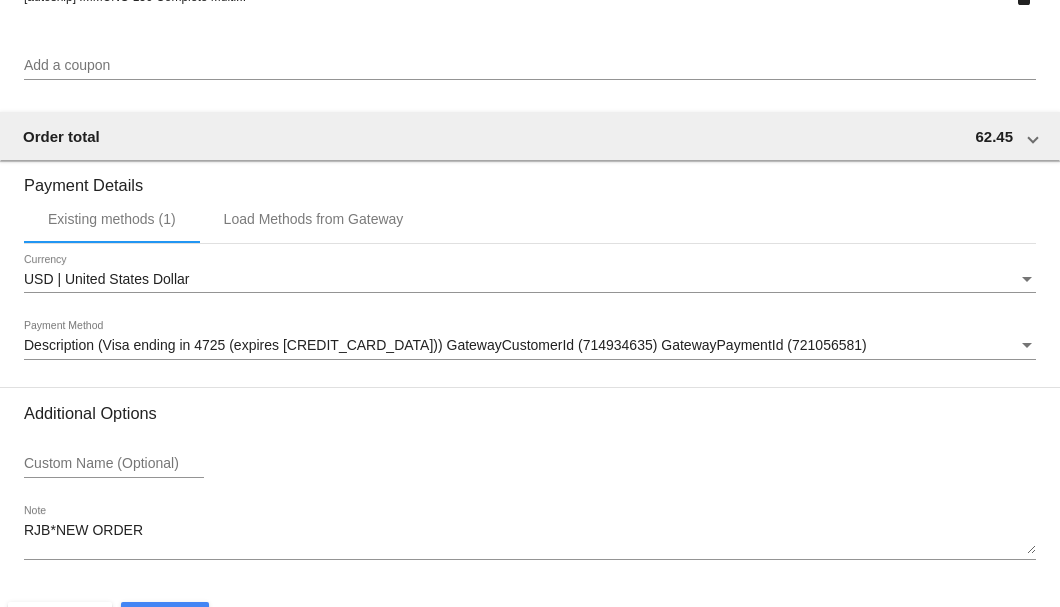 scroll, scrollTop: 1930, scrollLeft: 0, axis: vertical 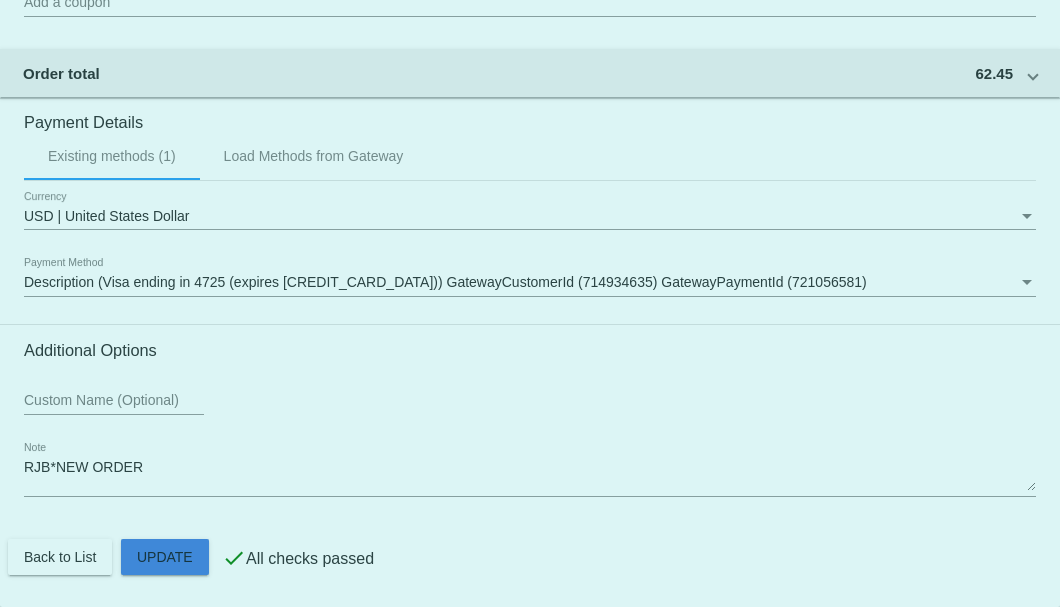 click on "Customer
6270080: RONALD SIMONEK
RWSIMONEK@GMAIL.COM
Customer Shipping
Enter Shipping Address Select A Saved Address (0)
Ronald
Shipping First Name
Simonek
Shipping Last Name
US | USA
Shipping Country
P.O. BOX 3243
Shipping Street 1
Shipping Street 2
Big Bear City
Shipping City
CA | California
Shipping State
92314
Shipping Postcode
Scheduled Order Details
Frequency:
Every 1 months
Active
Status" 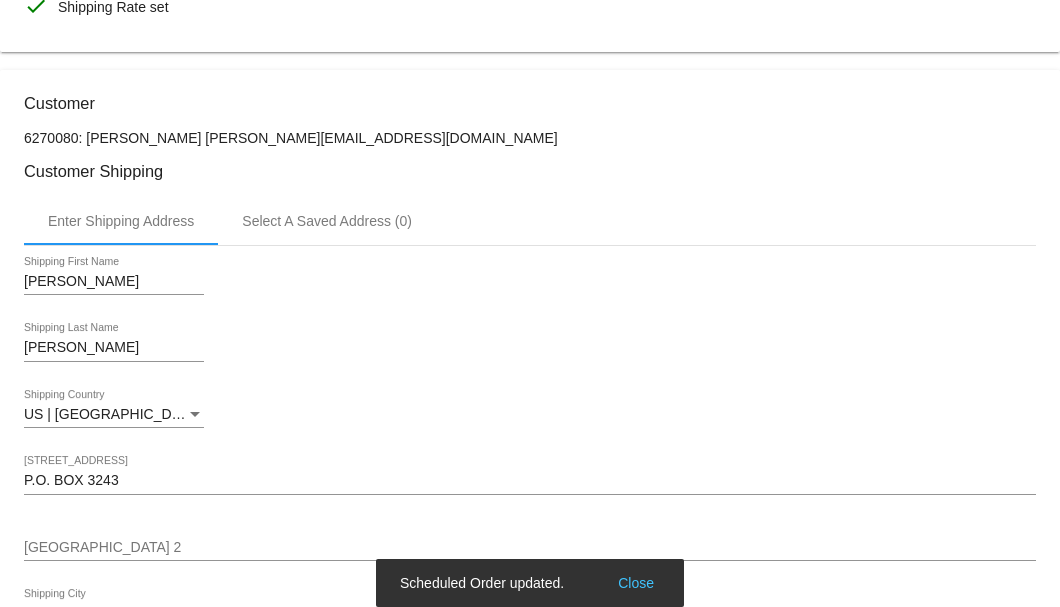 scroll, scrollTop: 196, scrollLeft: 0, axis: vertical 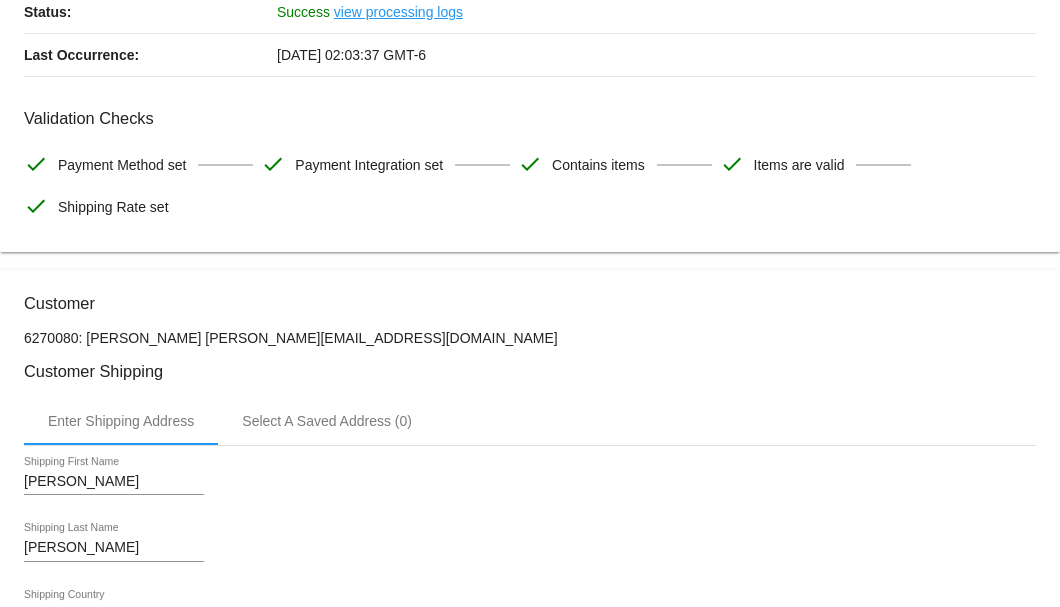 drag, startPoint x: 401, startPoint y: 331, endPoint x: 220, endPoint y: 333, distance: 181.01105 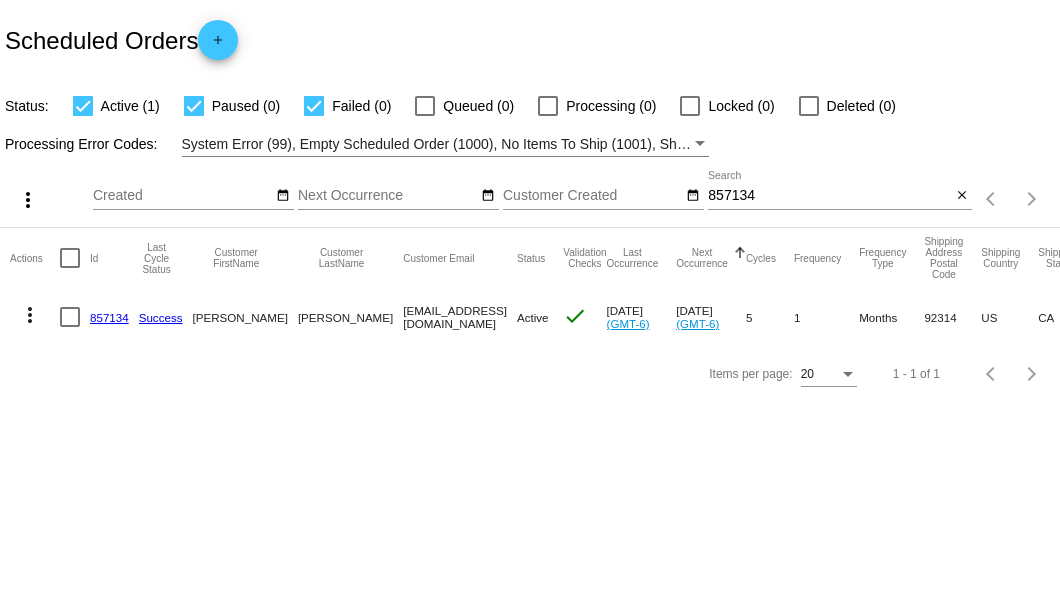scroll, scrollTop: 0, scrollLeft: 0, axis: both 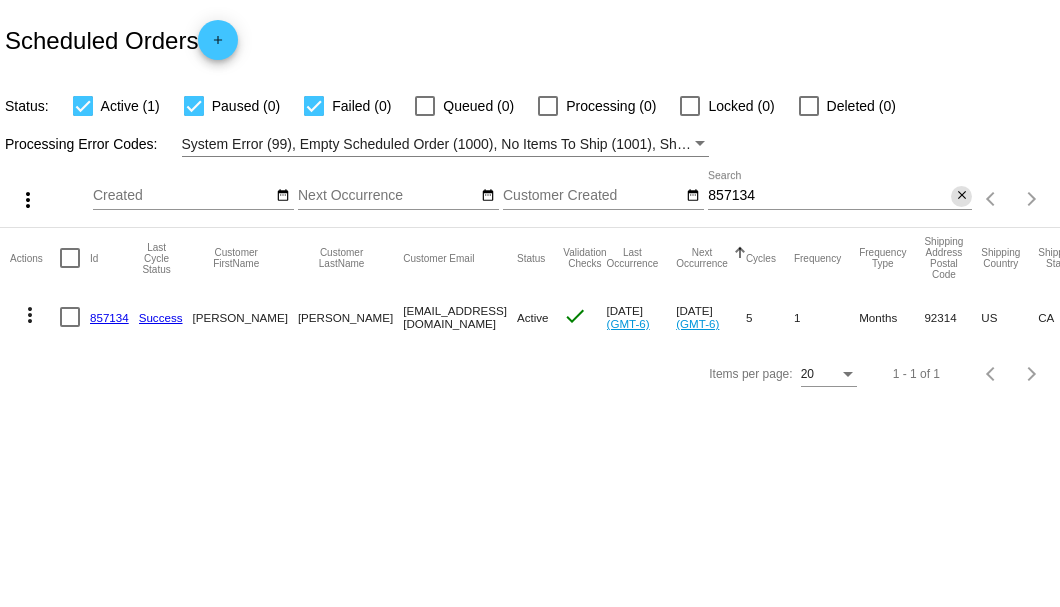 click on "close" 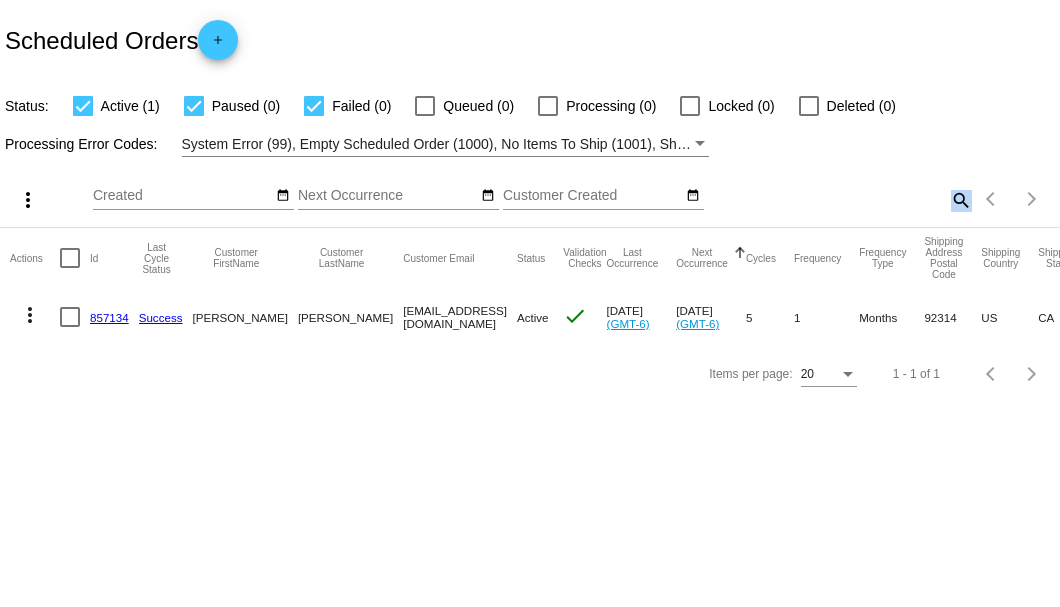 click on "search" 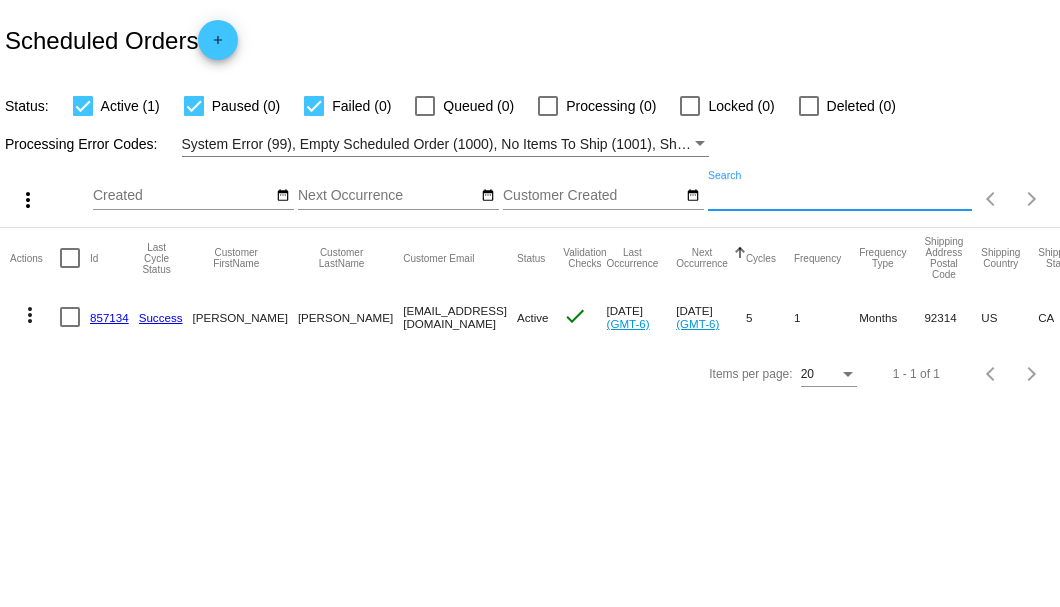 click on "Search" at bounding box center [840, 196] 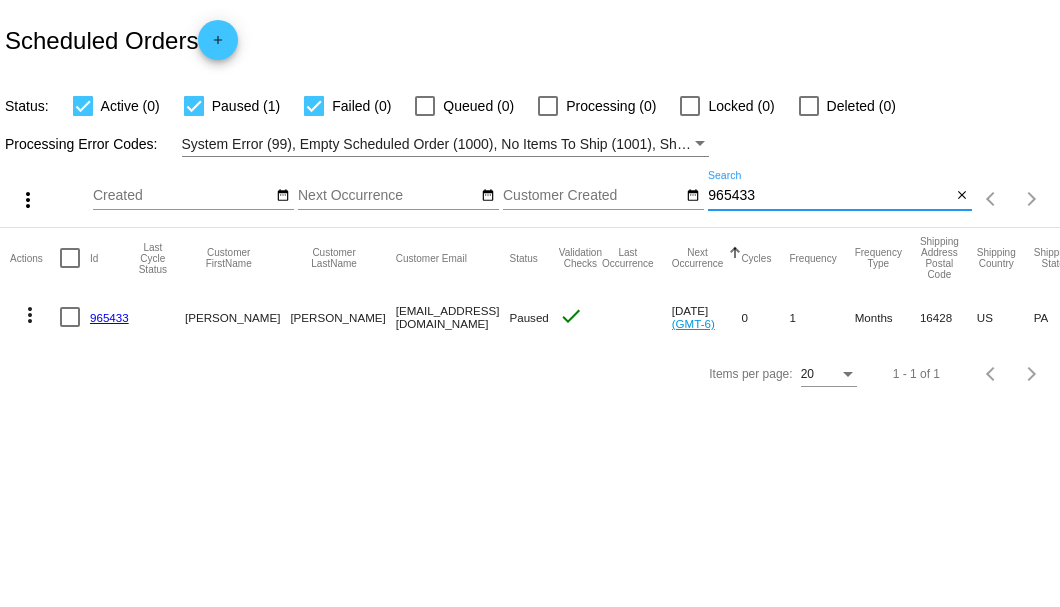 type on "965433" 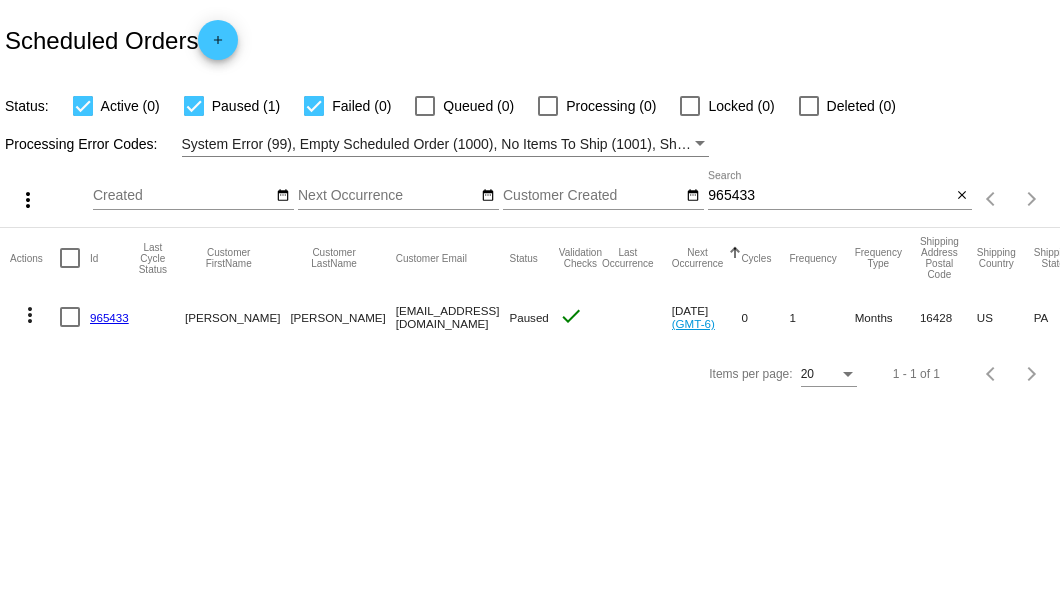 click on "965433" 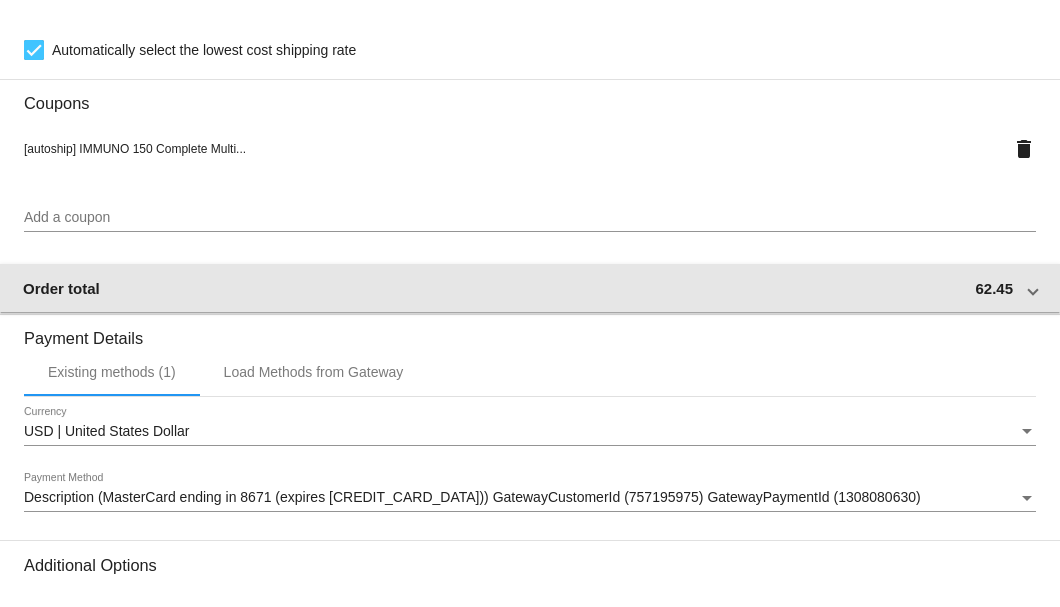scroll, scrollTop: 1750, scrollLeft: 0, axis: vertical 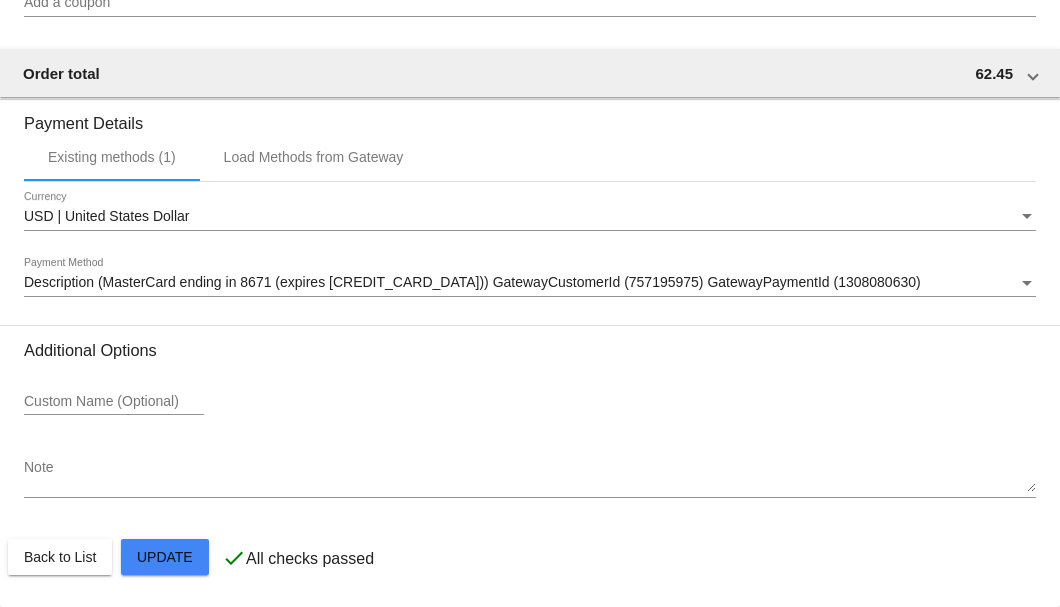 click on "Note" at bounding box center [530, 476] 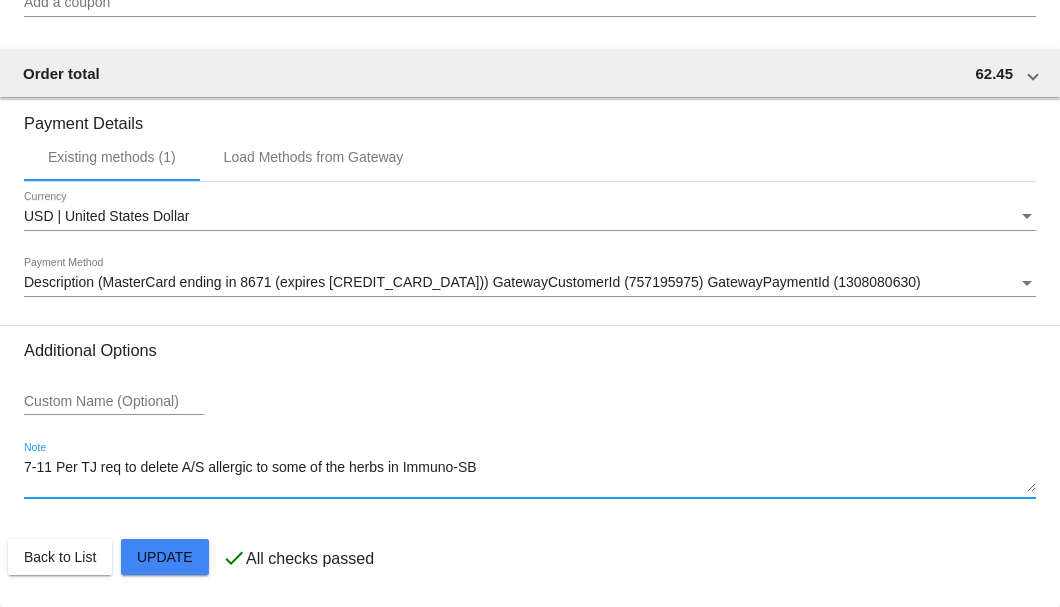 click on "Customer
6833055: Heidi Bemiss
hbemiss@gmail.com
Customer Shipping
Enter Shipping Address Select A Saved Address (0)
Heidi
Shipping First Name
Bemiss
Shipping Last Name
US | USA
Shipping Country
11735 Shadduck rd
Shipping Street 1
Shipping Street 2
North East
Shipping City
PA | Pennsylvania
Shipping State
16428
Shipping Postcode
Scheduled Order Details
Frequency:
Every 1 months
Paused
Status
1 0" 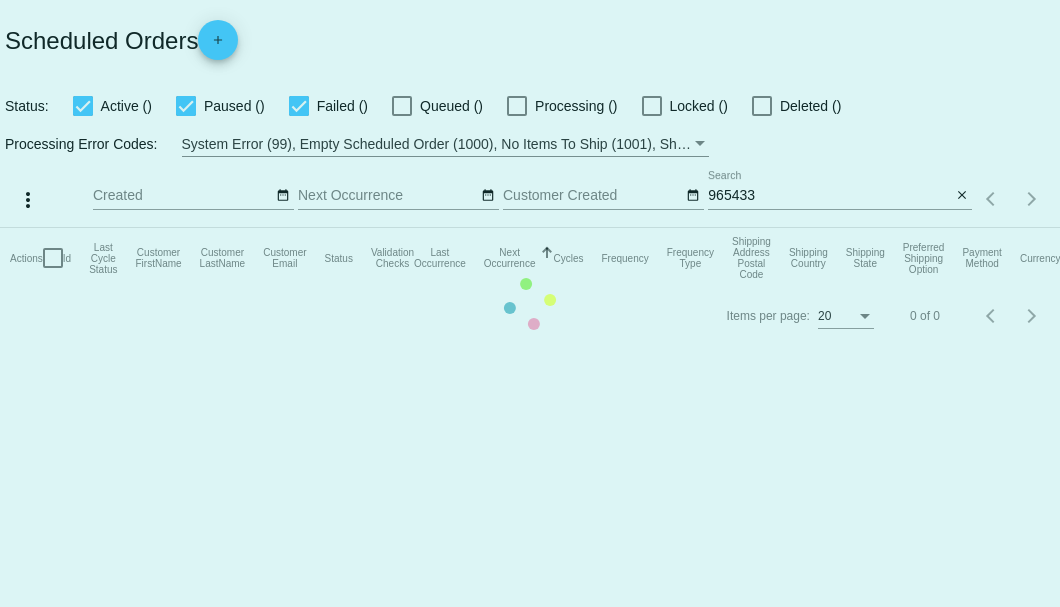 scroll, scrollTop: 0, scrollLeft: 0, axis: both 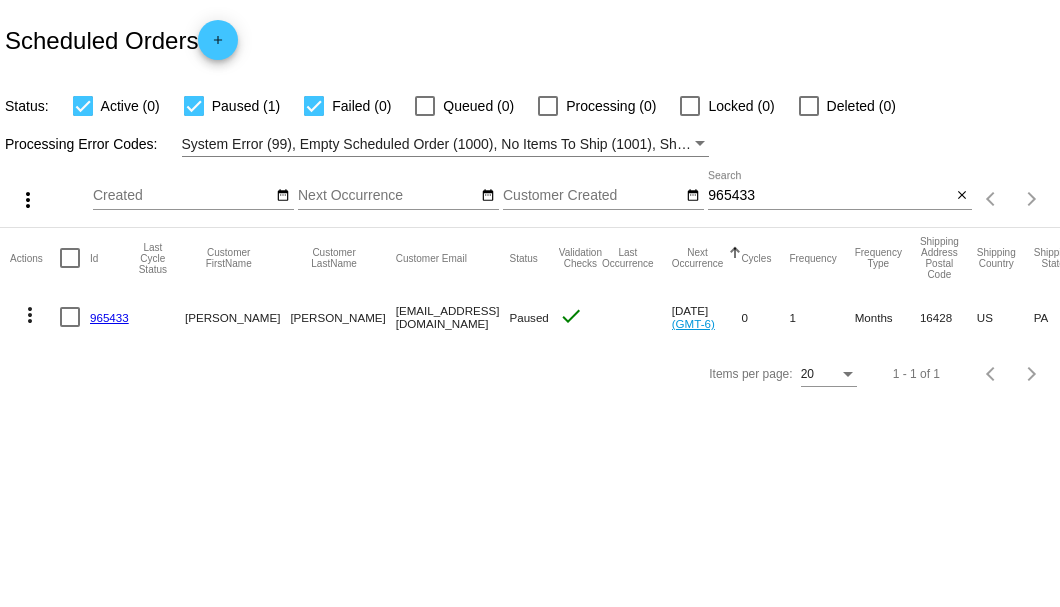 drag, startPoint x: 308, startPoint y: 316, endPoint x: 430, endPoint y: 311, distance: 122.10242 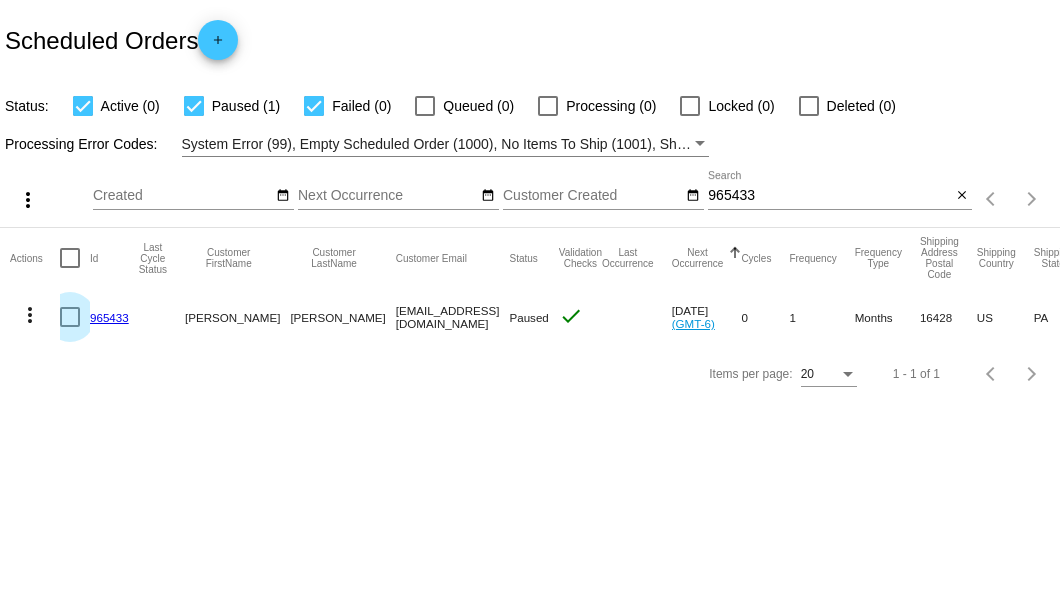 click at bounding box center (70, 317) 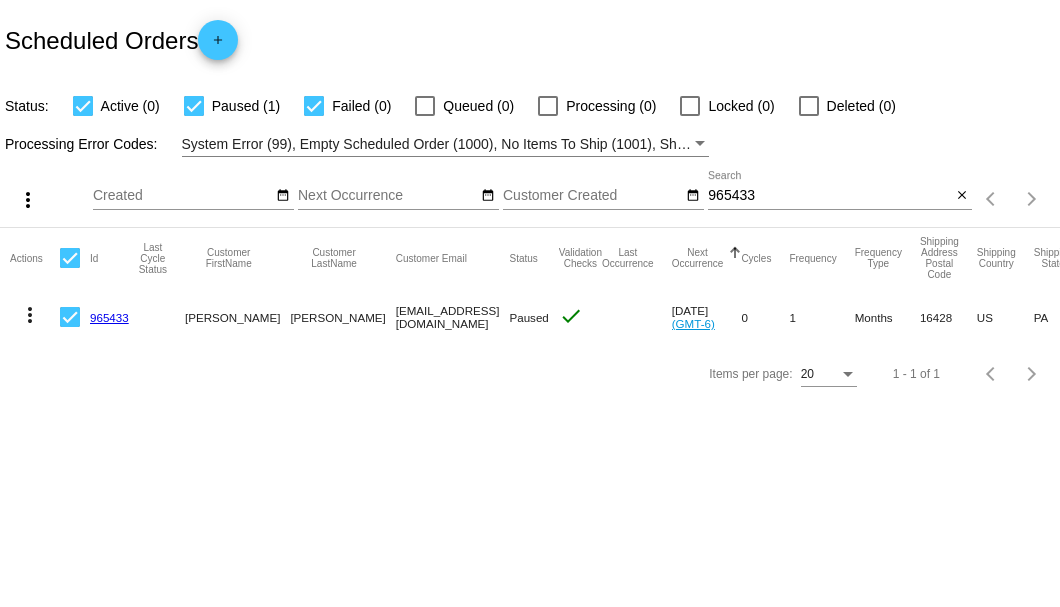 click on "more_vert" 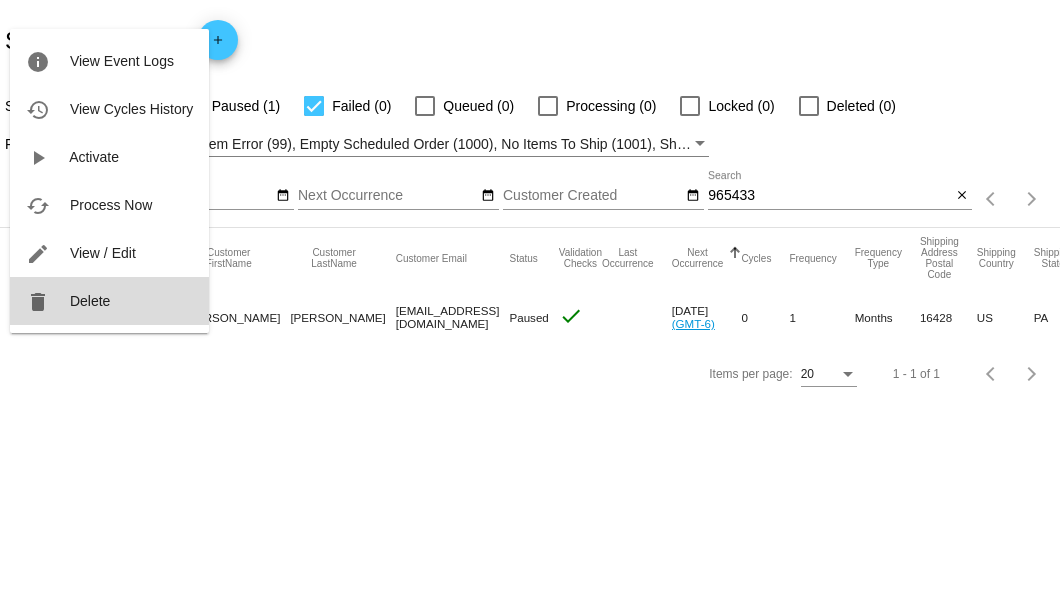 click on "delete
Delete" at bounding box center (109, 301) 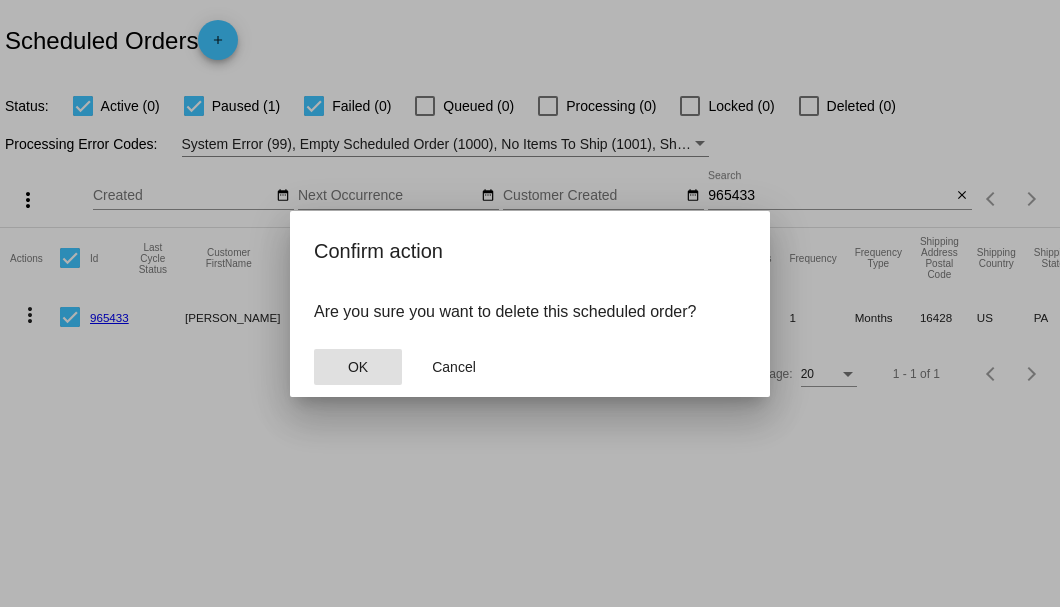 click on "OK" 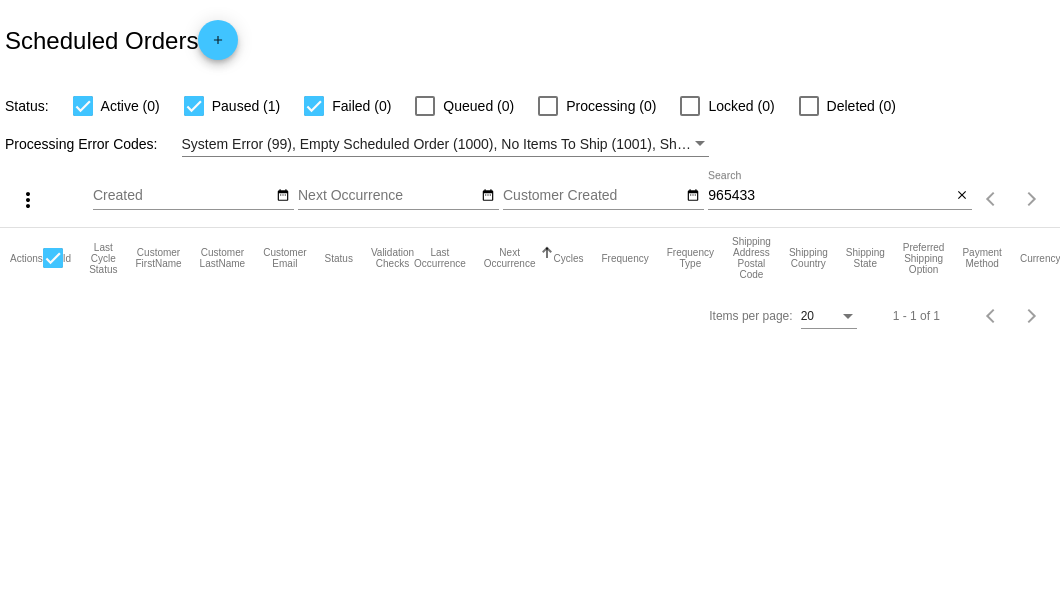 click on "965433" at bounding box center (829, 196) 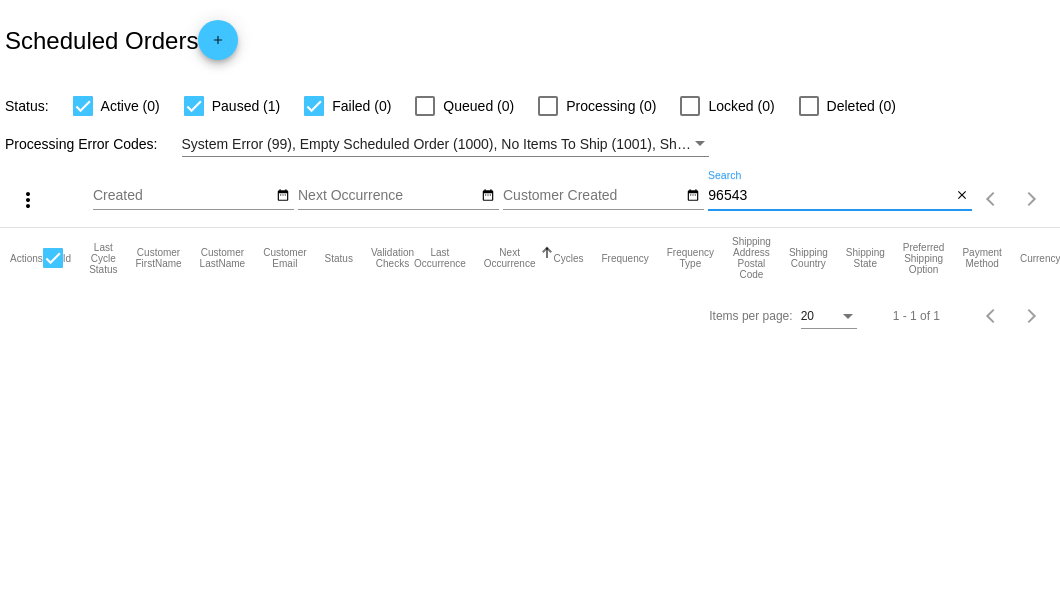 type on "965433" 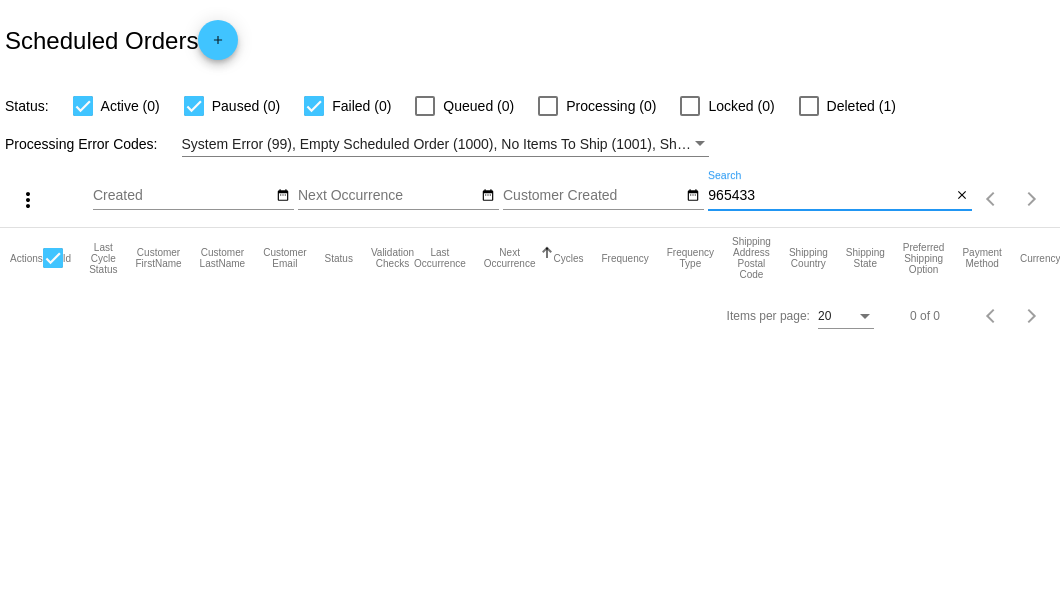click on "close" 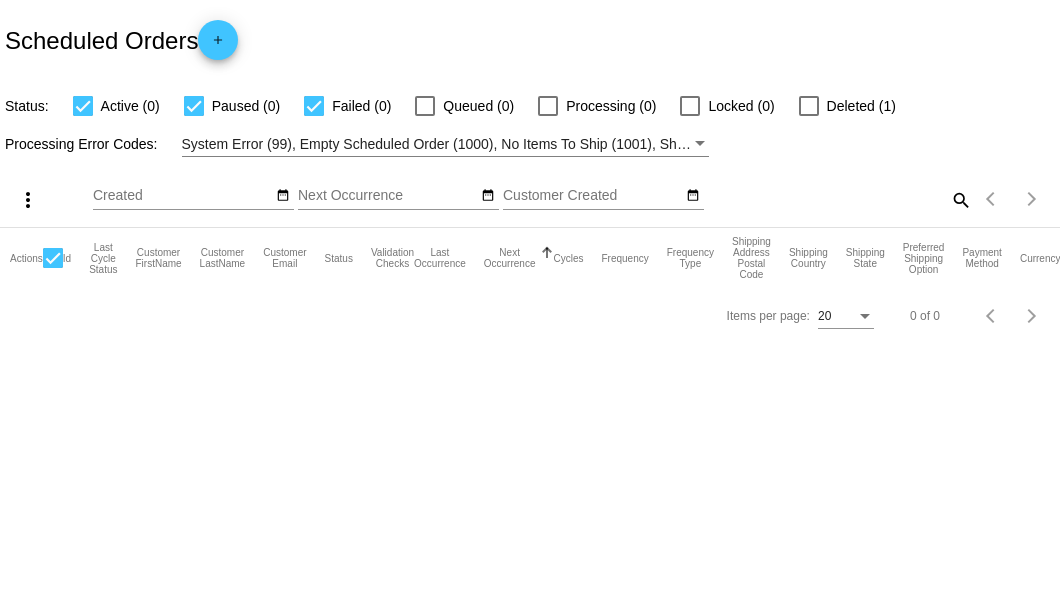 click on "search" 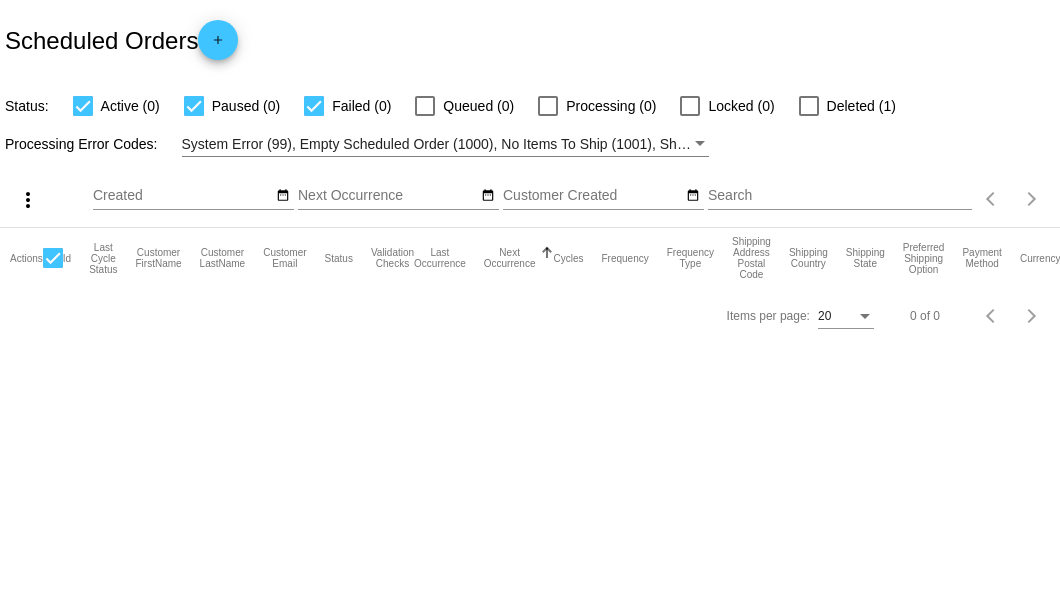 click on "Search" at bounding box center (840, 196) 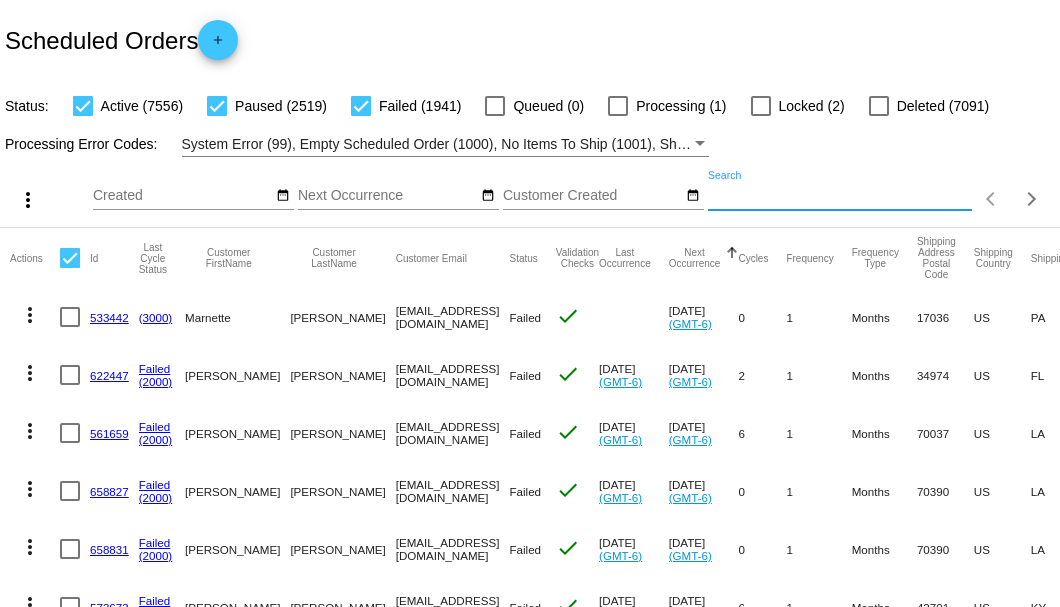 click on "Search" at bounding box center (840, 196) 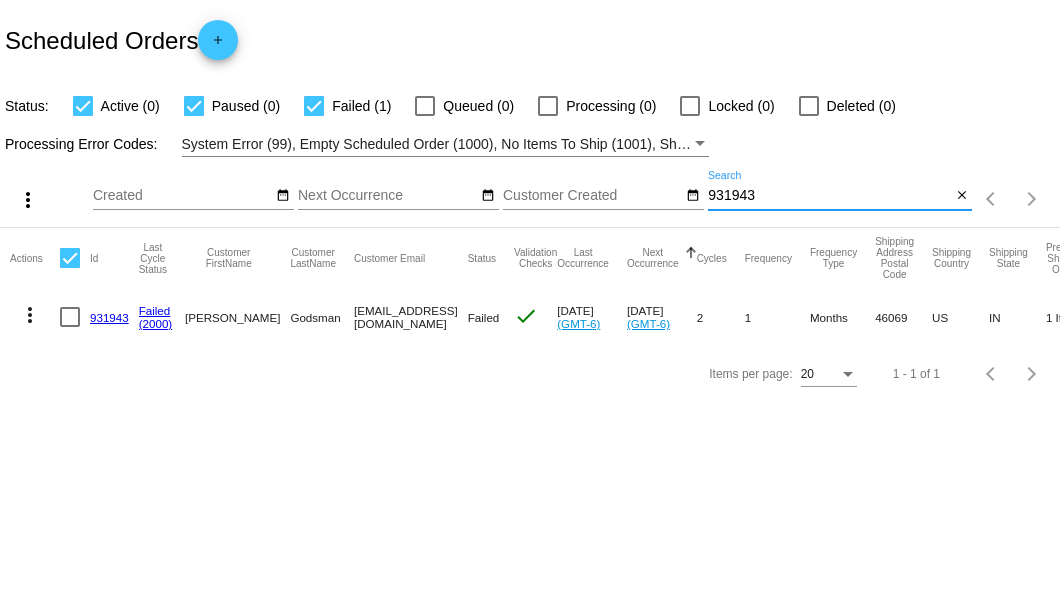 type on "931943" 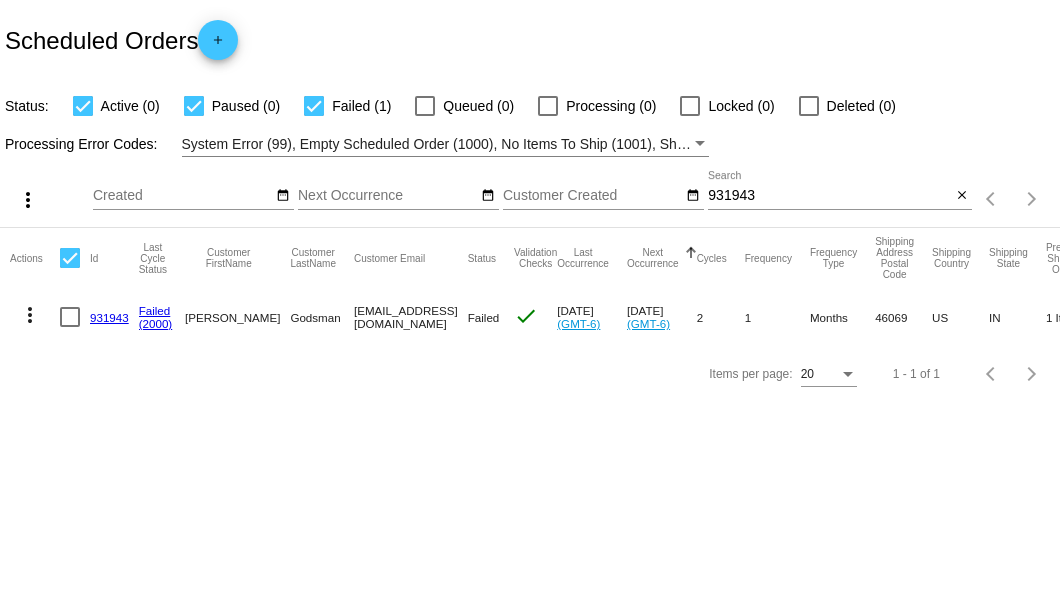 click on "931943" 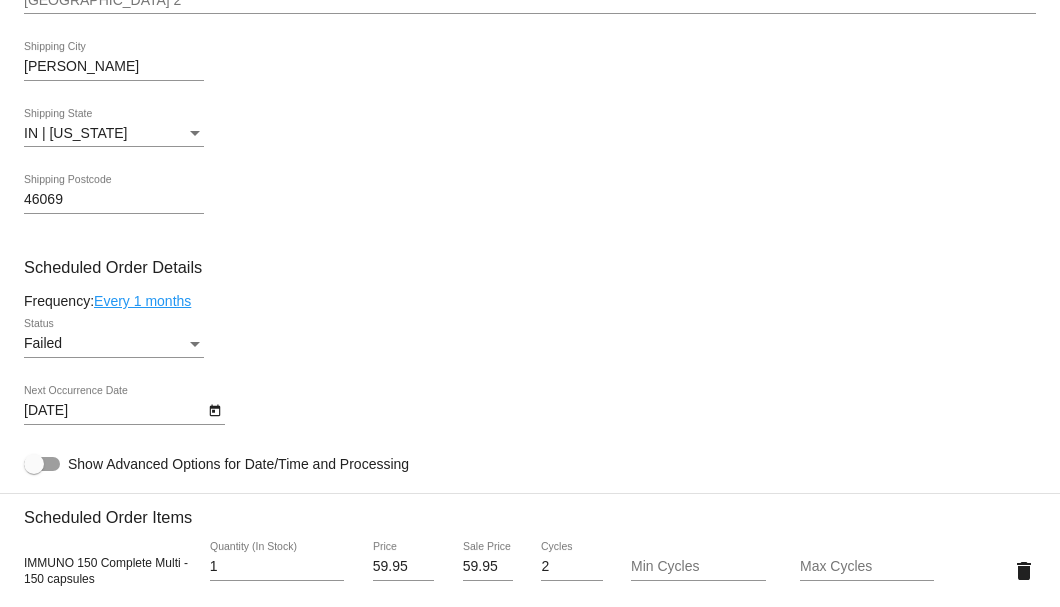 scroll, scrollTop: 1133, scrollLeft: 0, axis: vertical 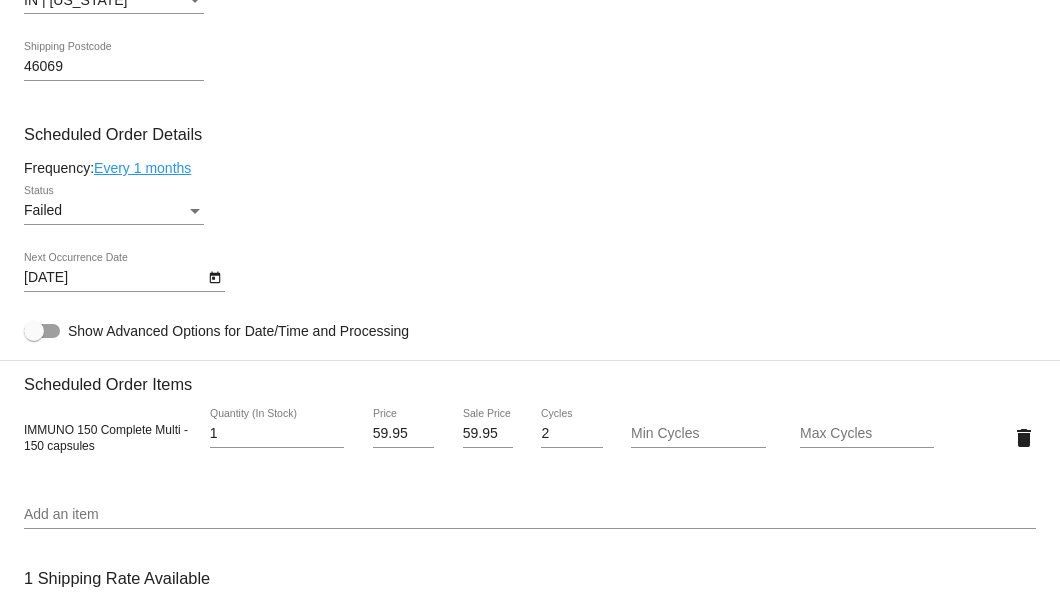 click on "Failed
Status" 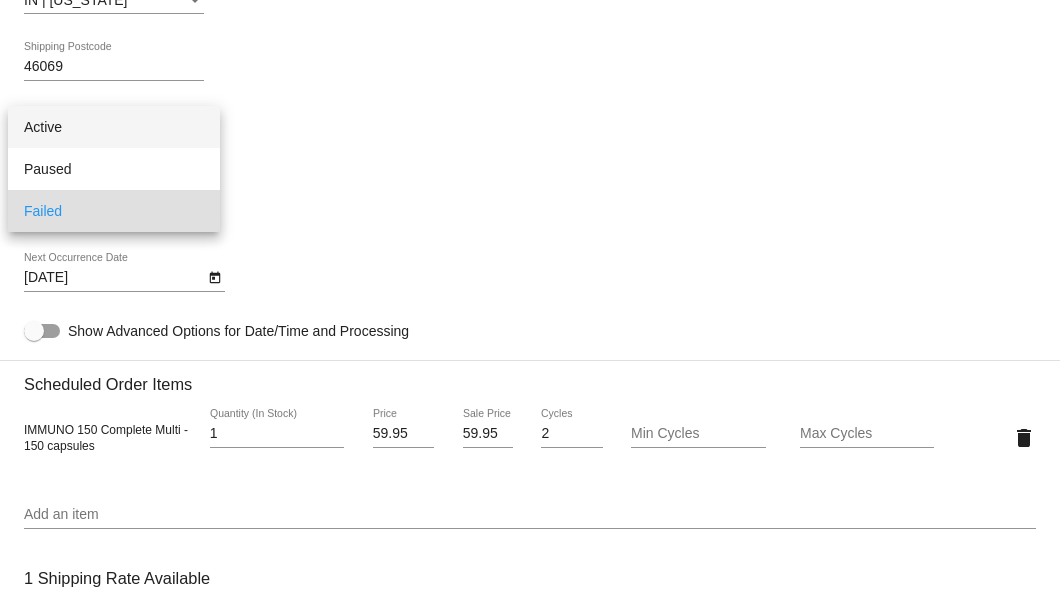 click on "Active" at bounding box center [114, 127] 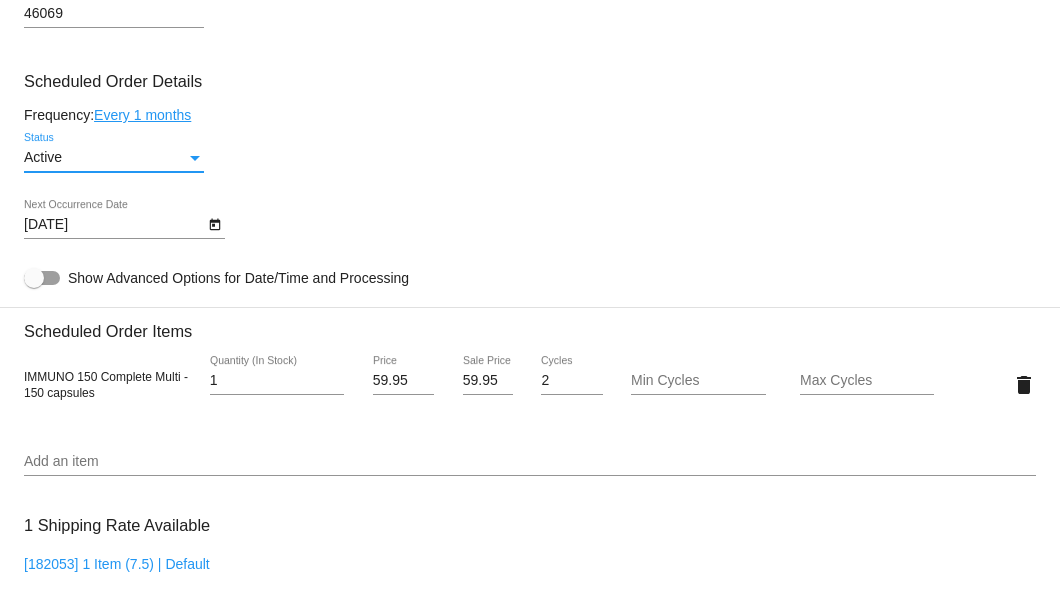 scroll, scrollTop: 1053, scrollLeft: 0, axis: vertical 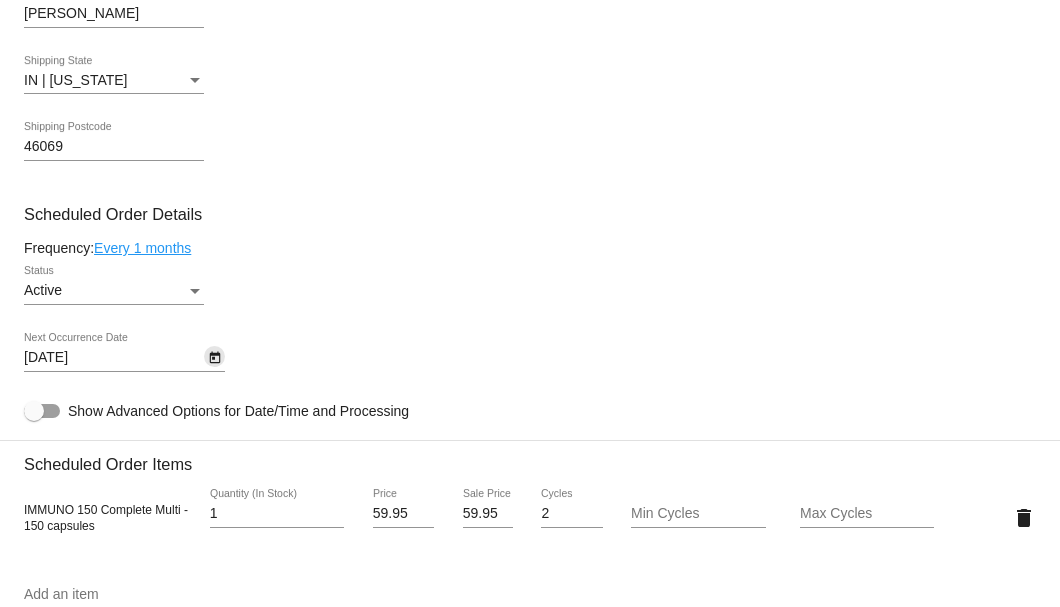 click 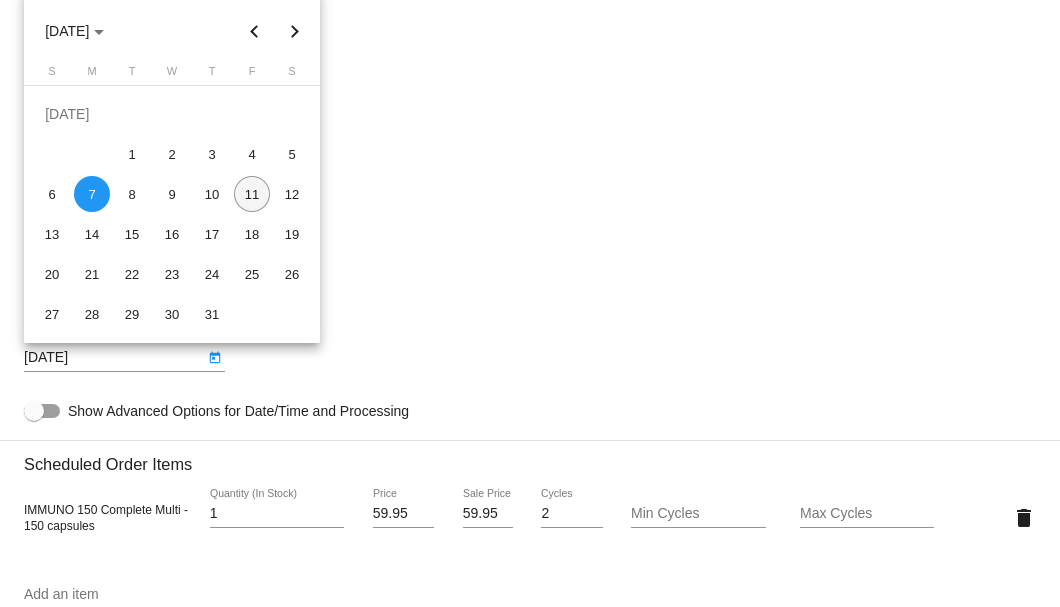 click on "11" at bounding box center [252, 194] 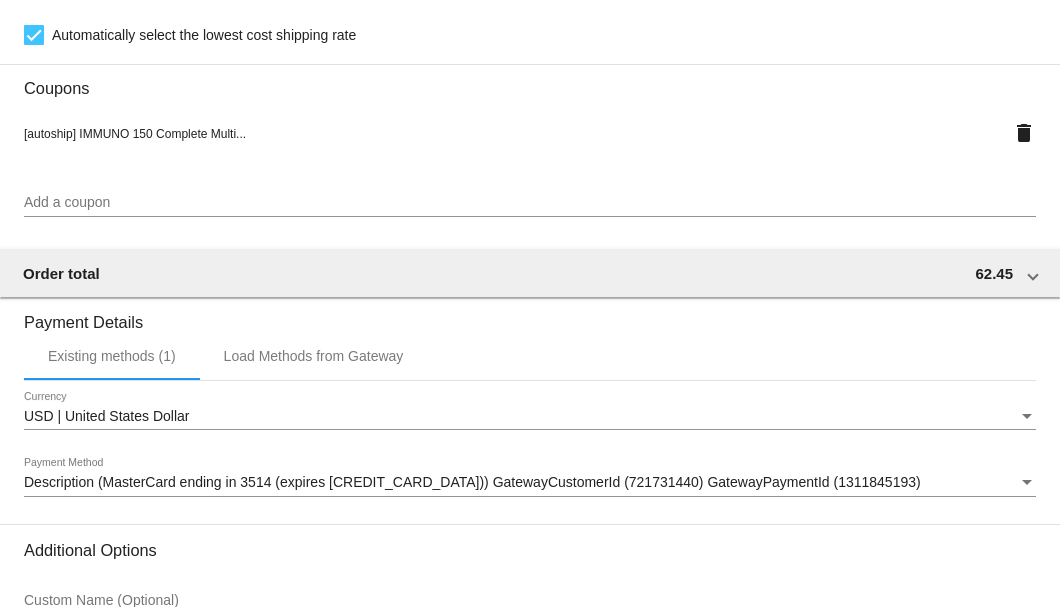 scroll, scrollTop: 1986, scrollLeft: 0, axis: vertical 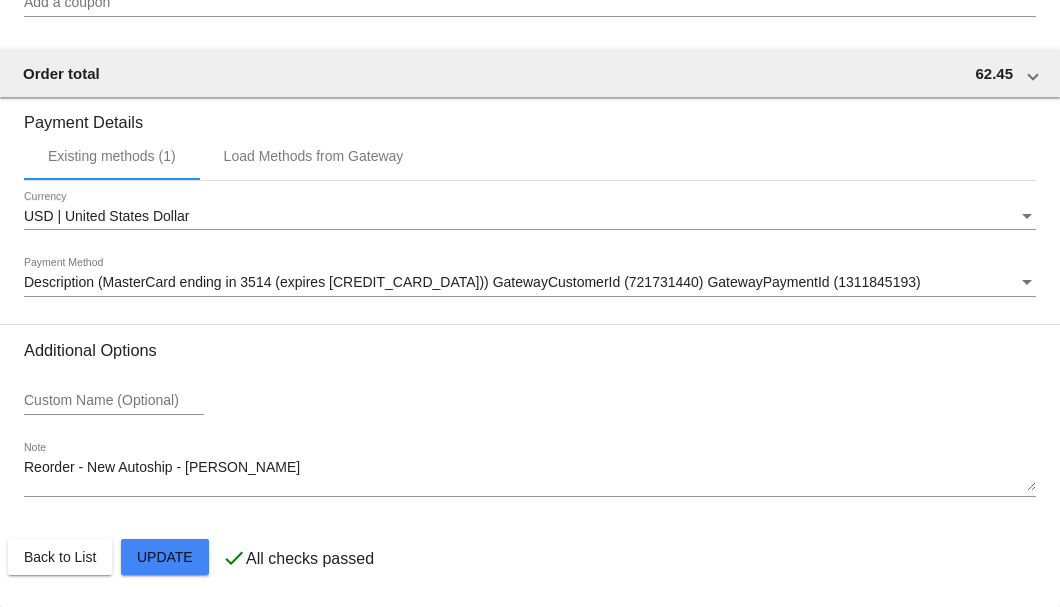 click on "Customer
6439029: Gordon Godsman
Godsmangordon@gmail.com
Customer Shipping
Enter Shipping Address Select A Saved Address (0)
Gordon W
Shipping First Name
Godsman
Shipping Last Name
US | USA
Shipping Country
102 South Blake Street
Shipping Street 1
Shipping Street 2
Sheridan
Shipping City
IN | Indiana
Shipping State
46069
Shipping Postcode
Scheduled Order Details
Frequency:
Every 1 months
Active
Status 1" 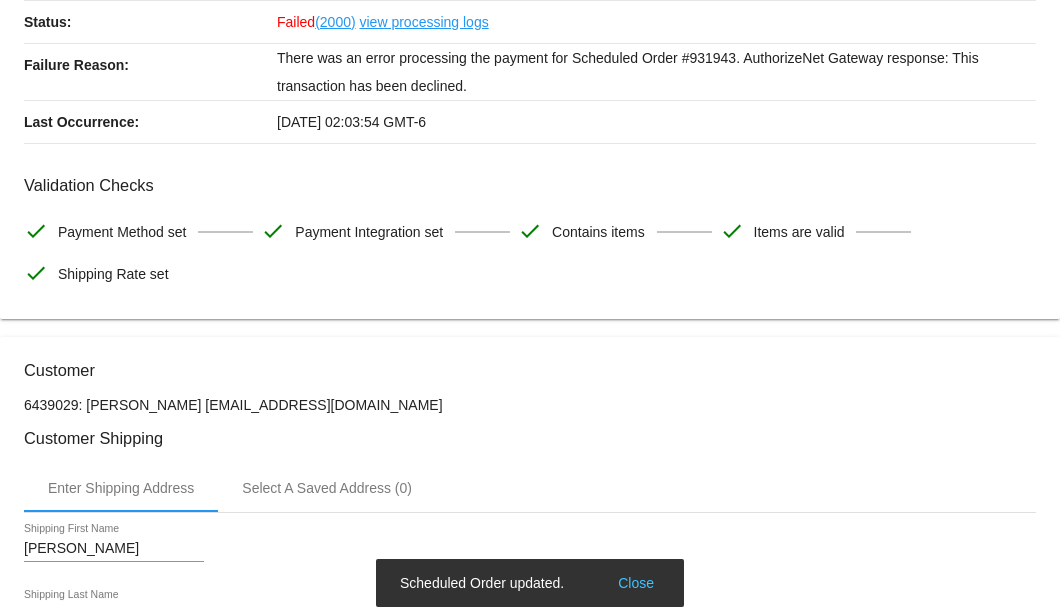 scroll, scrollTop: 0, scrollLeft: 0, axis: both 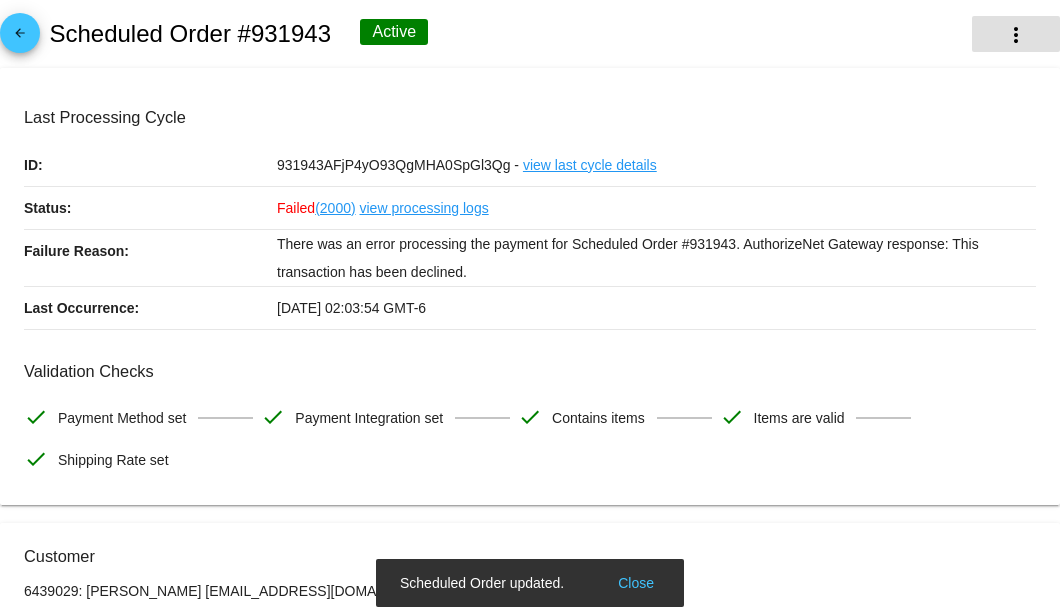 click on "more_vert" 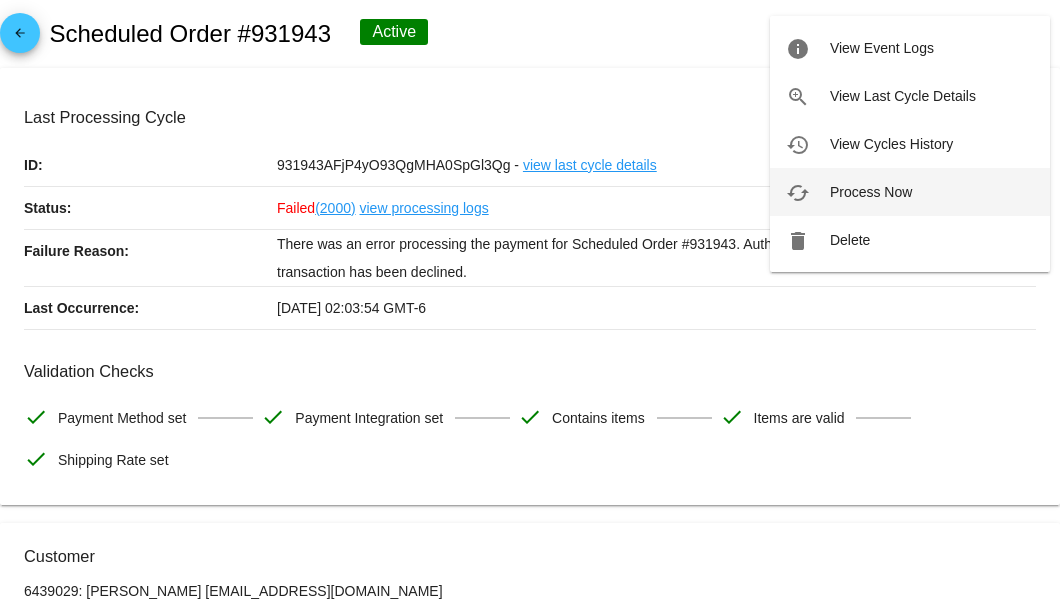 click on "Process Now" at bounding box center (871, 192) 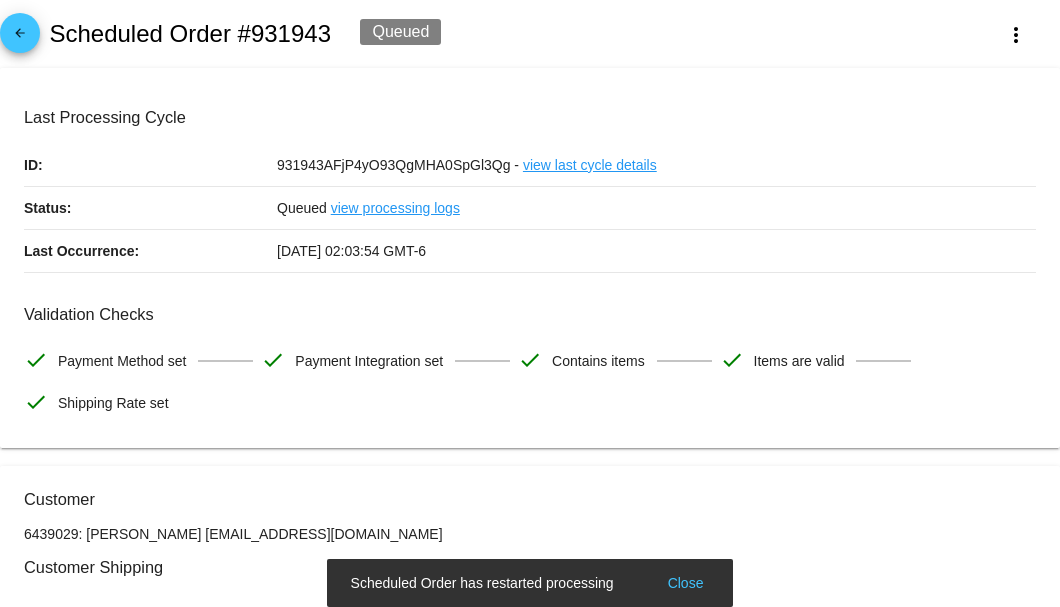 scroll, scrollTop: 266, scrollLeft: 0, axis: vertical 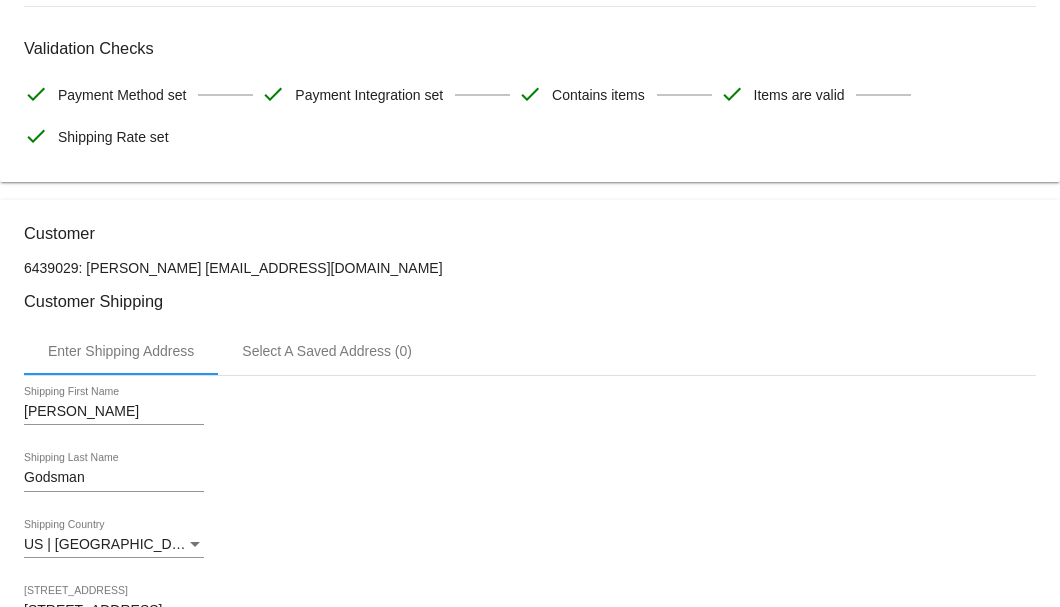 drag, startPoint x: 385, startPoint y: 269, endPoint x: 206, endPoint y: 262, distance: 179.13683 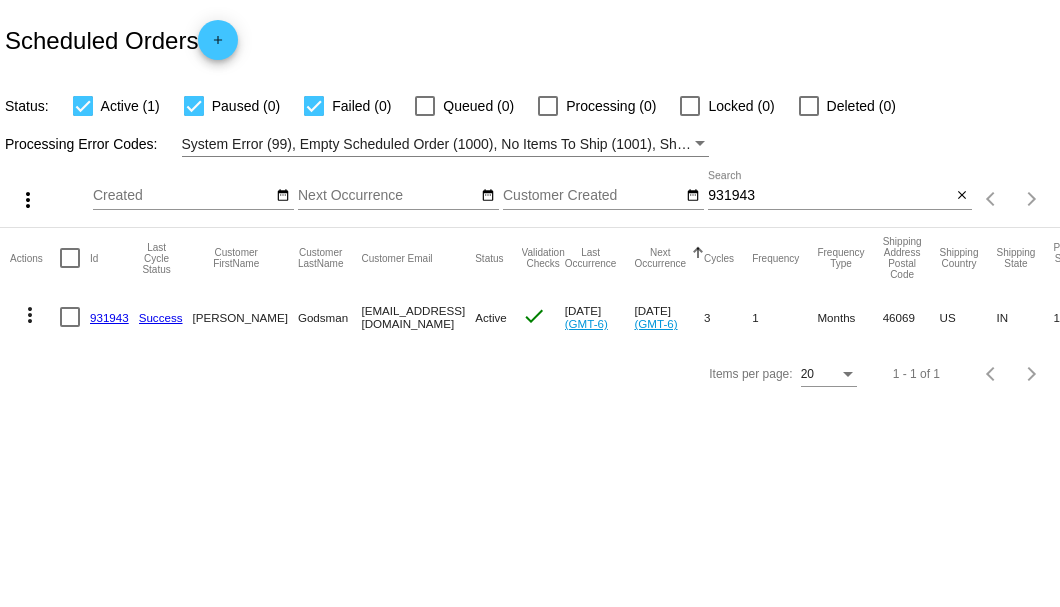 scroll, scrollTop: 0, scrollLeft: 0, axis: both 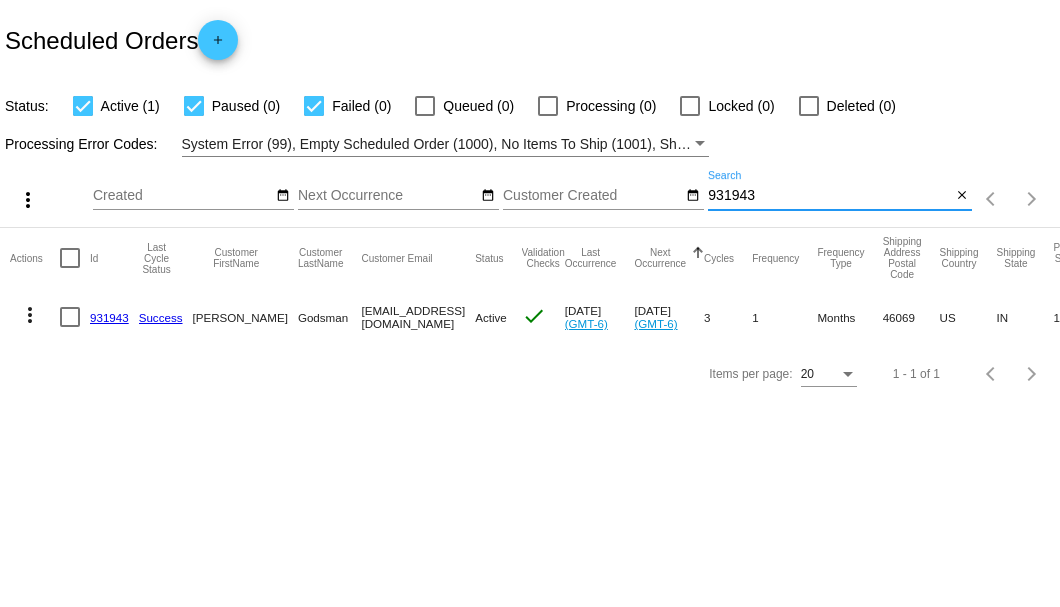 click on "931943" at bounding box center [829, 196] 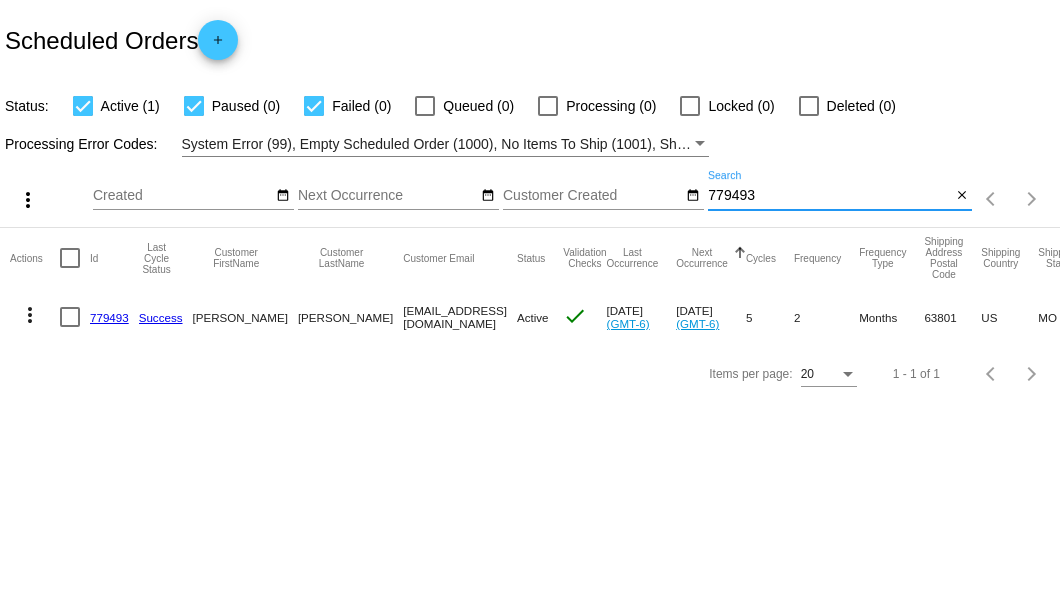 type on "779493" 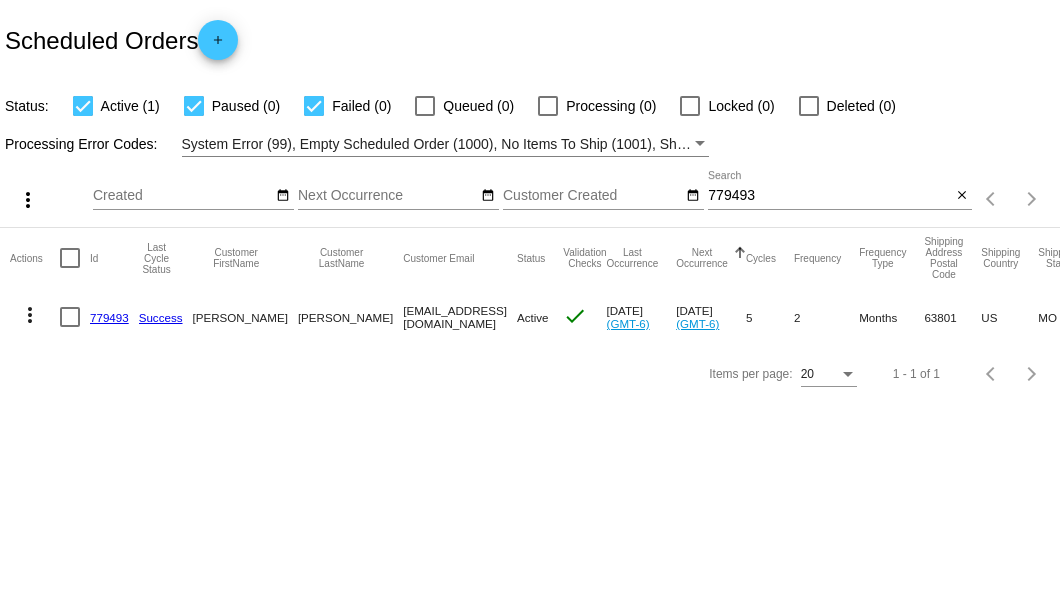 click on "779493" 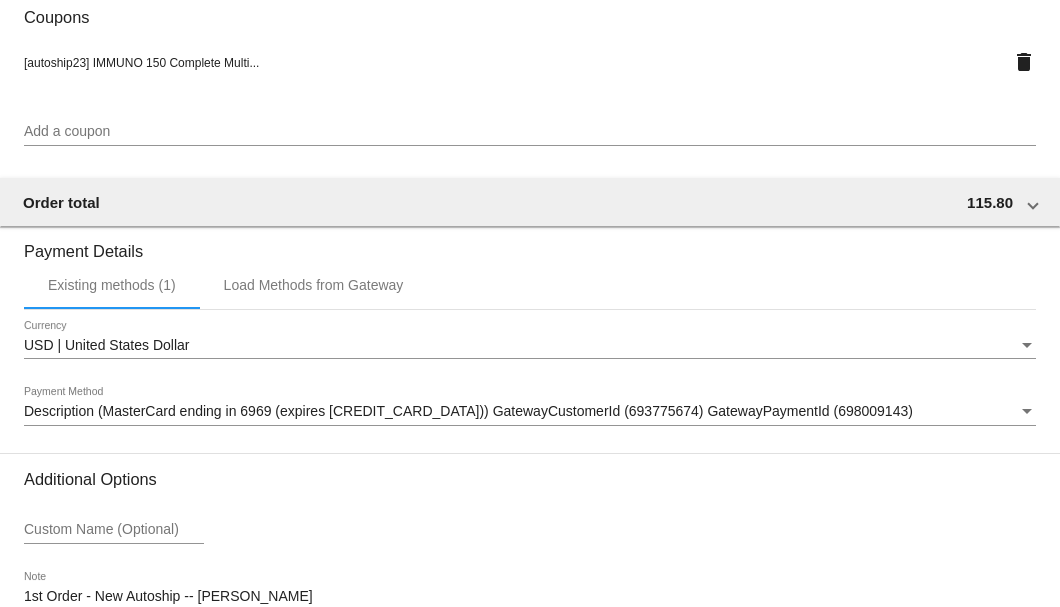 scroll, scrollTop: 1930, scrollLeft: 0, axis: vertical 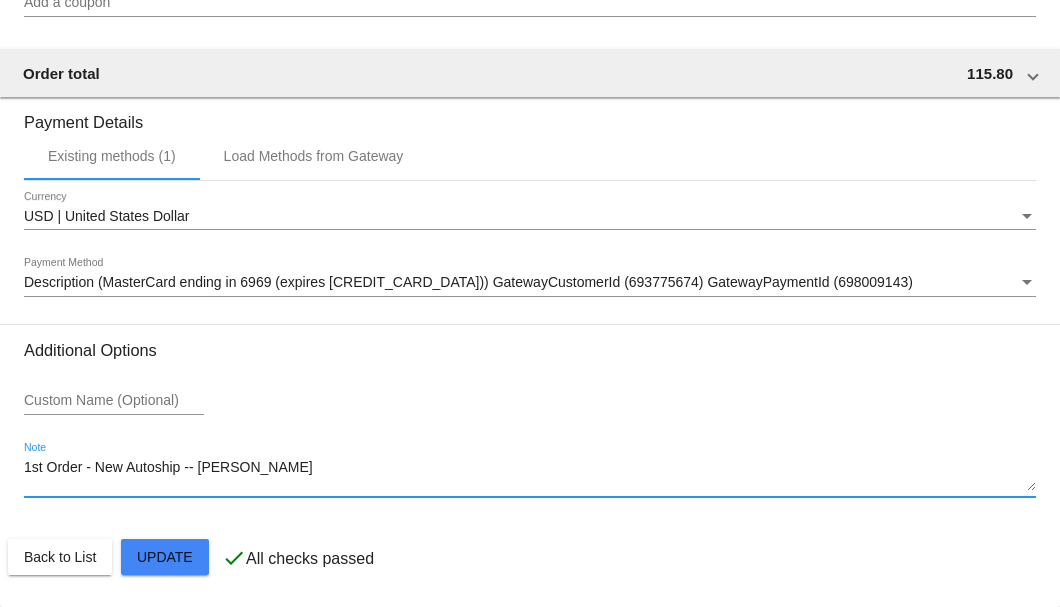 drag, startPoint x: 238, startPoint y: 470, endPoint x: 18, endPoint y: 480, distance: 220.22716 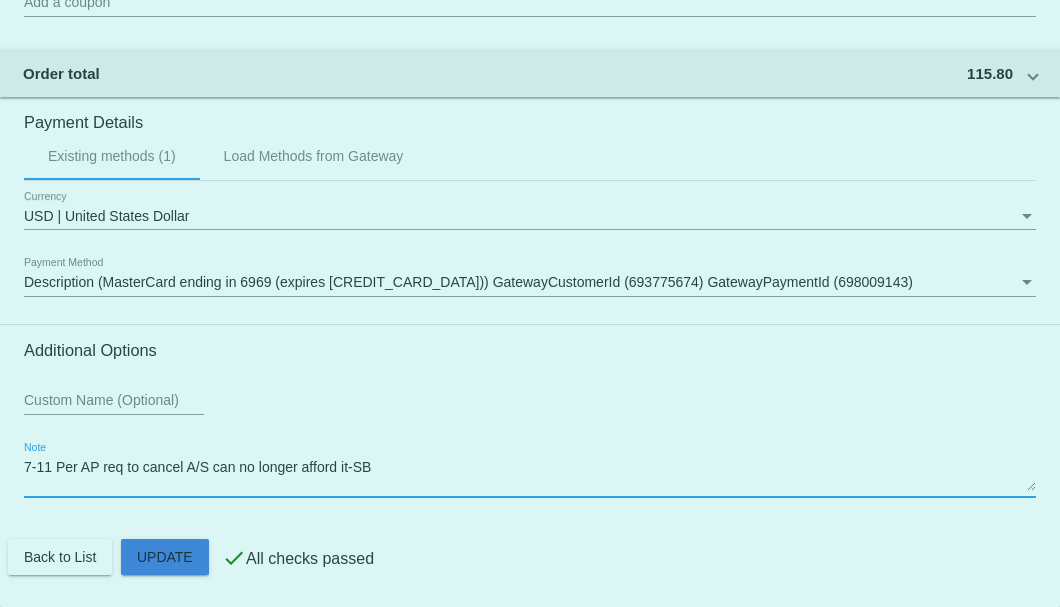 click on "Customer
5250188: Phyllis Bruch
pbruch5@gmail.com
Customer Shipping
Enter Shipping Address Select A Saved Address (0)
Phyllis H
Shipping First Name
Bruch
Shipping Last Name
US | USA
Shipping Country
244 Fox Meadows Road
Shipping Street 1
Shipping Street 2
Sikeston
Shipping City
MO | Missouri
Shipping State
63801
Shipping Postcode
Scheduled Order Details
Frequency:
Every 2 months
Active
Status
2" 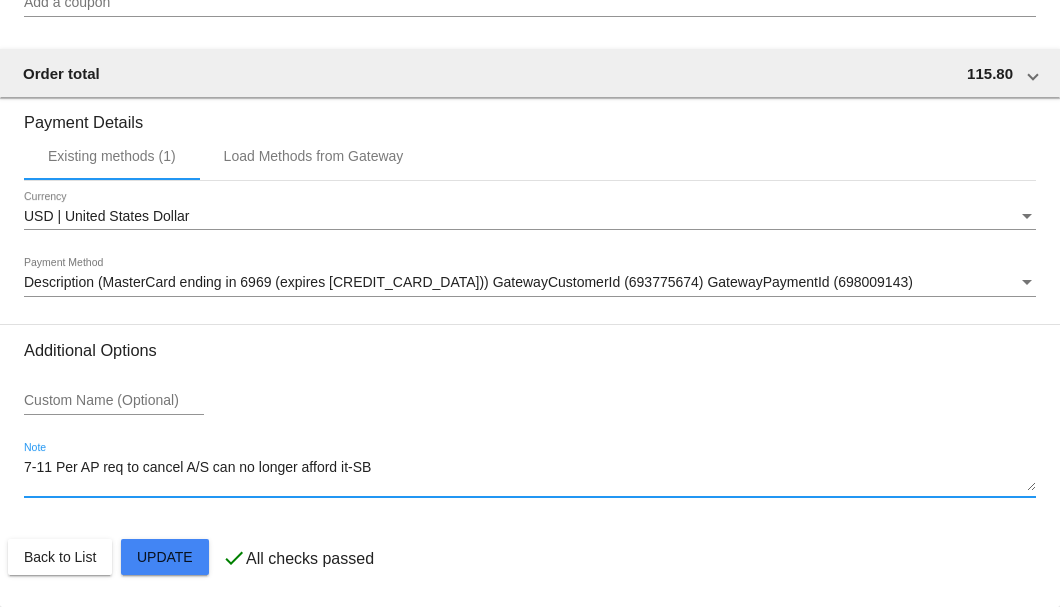 type on "7-11 Per AP req to cancel A/S can no longer afford it-SB" 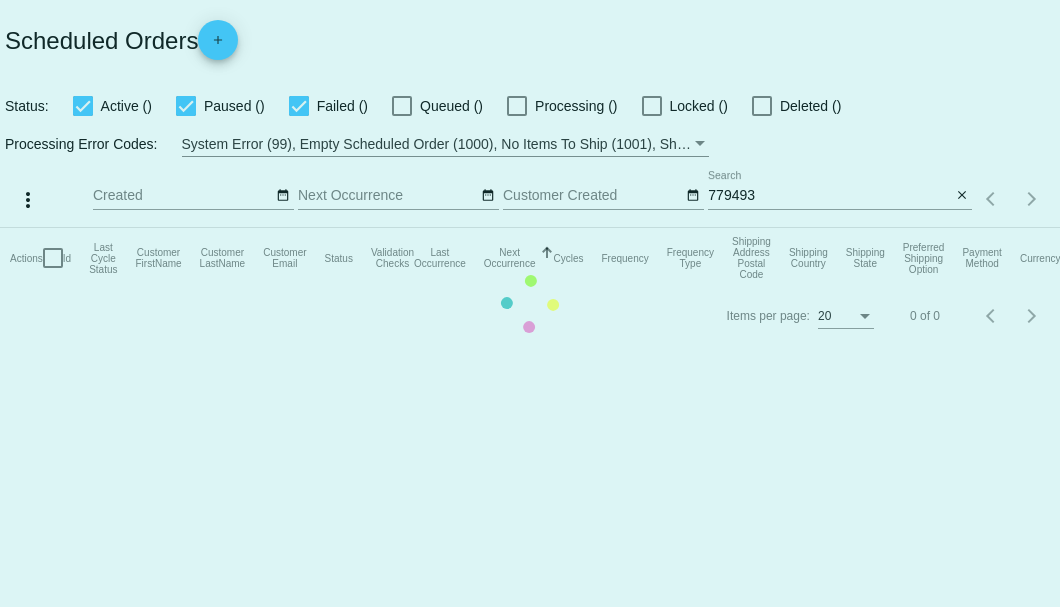 scroll, scrollTop: 0, scrollLeft: 0, axis: both 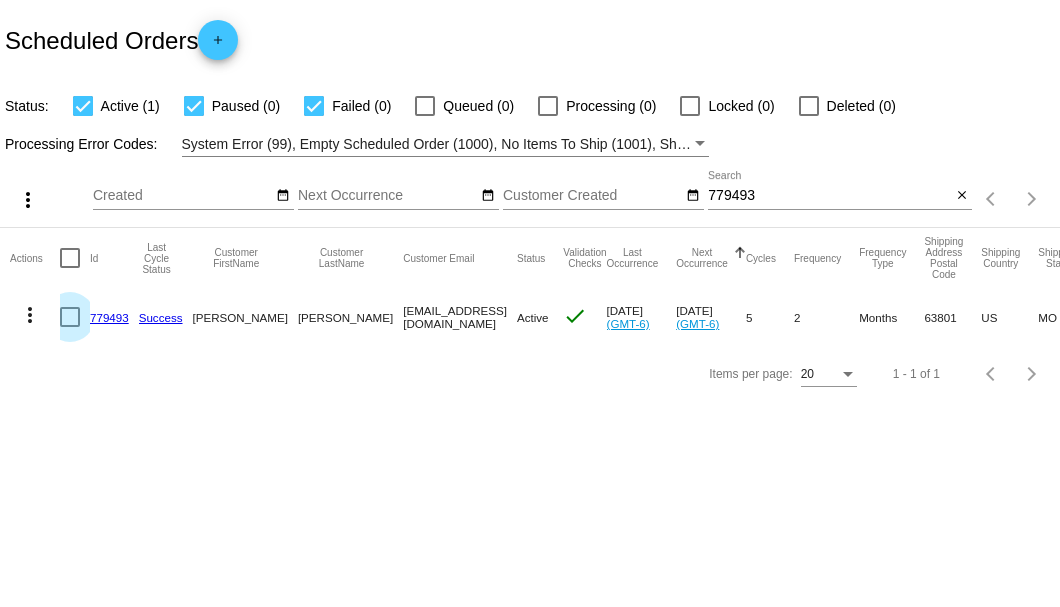 click at bounding box center [70, 317] 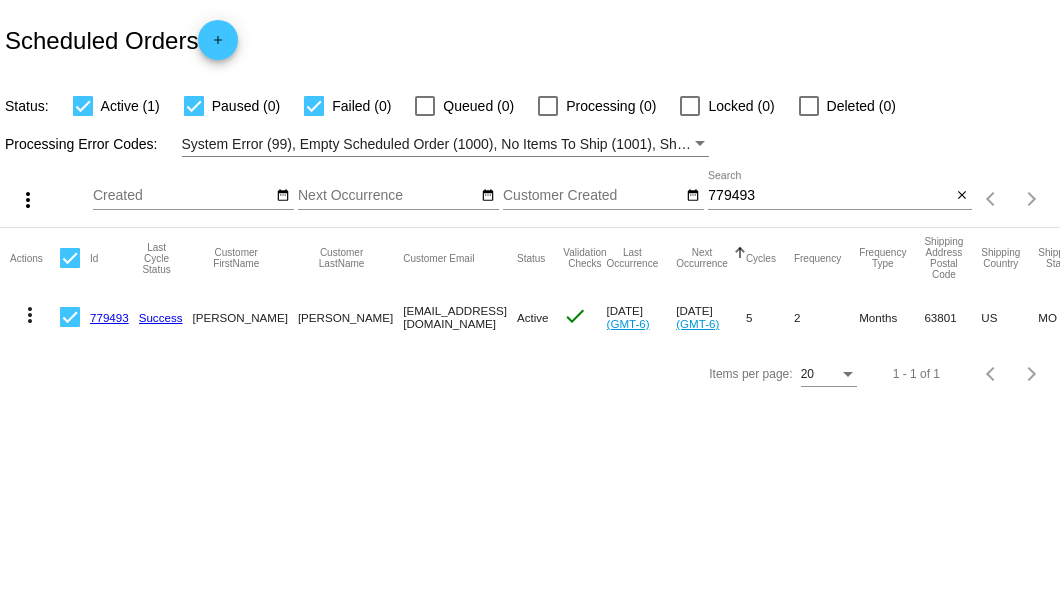 click on "more_vert" 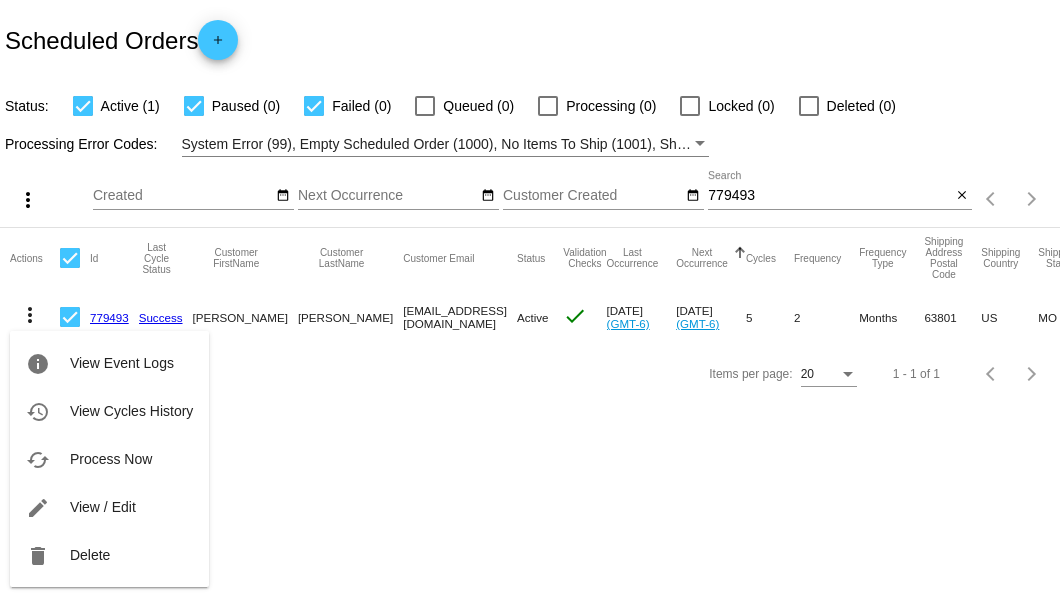 click at bounding box center [530, 303] 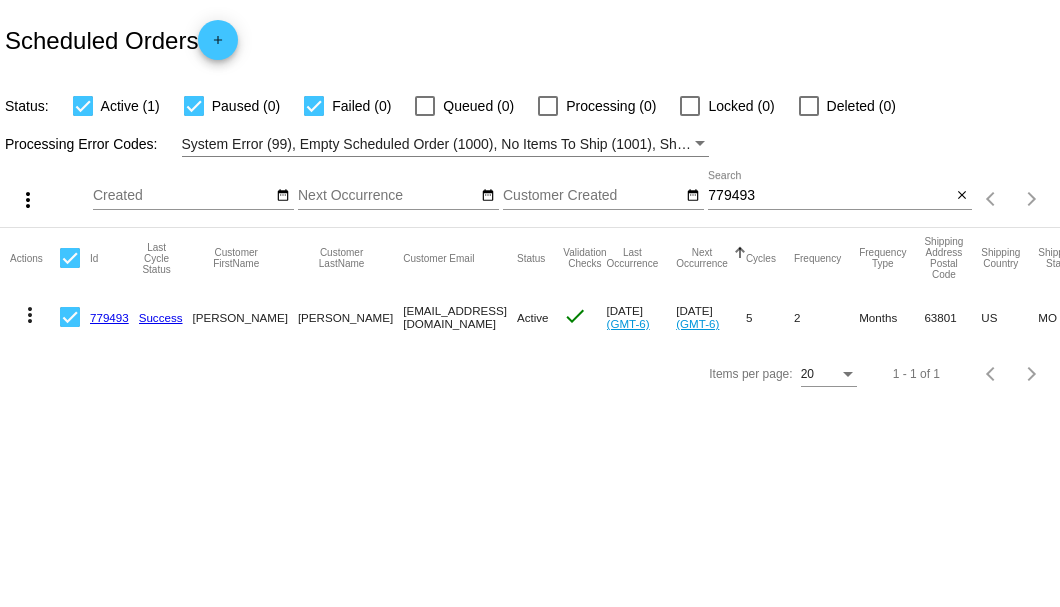 drag, startPoint x: 316, startPoint y: 308, endPoint x: 428, endPoint y: 313, distance: 112.11155 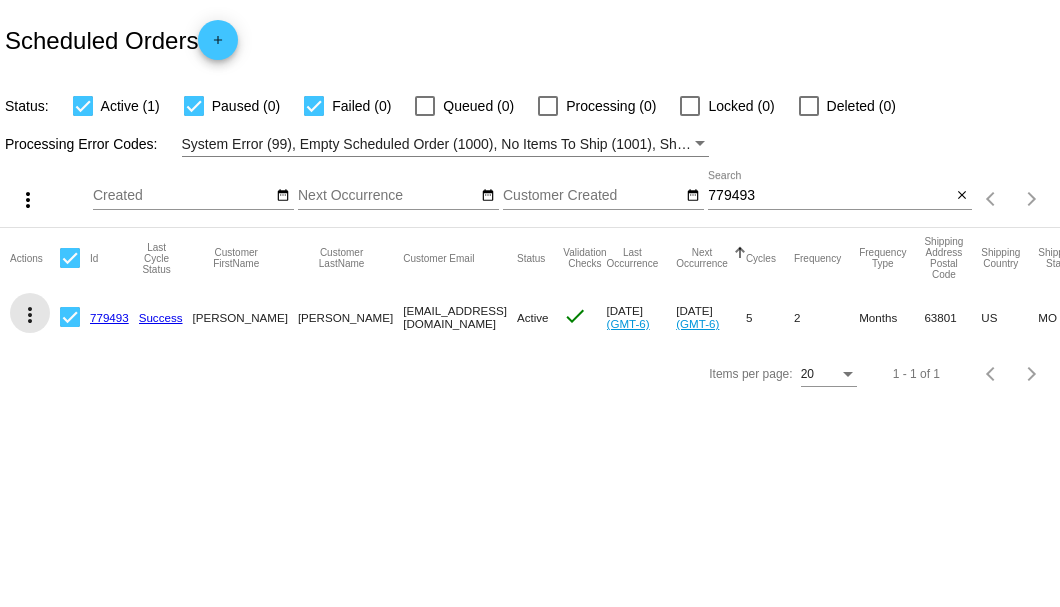 click on "more_vert" 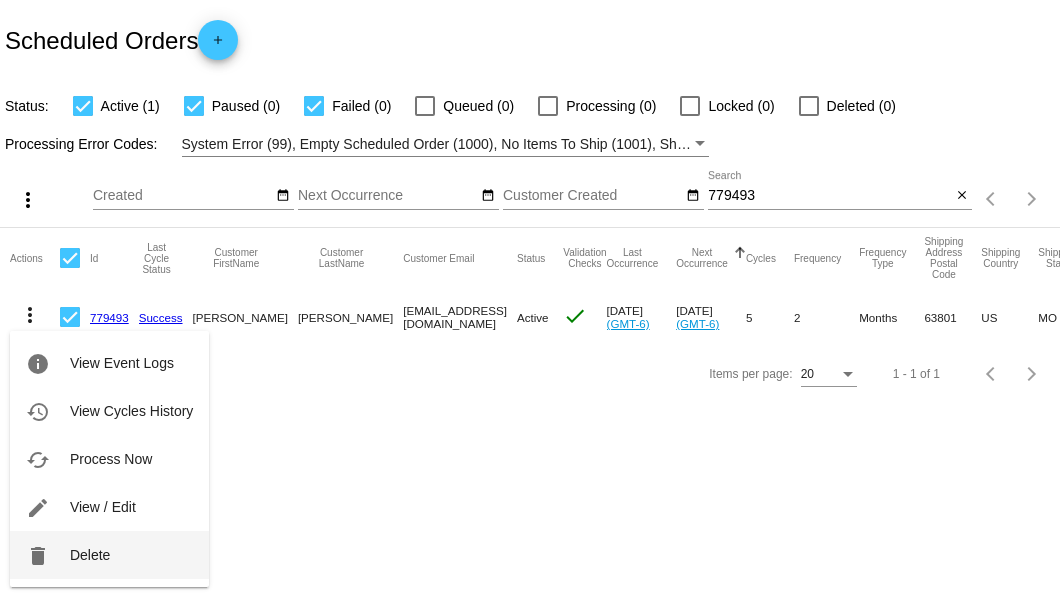 click on "delete
Delete" at bounding box center (109, 555) 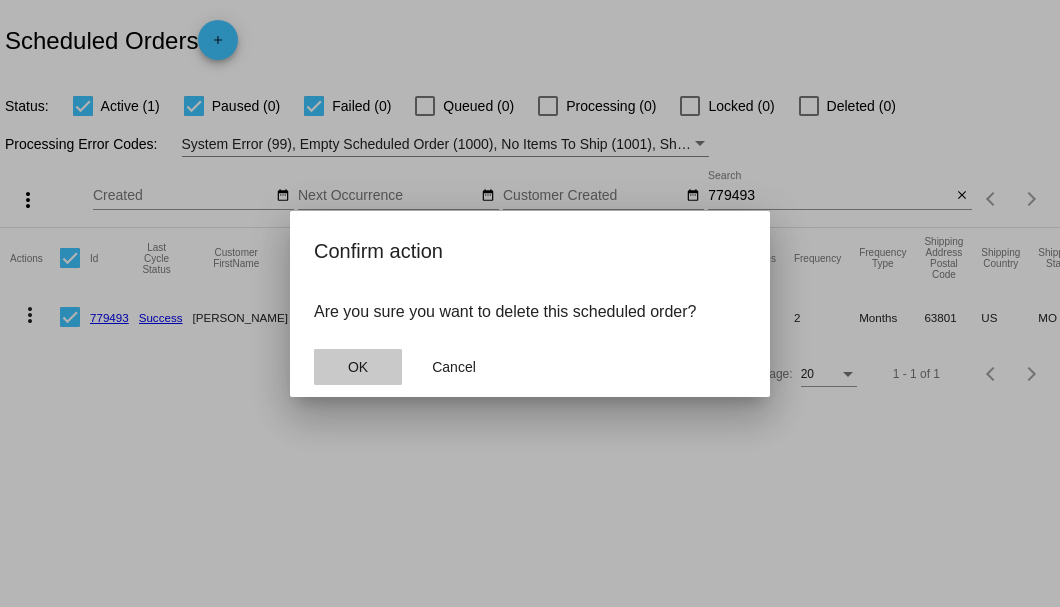 click on "OK" 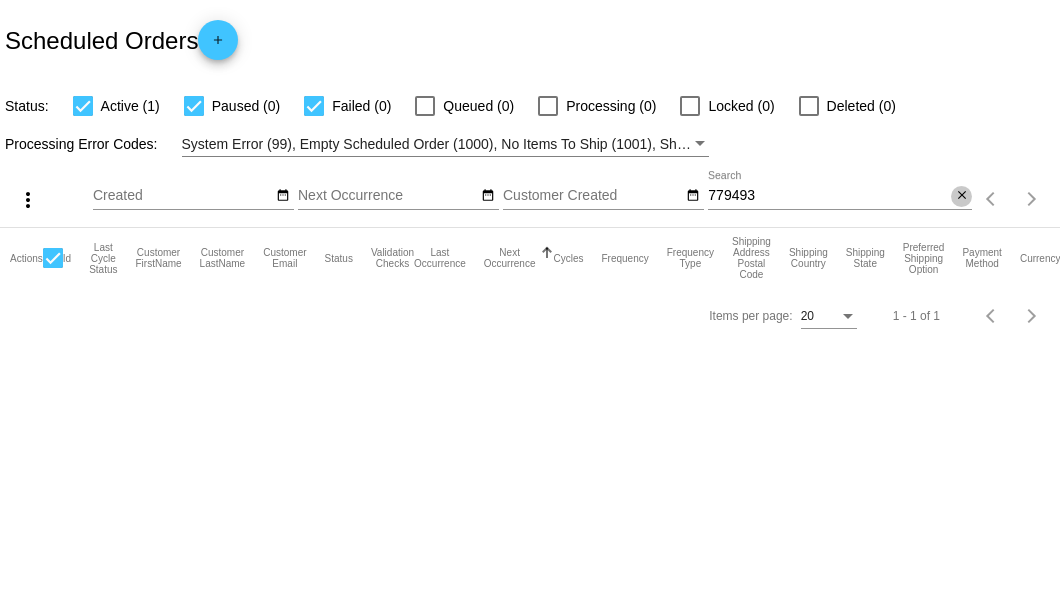 click on "close" 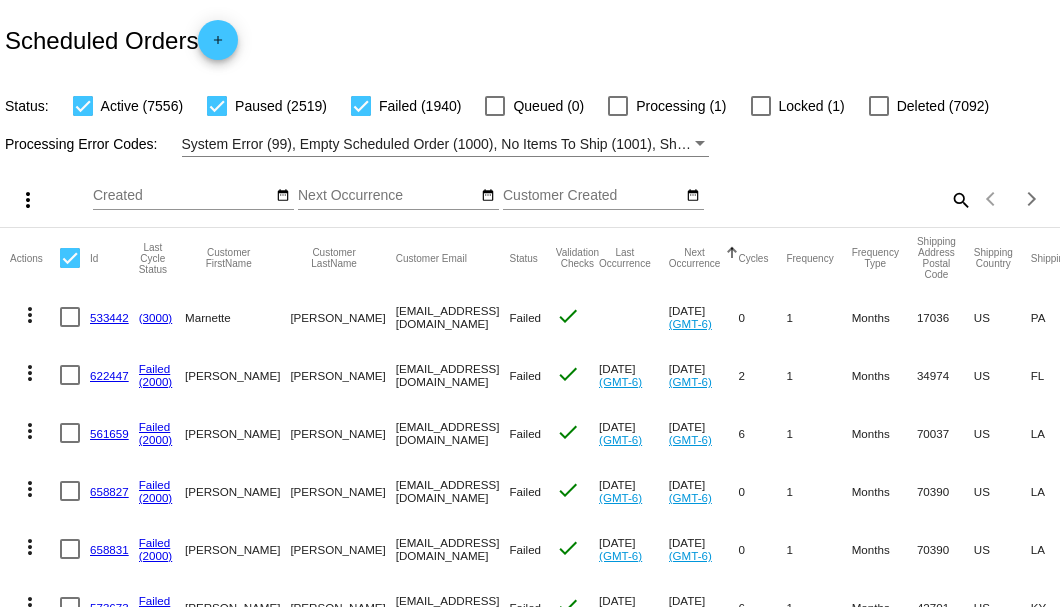 click on "search" 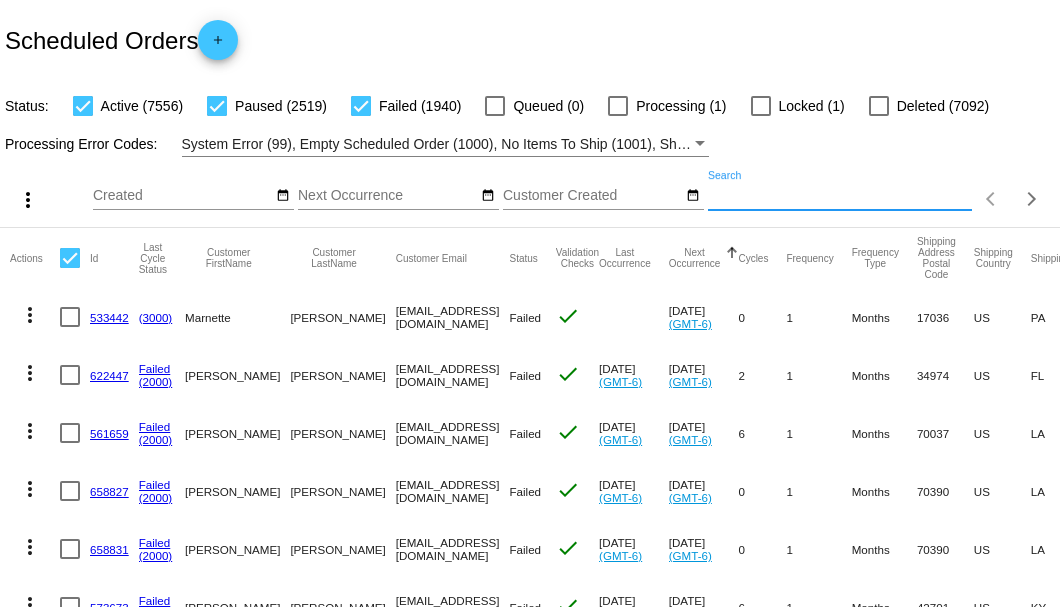 click on "Search" at bounding box center (840, 196) 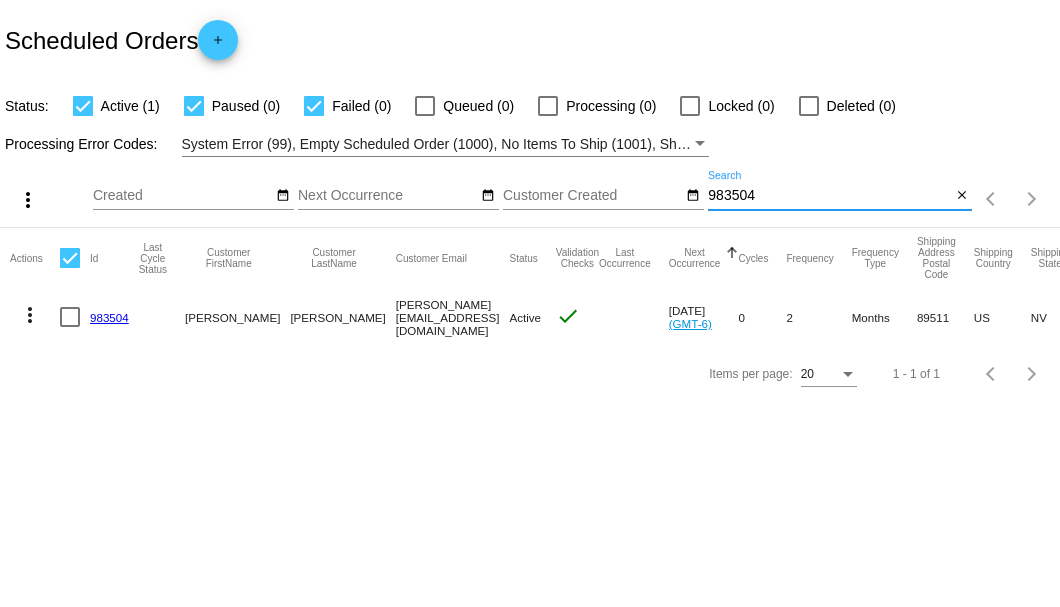 type on "983504" 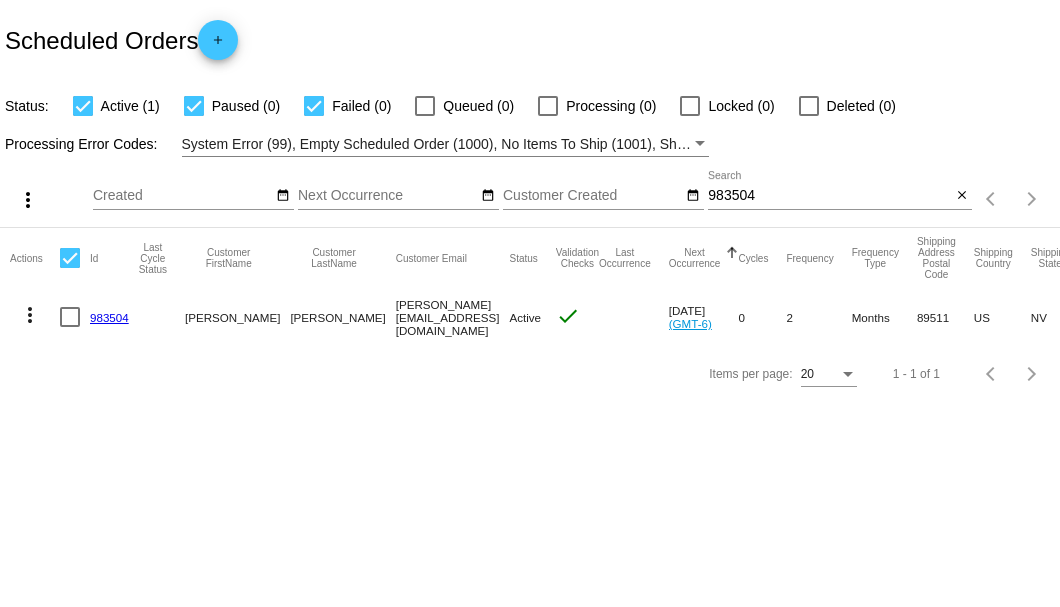 click on "983504" 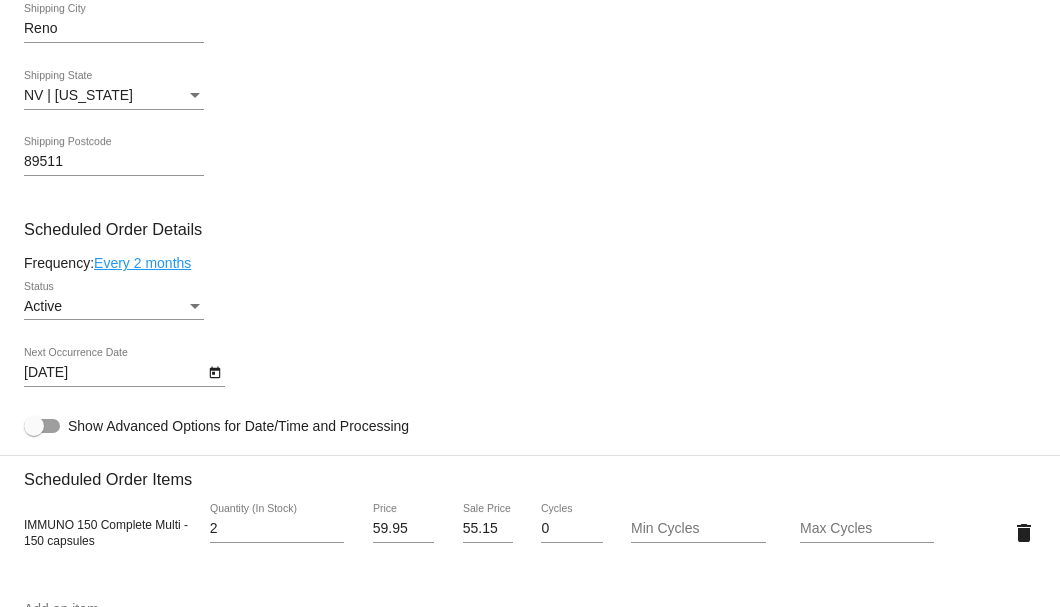 scroll, scrollTop: 1000, scrollLeft: 0, axis: vertical 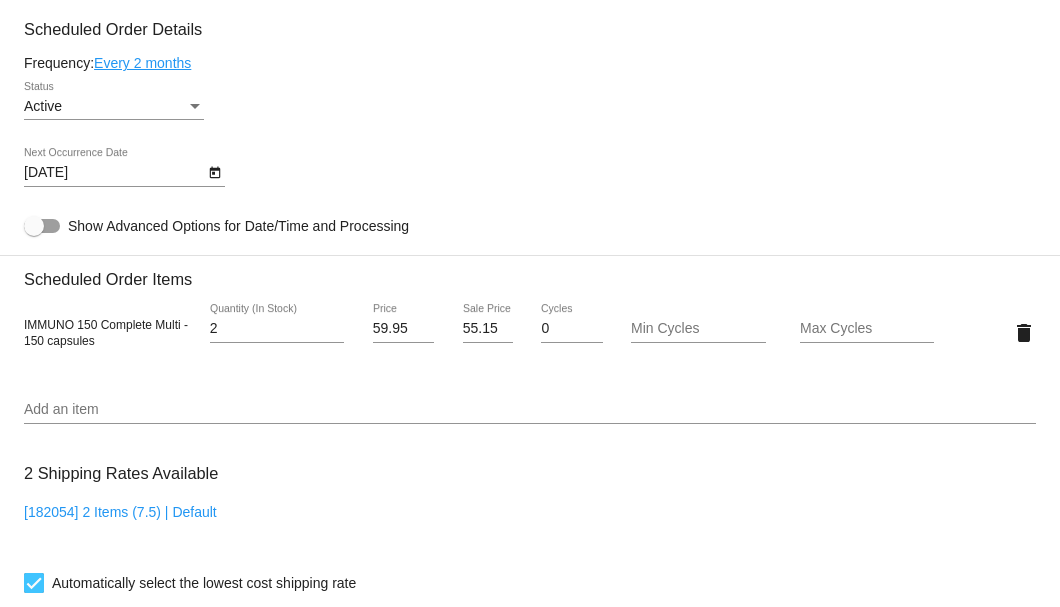 click 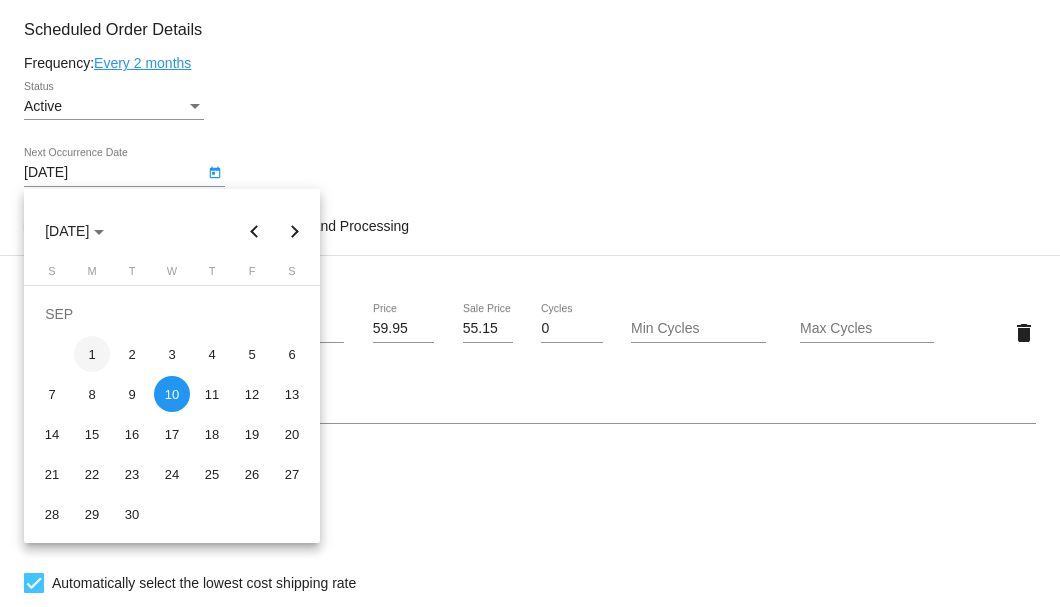 click on "1" at bounding box center [92, 354] 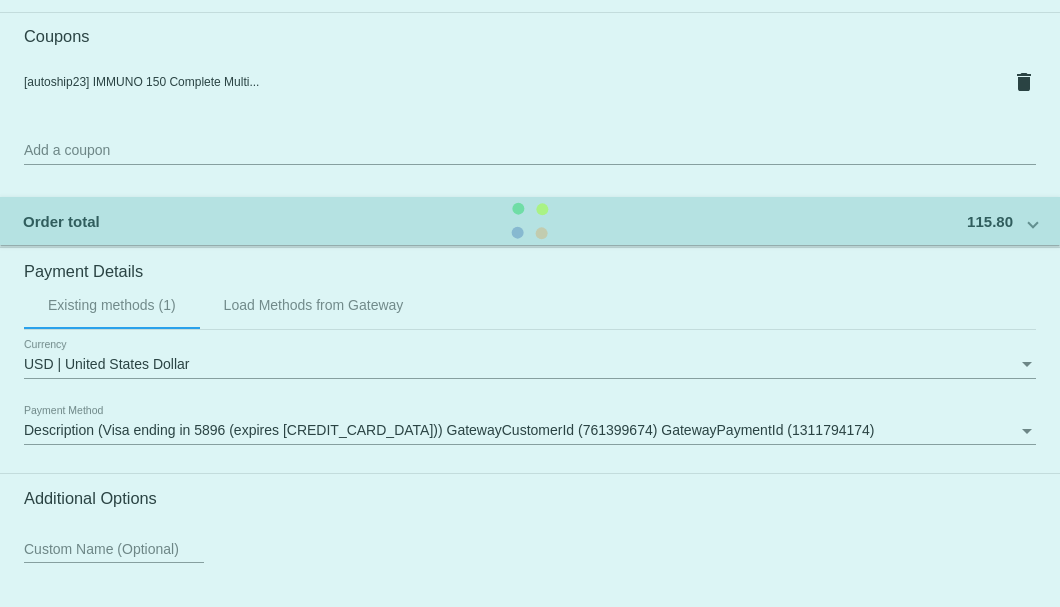 scroll, scrollTop: 1750, scrollLeft: 0, axis: vertical 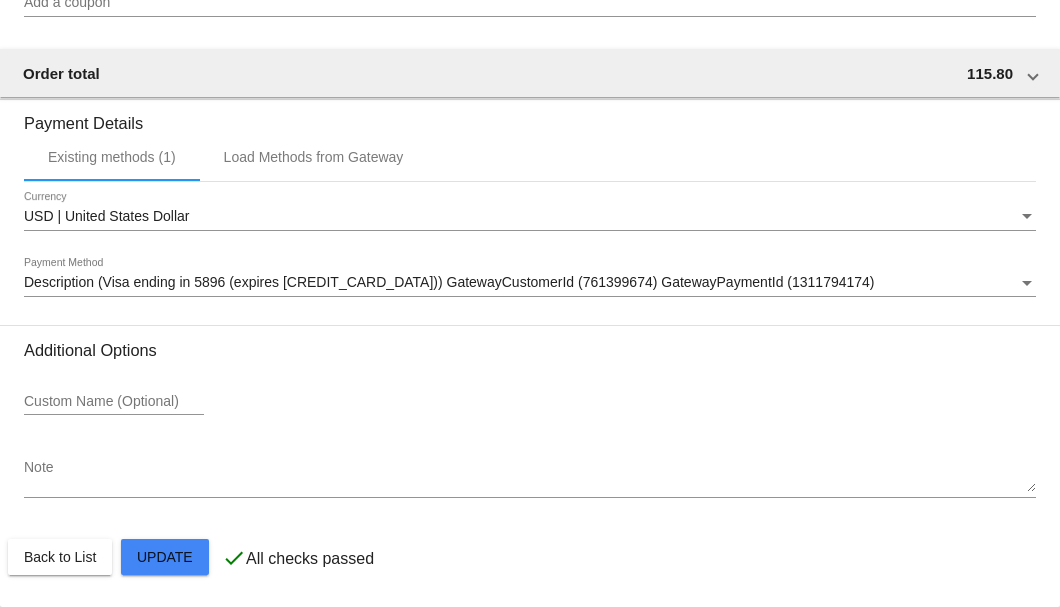 click on "Customer
6900922: Dennis DeAngelis
DENNIS@KADDYSTROLLER.COM
Customer Shipping
Enter Shipping Address Select A Saved Address (0)
Dennis
Shipping First Name
DeAngelis
Shipping Last Name
US | USA
Shipping Country
PO Box 19241
Shipping Street 1
Shipping Street 2
Reno
Shipping City
NV | Nevada
Shipping State
89511
Shipping Postcode
Scheduled Order Details
Frequency:
Every 2 months
Active
Status" 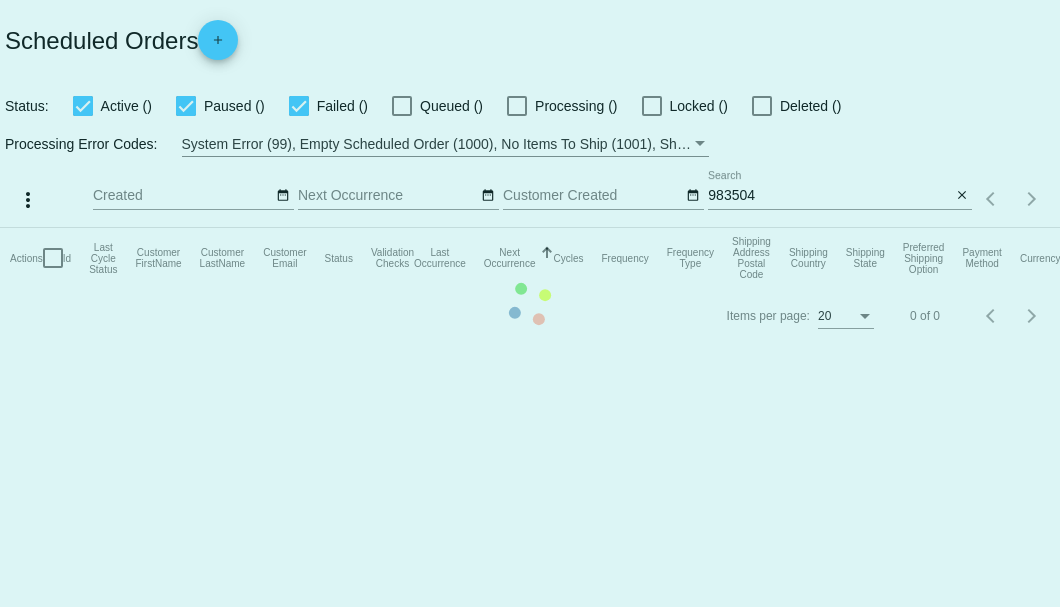 scroll, scrollTop: 0, scrollLeft: 0, axis: both 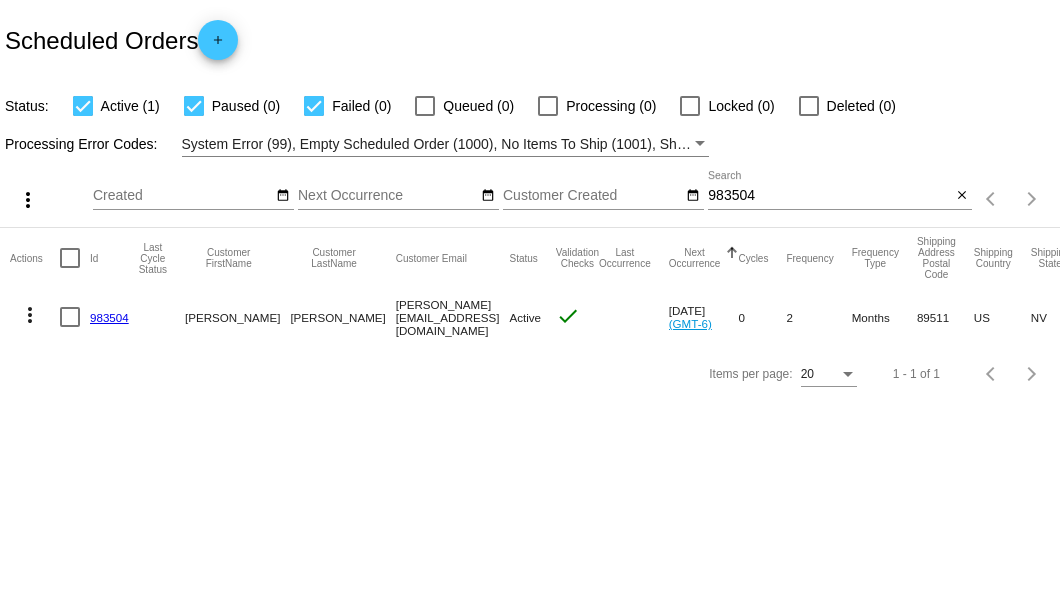 drag, startPoint x: 309, startPoint y: 316, endPoint x: 503, endPoint y: 312, distance: 194.04123 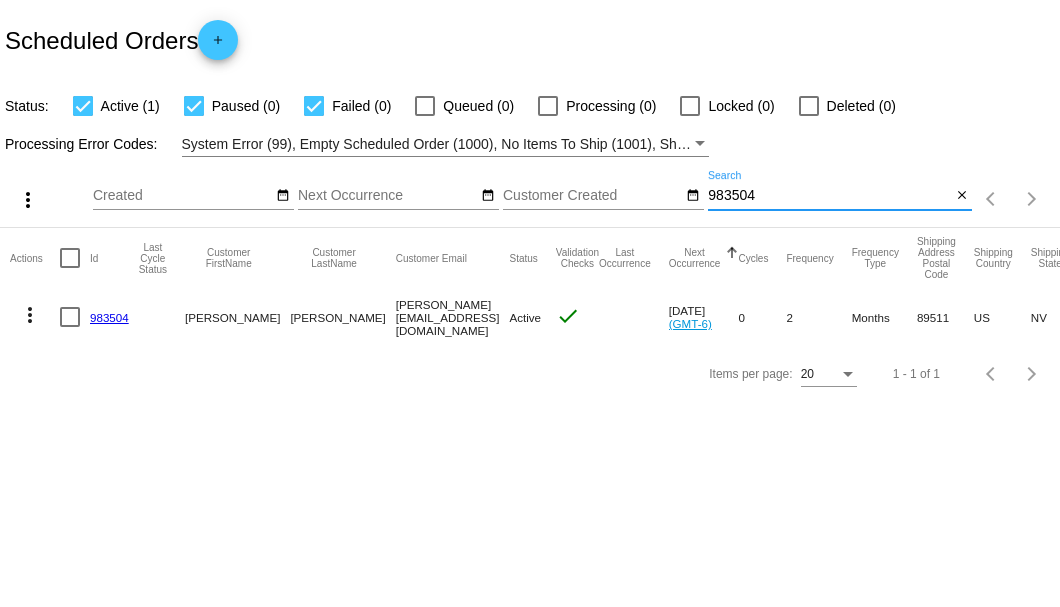 click on "983504" at bounding box center (829, 196) 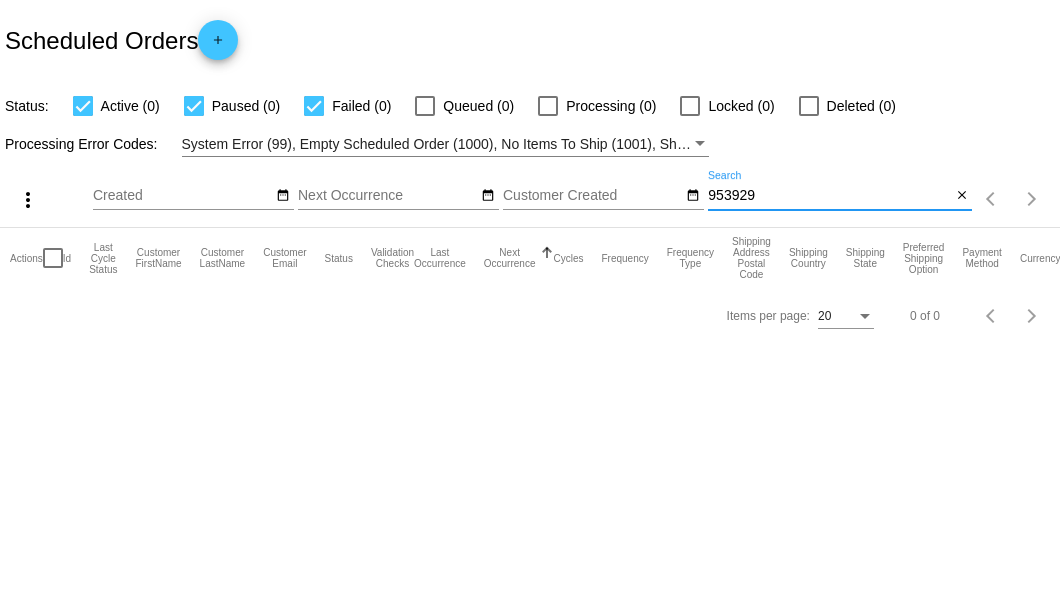 click on "953929" at bounding box center [829, 196] 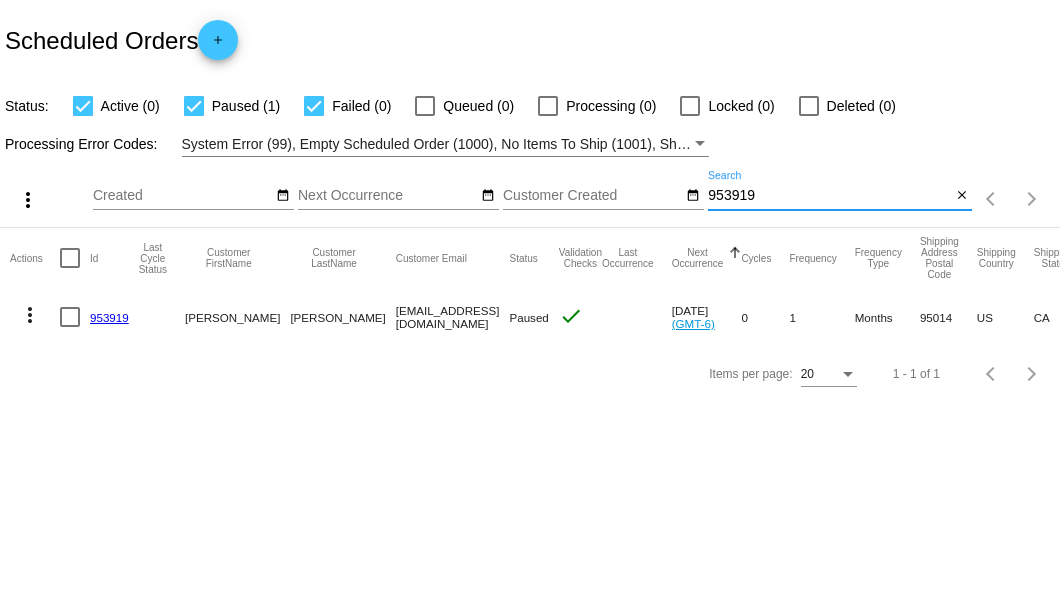 type on "953919" 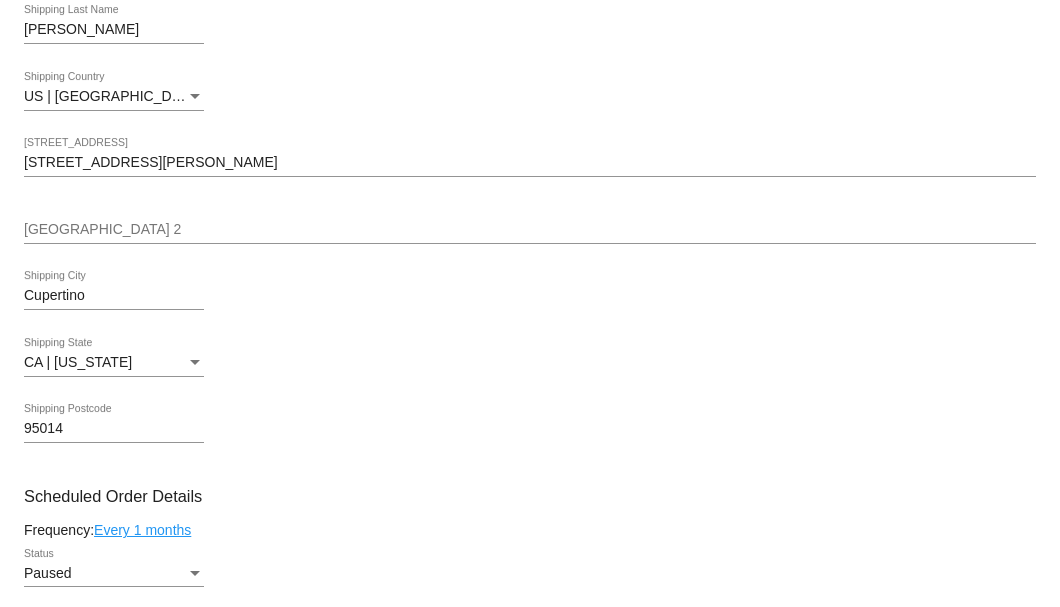 scroll, scrollTop: 733, scrollLeft: 0, axis: vertical 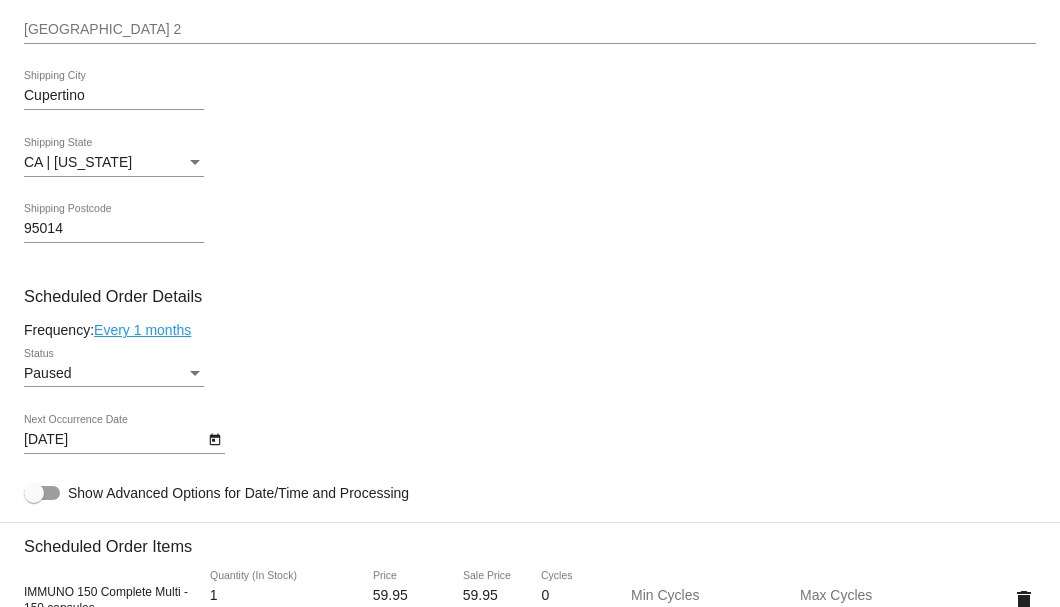 click on "Paused" at bounding box center (105, 374) 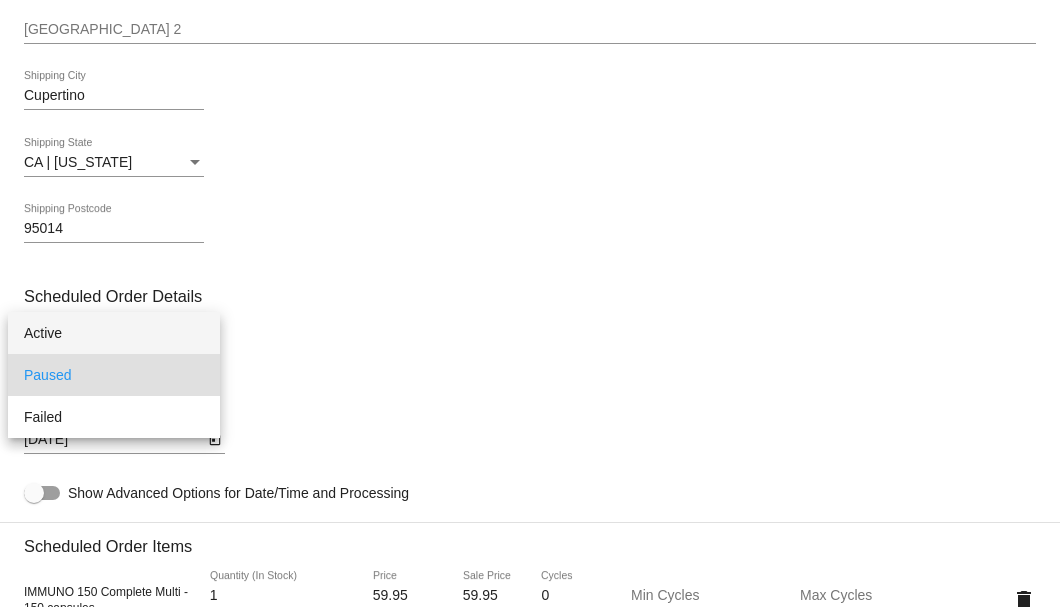 click on "Active" at bounding box center [114, 333] 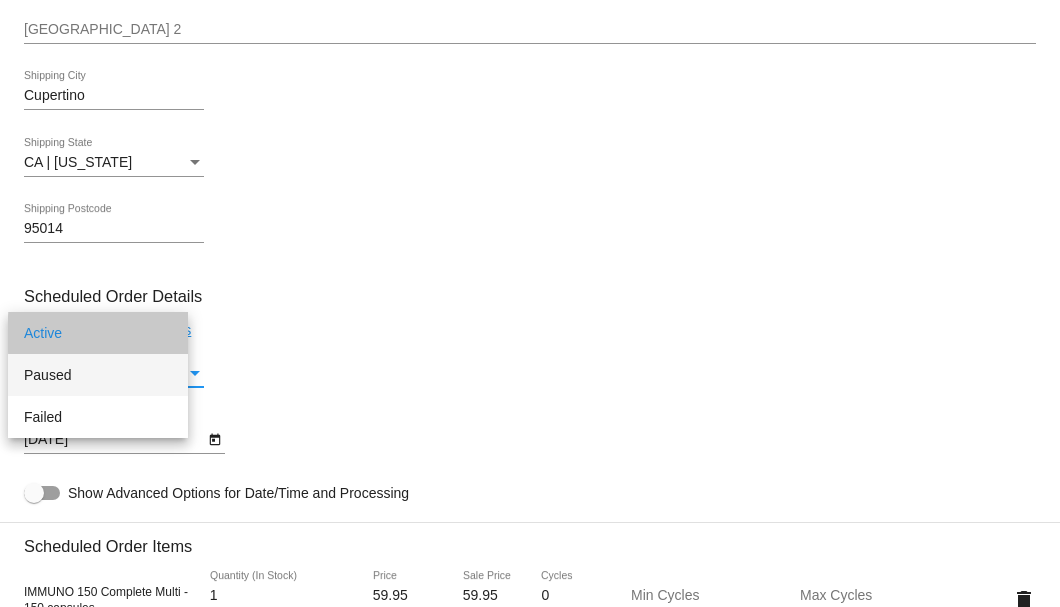 scroll, scrollTop: 933, scrollLeft: 0, axis: vertical 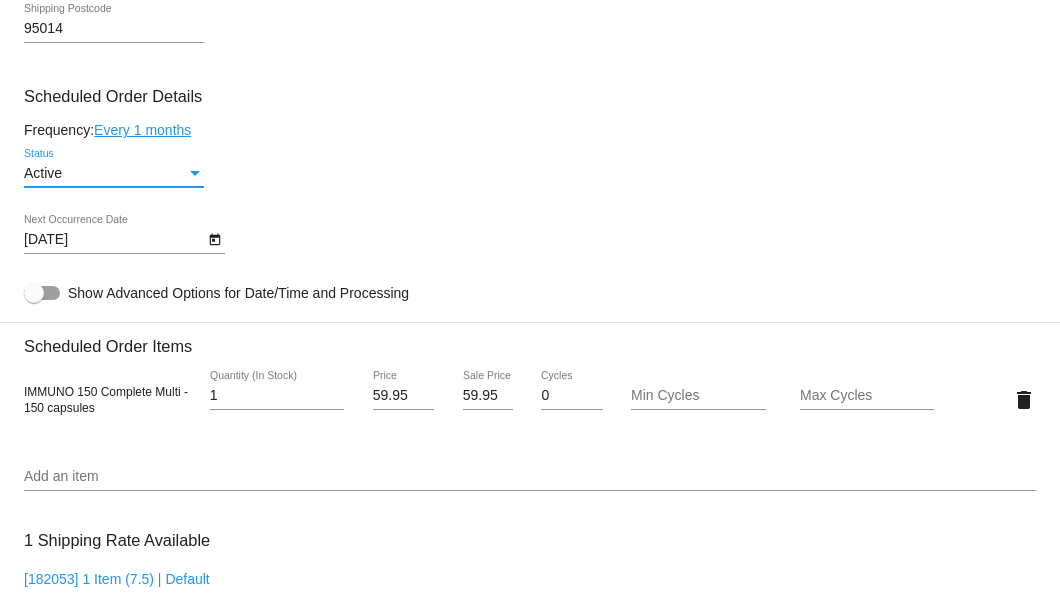 click 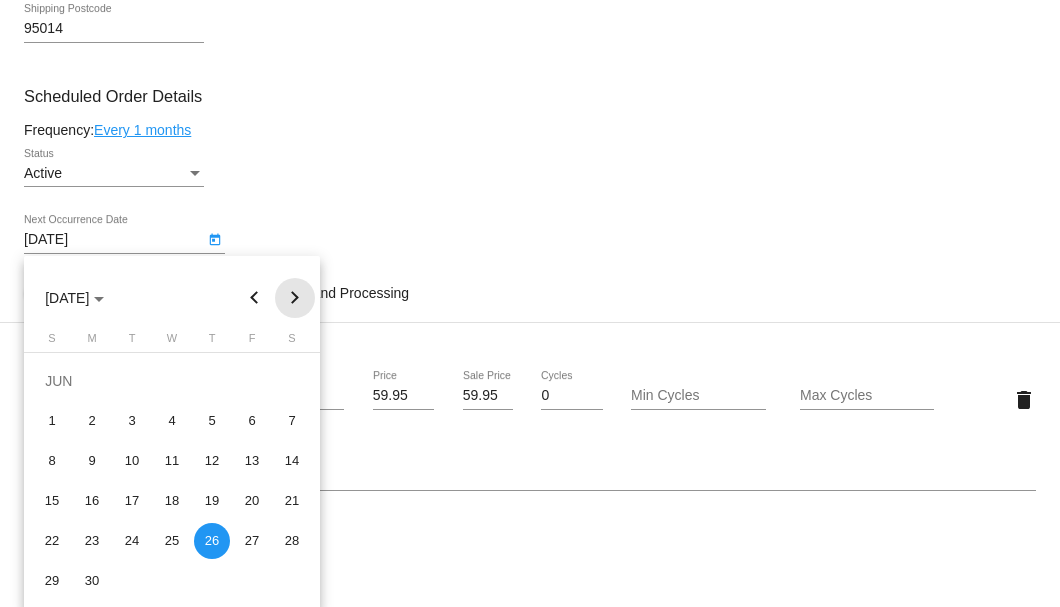 click at bounding box center [295, 298] 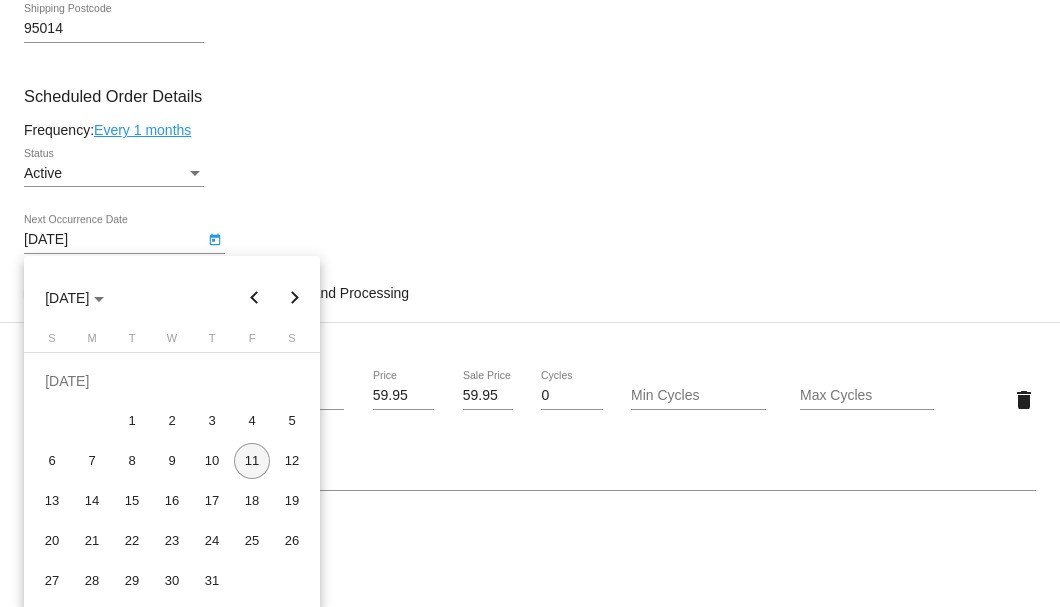 click on "11" at bounding box center [252, 461] 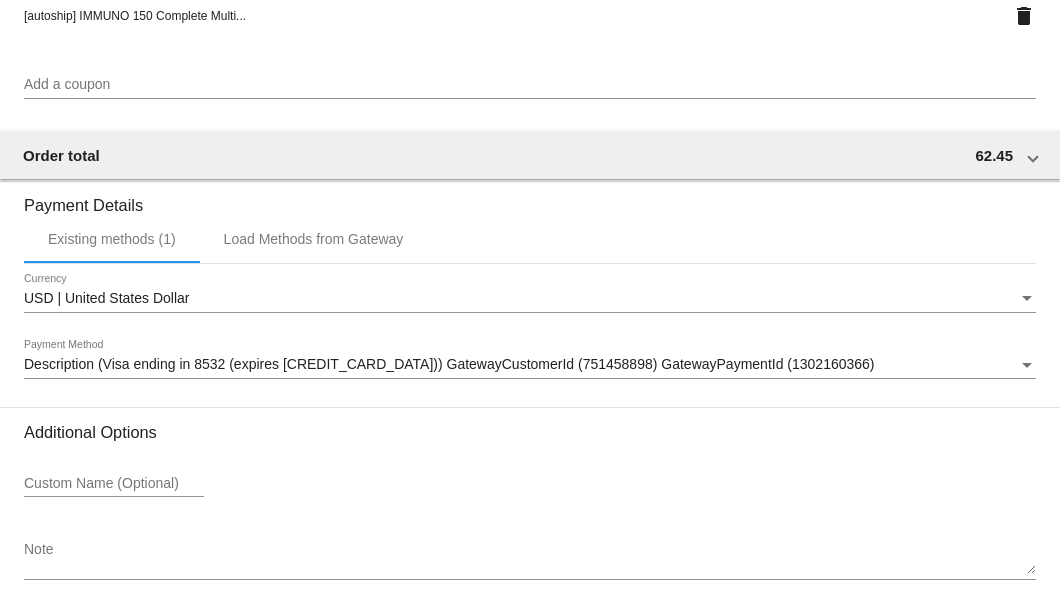 scroll, scrollTop: 1750, scrollLeft: 0, axis: vertical 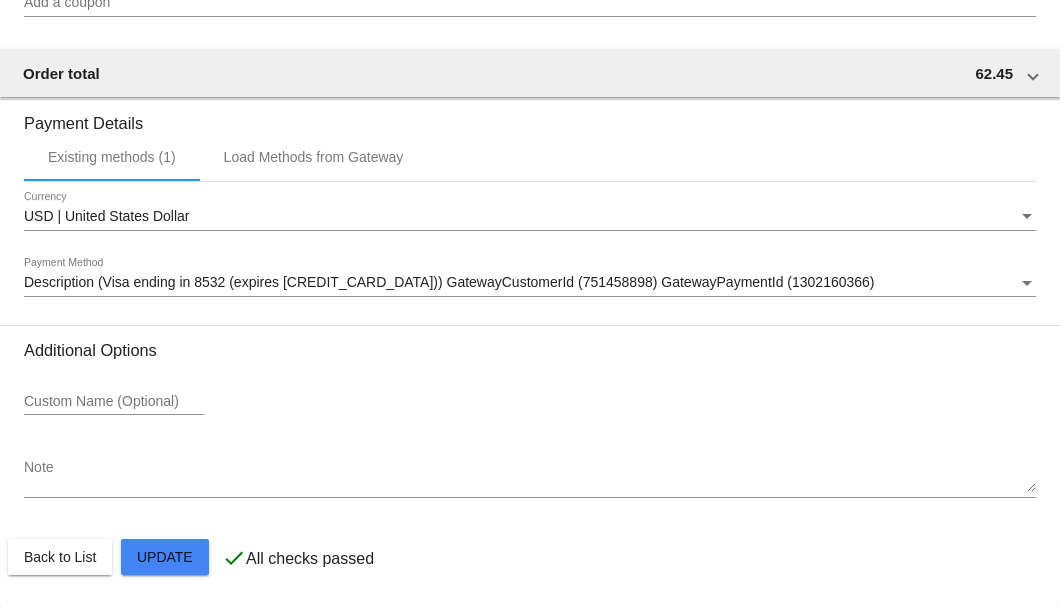 click on "Customer
6794315: Stephania Higdon
sahigdon@earthlink.net
Customer Shipping
Enter Shipping Address Select A Saved Address (0)
Stephania
Shipping First Name
Higdon
Shipping Last Name
US | USA
Shipping Country
10138 Myer Place
Shipping Street 1
Shipping Street 2
Cupertino
Shipping City
CA | California
Shipping State
95014
Shipping Postcode
Scheduled Order Details
Frequency:
Every 1 months
Active
Status 1" 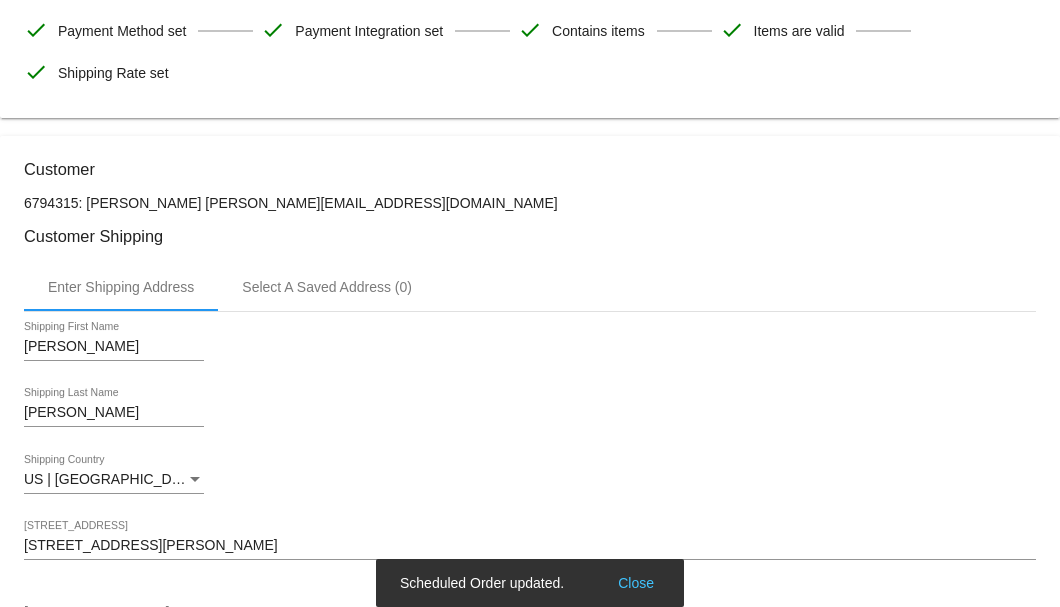 scroll, scrollTop: 0, scrollLeft: 0, axis: both 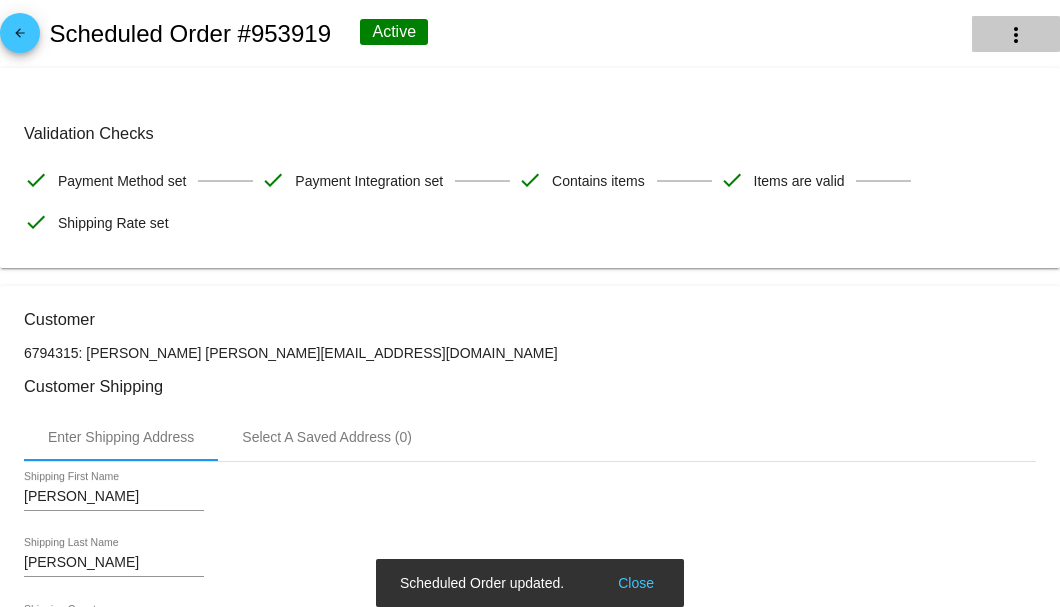 click on "more_vert" 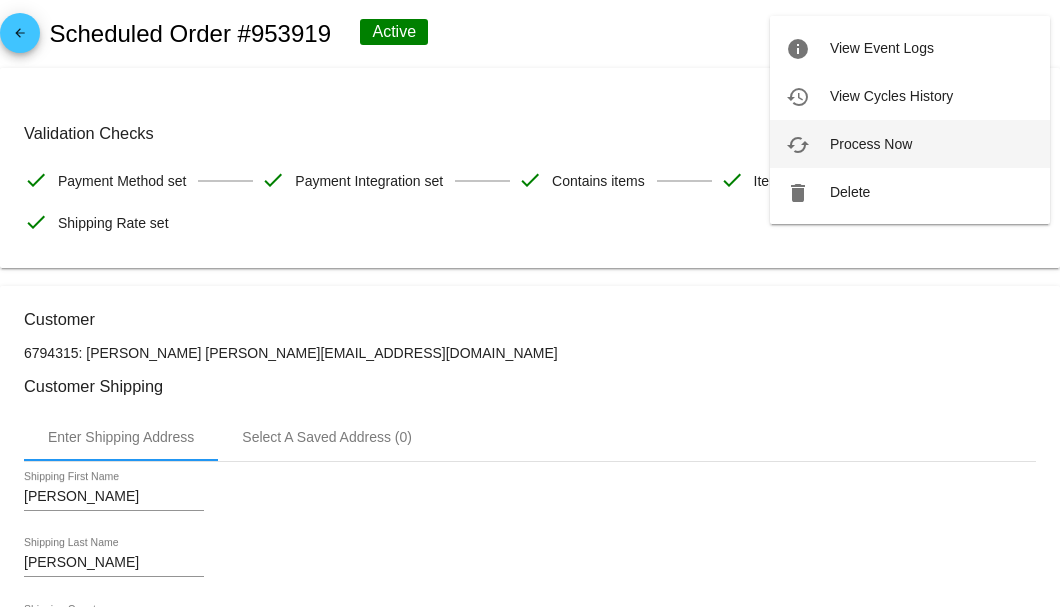 click on "cached
Process Now" at bounding box center [910, 144] 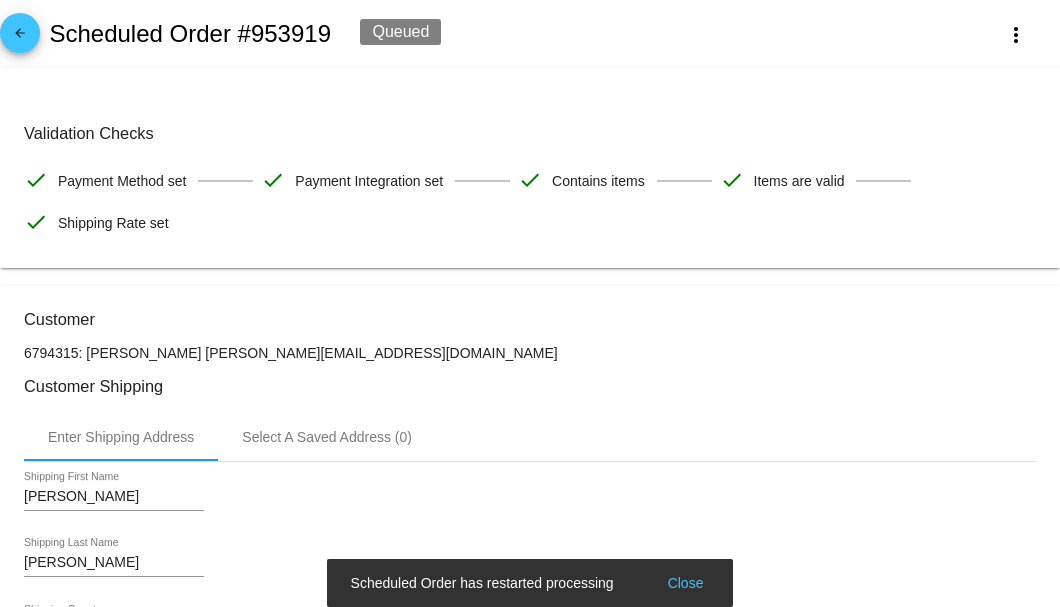 drag, startPoint x: 352, startPoint y: 355, endPoint x: 202, endPoint y: 353, distance: 150.01334 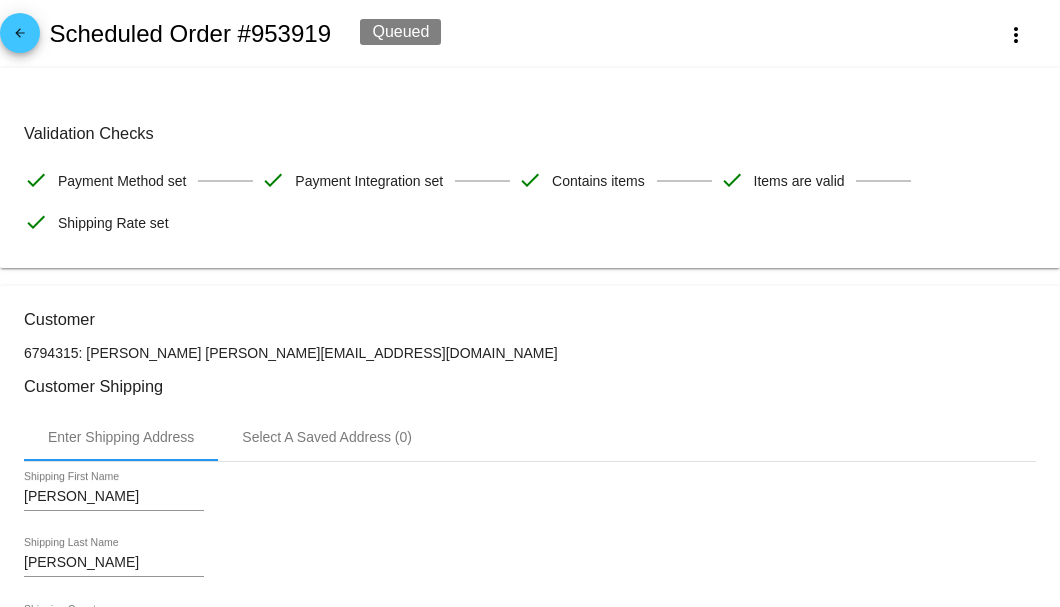 copy on "[EMAIL_ADDRESS][DOMAIN_NAME]" 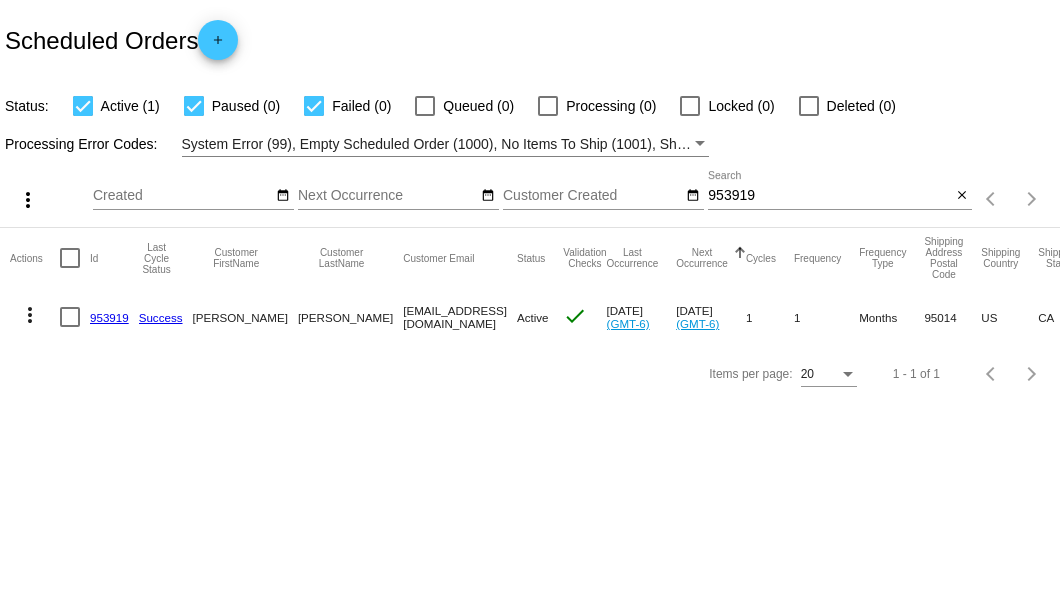 scroll, scrollTop: 0, scrollLeft: 0, axis: both 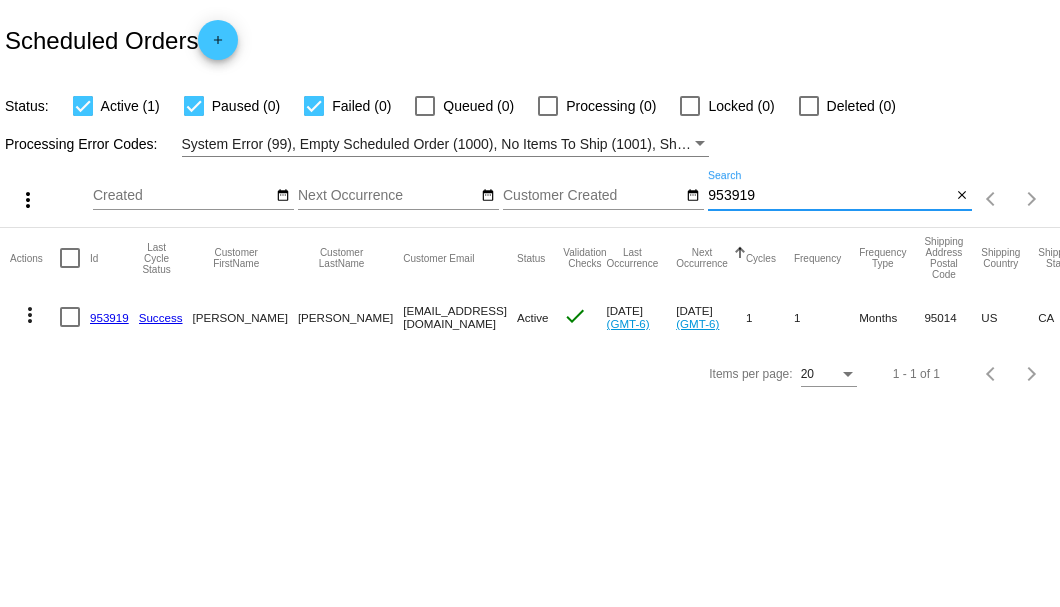 click on "953919" at bounding box center (829, 196) 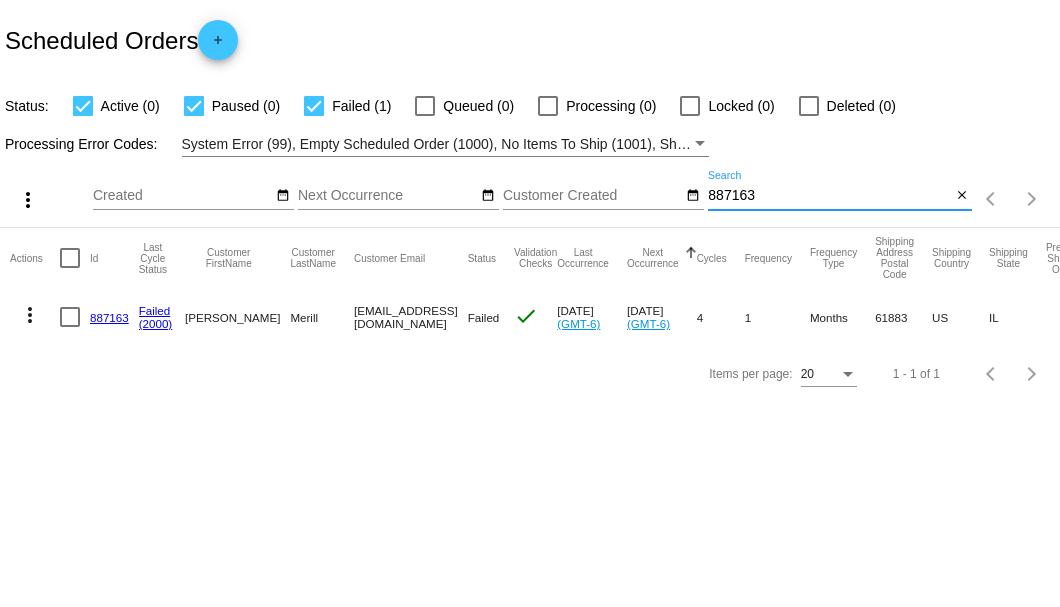 type on "887163" 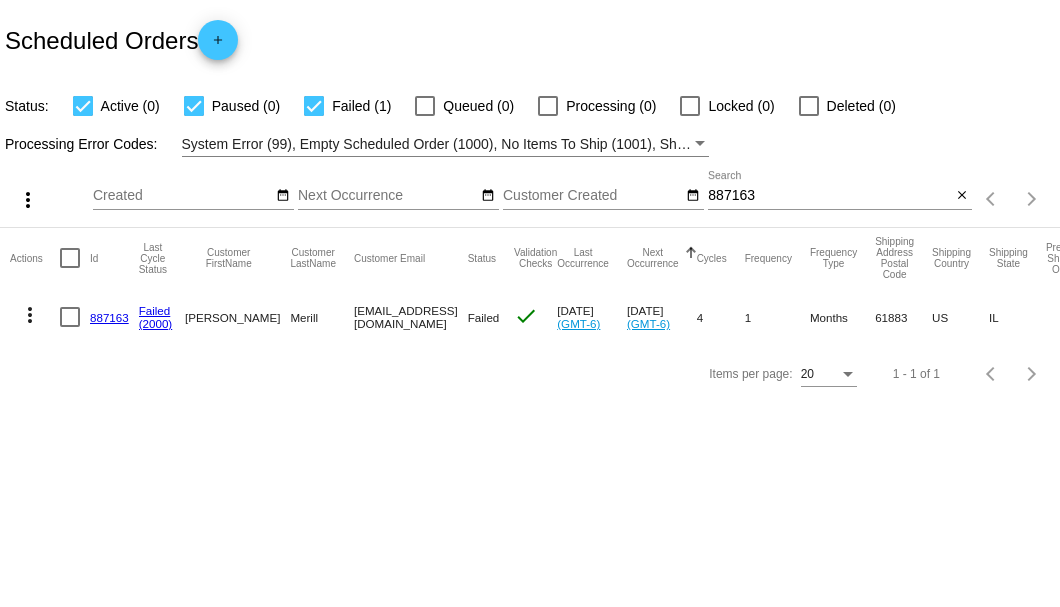drag, startPoint x: 312, startPoint y: 316, endPoint x: 440, endPoint y: 321, distance: 128.09763 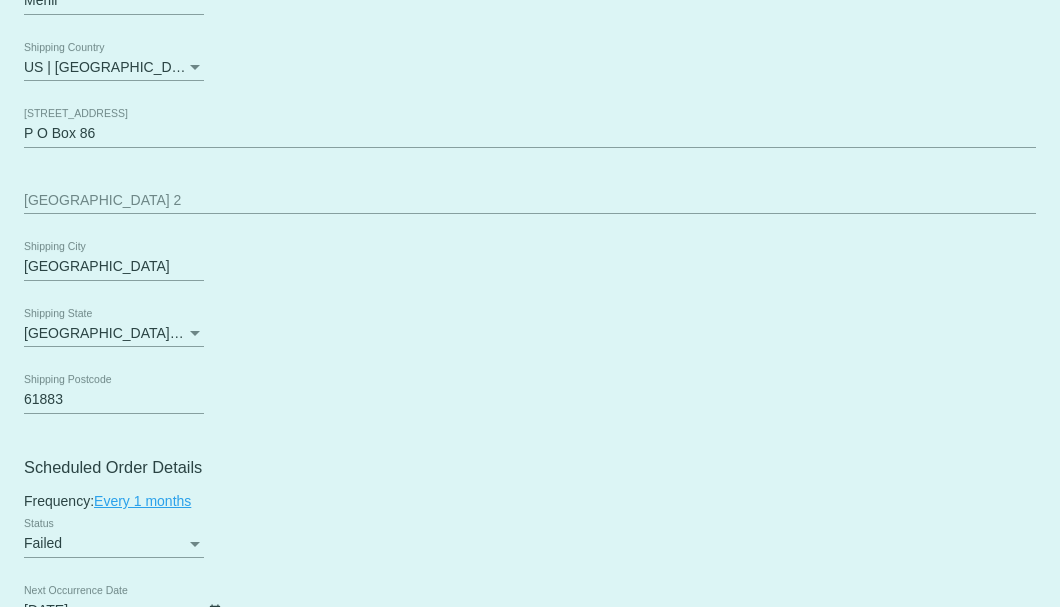 scroll, scrollTop: 1133, scrollLeft: 0, axis: vertical 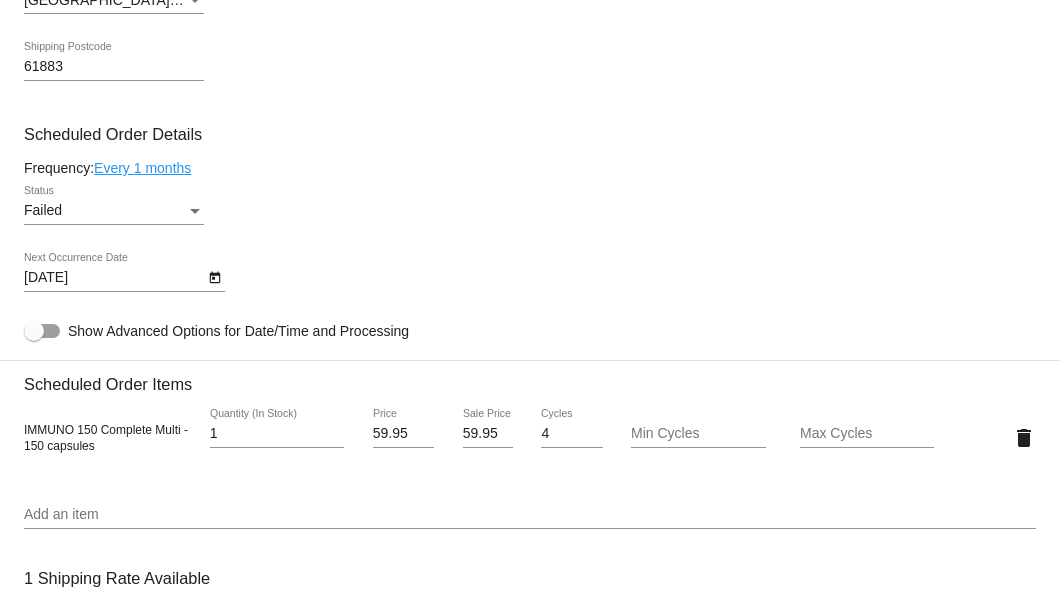click on "Failed
Status" 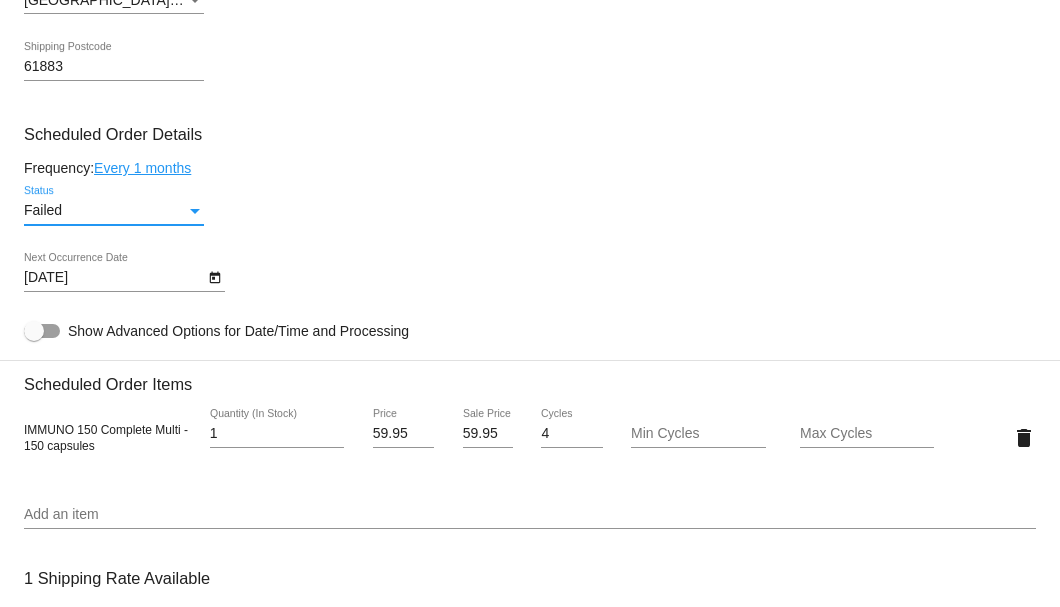 click at bounding box center [195, 211] 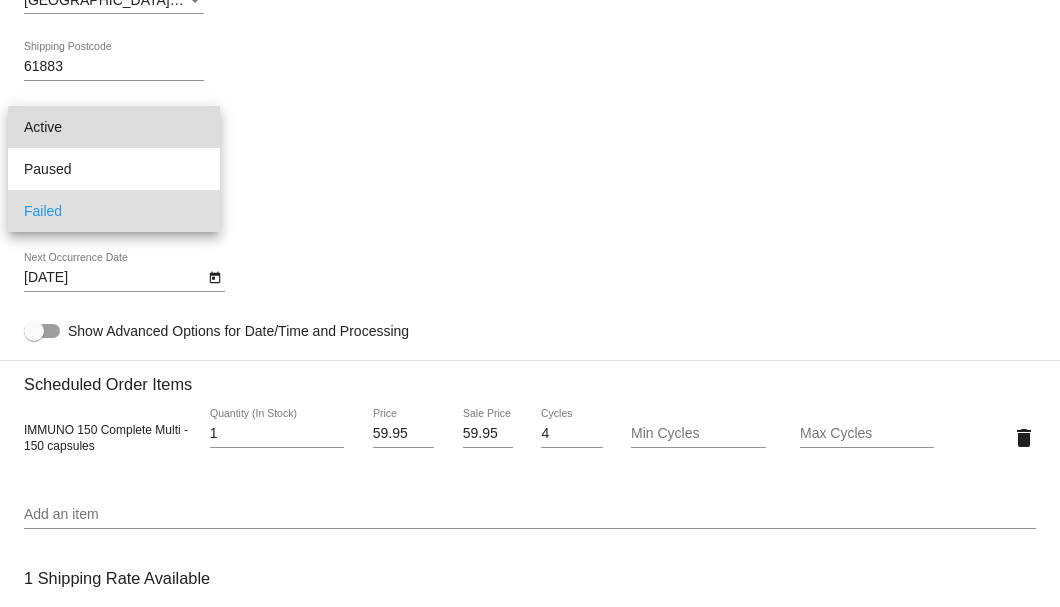 click on "Active" at bounding box center (114, 127) 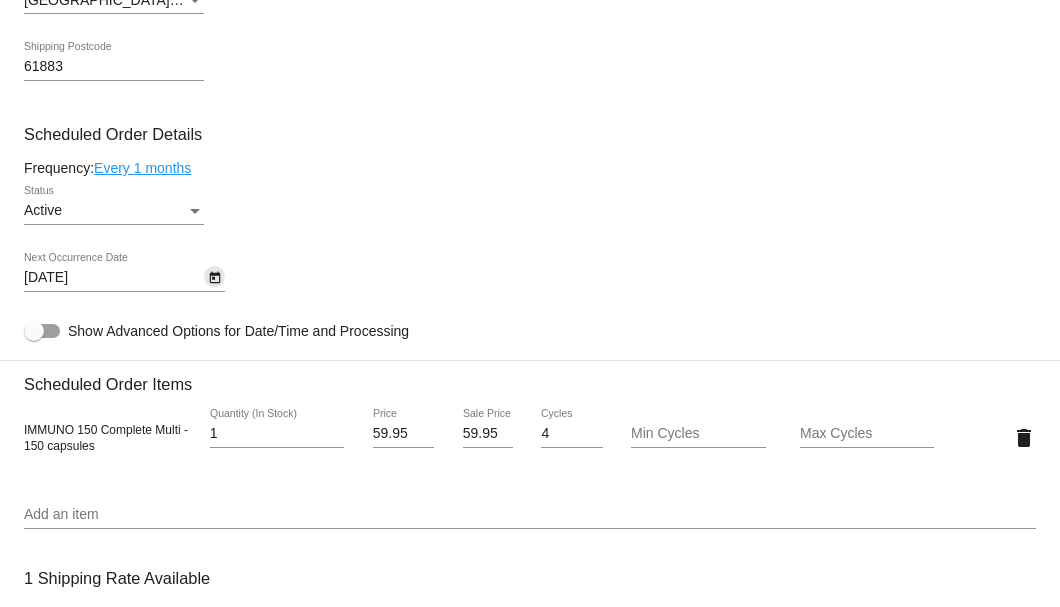 click 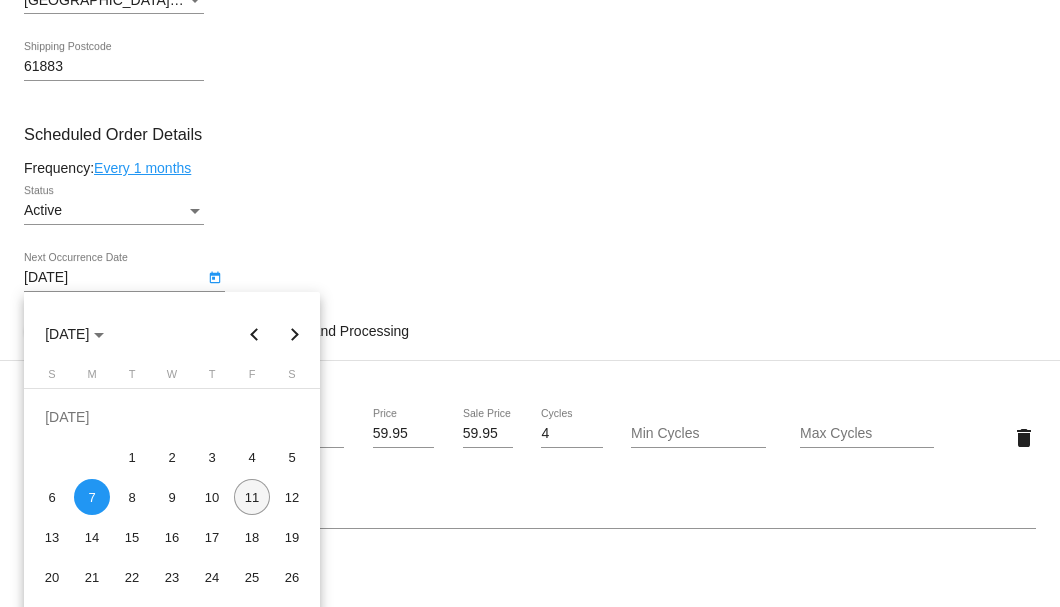 click on "11" at bounding box center (252, 497) 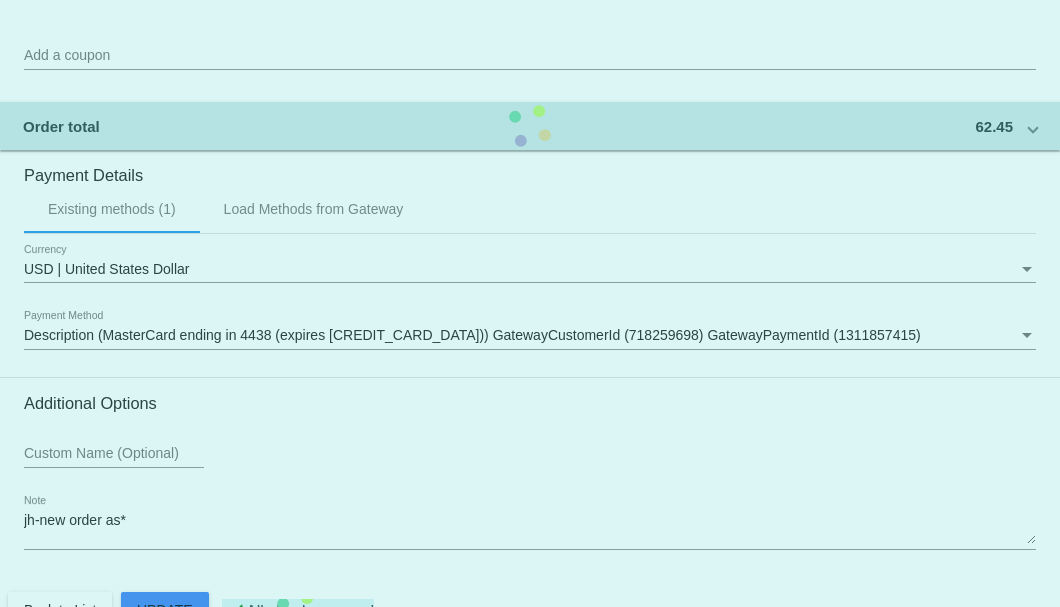 scroll, scrollTop: 1986, scrollLeft: 0, axis: vertical 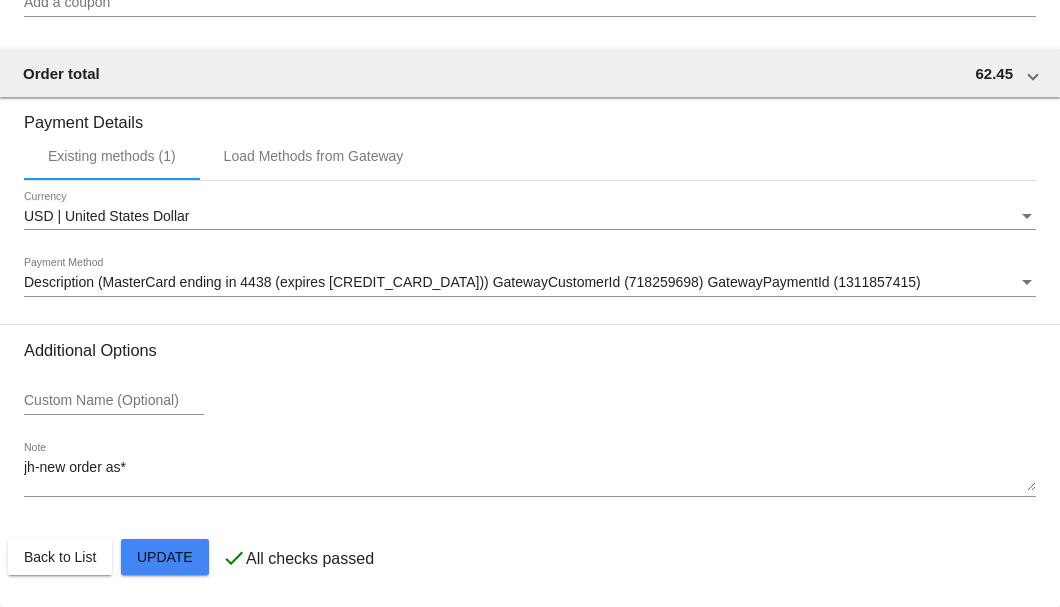click on "Customer
4314485: Ricky Merill
trapper3230@gmail.com
Customer Shipping
Enter Shipping Address Select A Saved Address (0)
Ricky
Shipping First Name
Merill
Shipping Last Name
US | USA
Shipping Country
P O Box 86
Shipping Street 1
Shipping Street 2
Westville
Shipping City
IL | Illinois
Shipping State
61883
Shipping Postcode
Scheduled Order Details
Frequency:
Every 1 months
Active
Status" 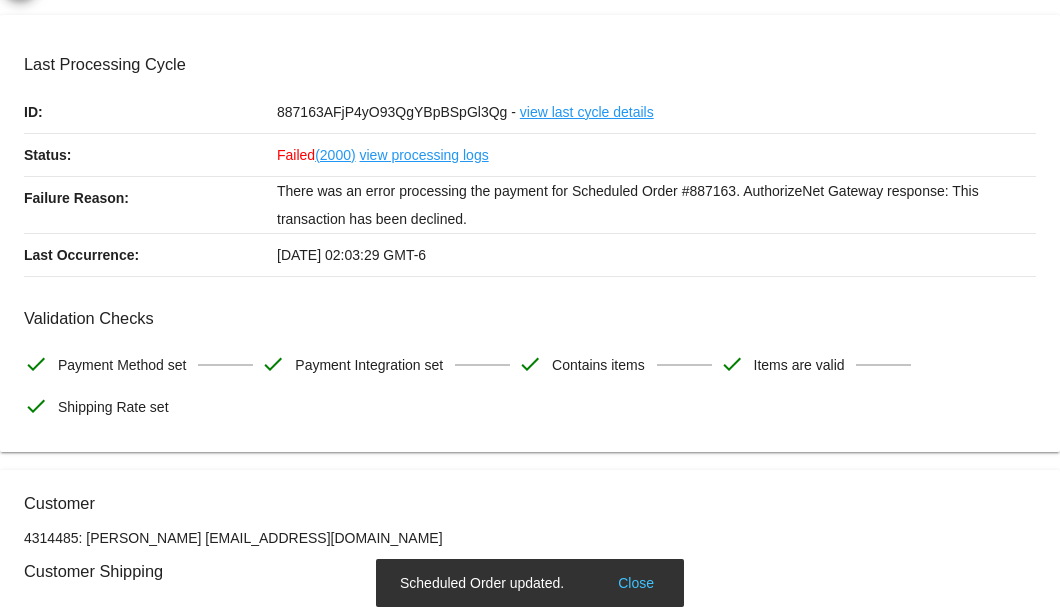 scroll, scrollTop: 0, scrollLeft: 0, axis: both 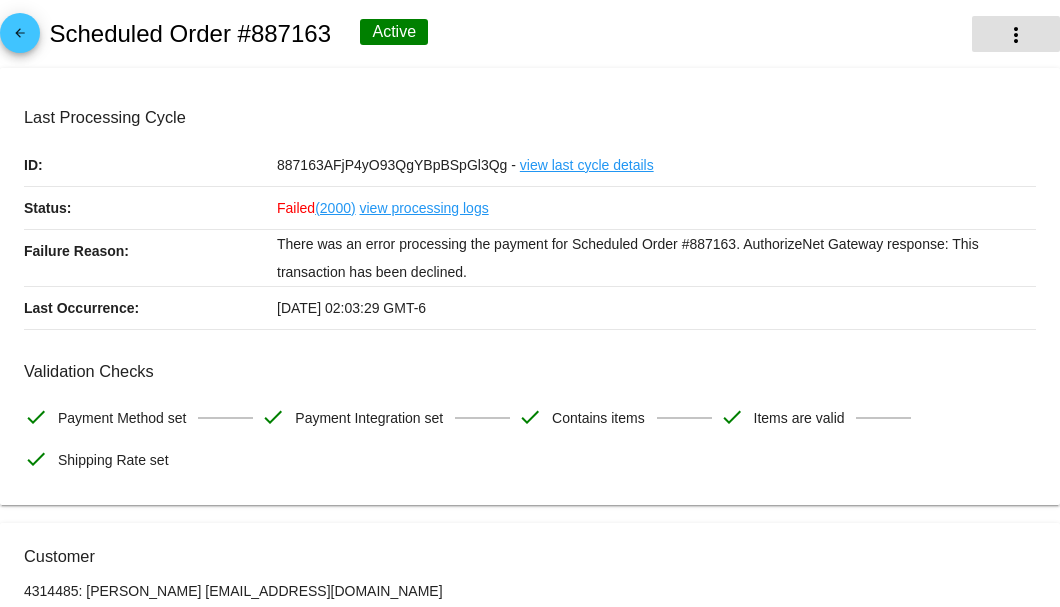 click on "more_vert" 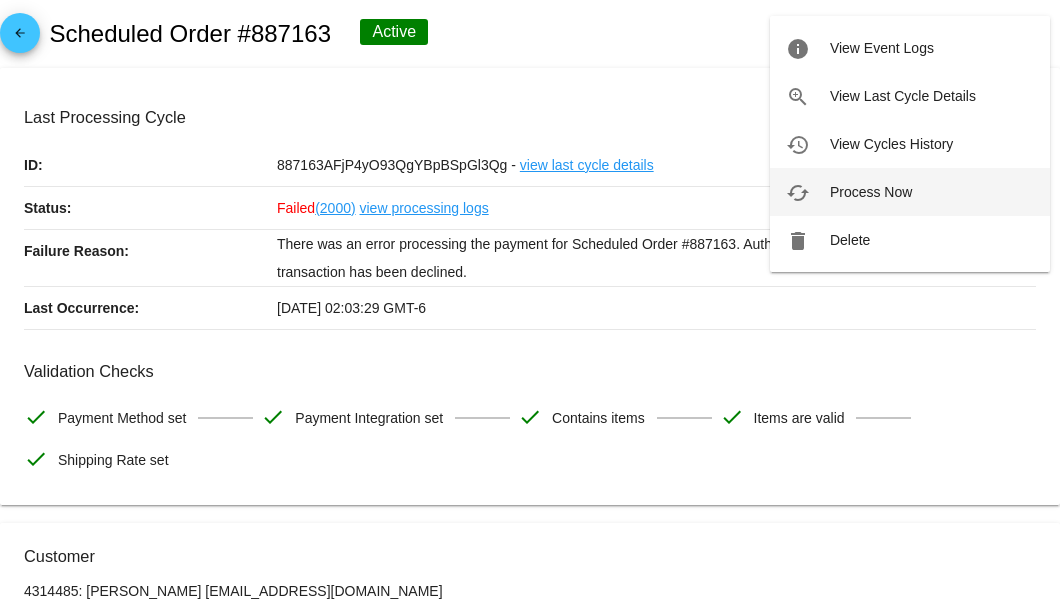 click on "cached
Process Now" at bounding box center (910, 192) 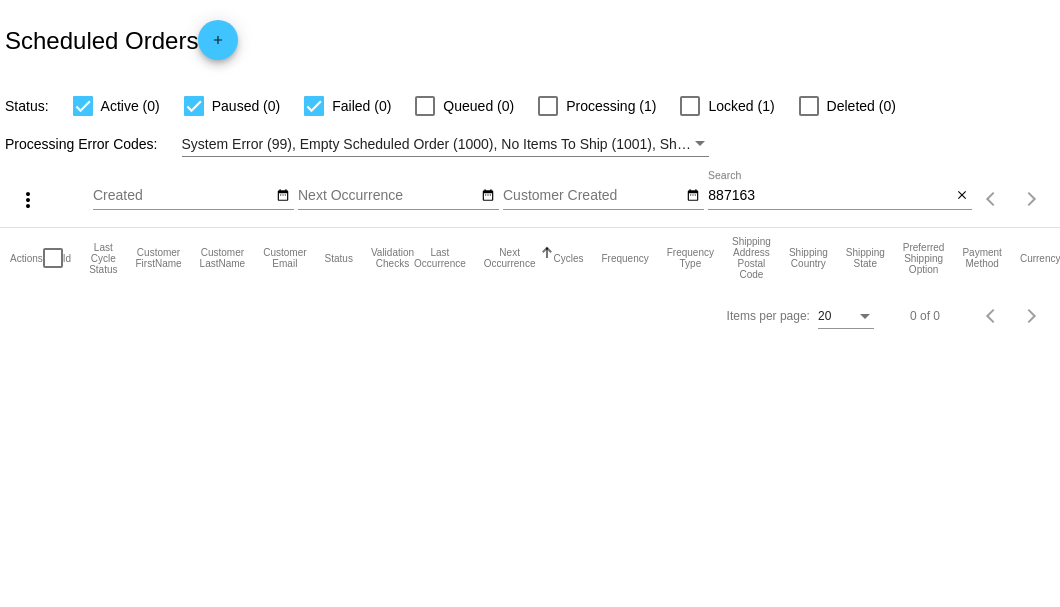 scroll, scrollTop: 0, scrollLeft: 0, axis: both 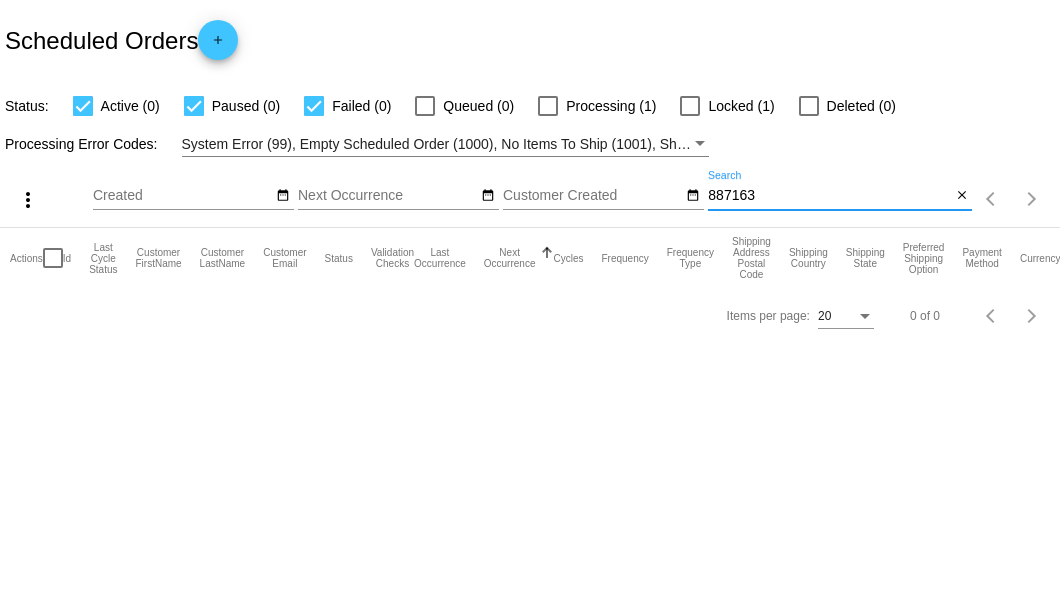 click on "887163" at bounding box center (829, 196) 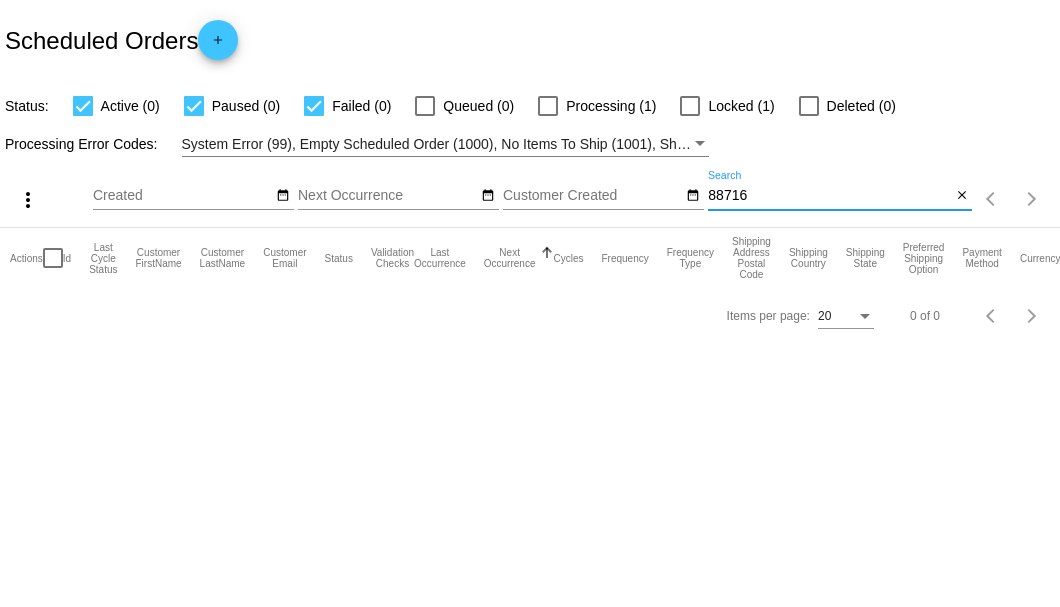 type on "887163" 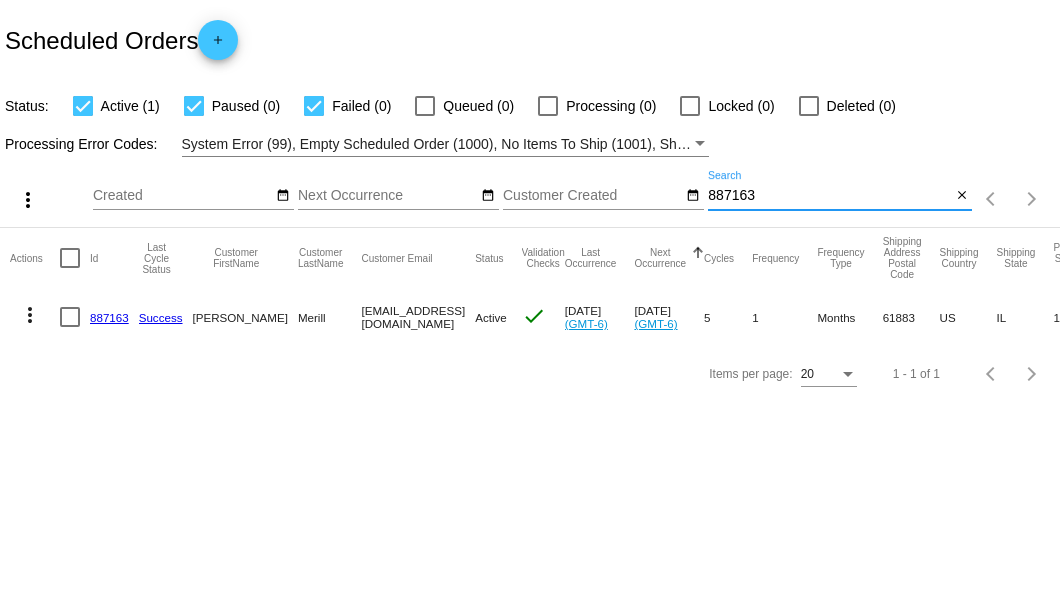 click on "887163" 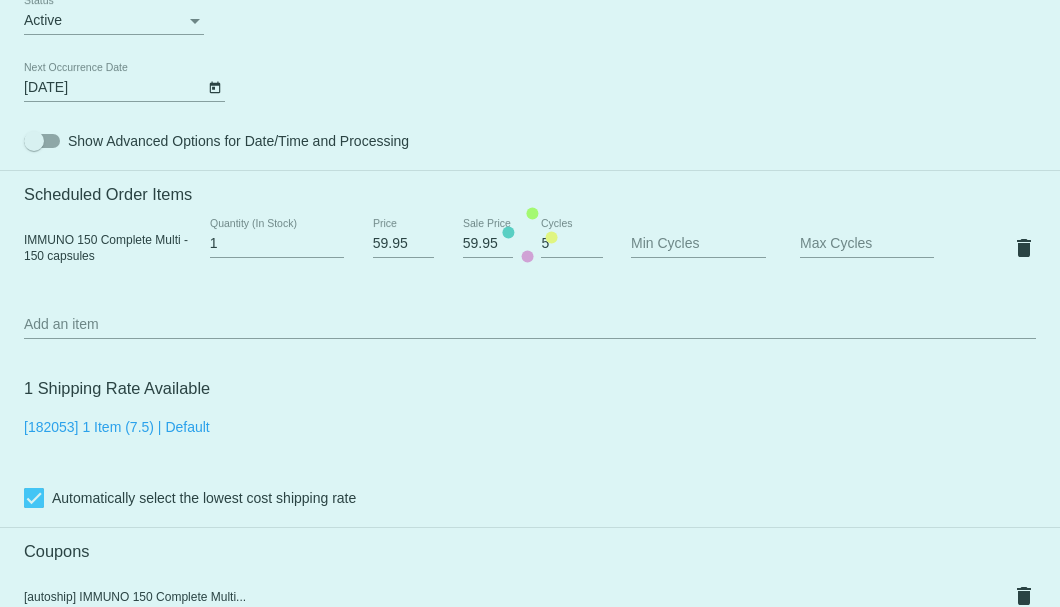 scroll, scrollTop: 1133, scrollLeft: 0, axis: vertical 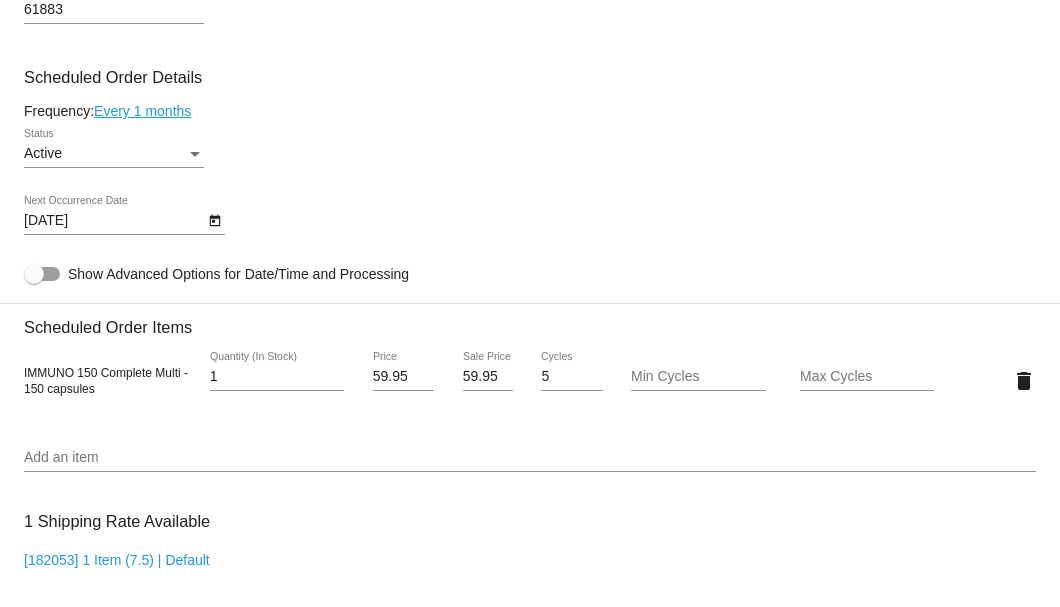 click 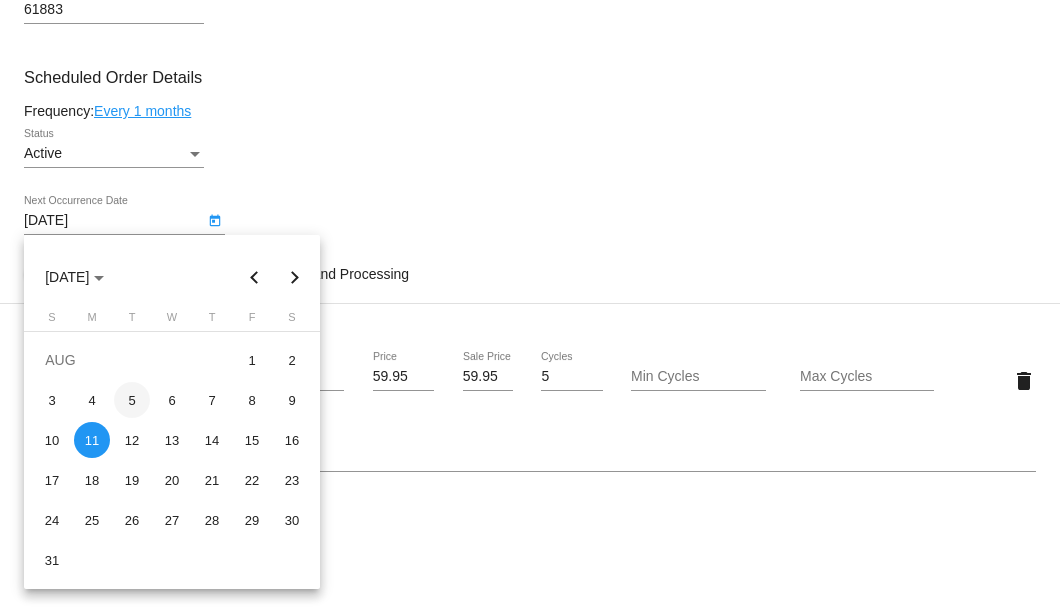 click on "5" at bounding box center (132, 400) 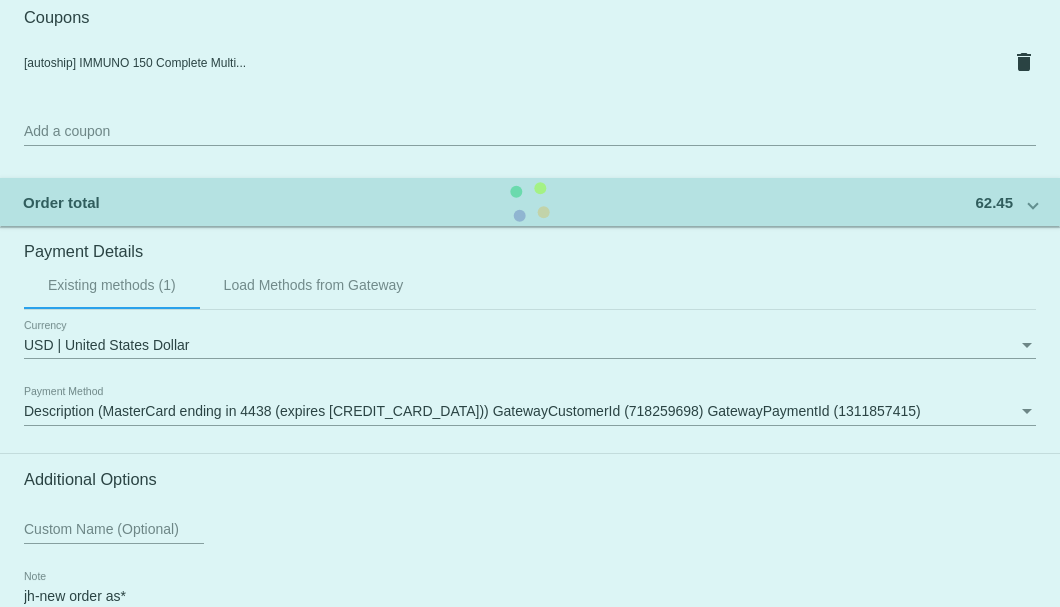 scroll, scrollTop: 1930, scrollLeft: 0, axis: vertical 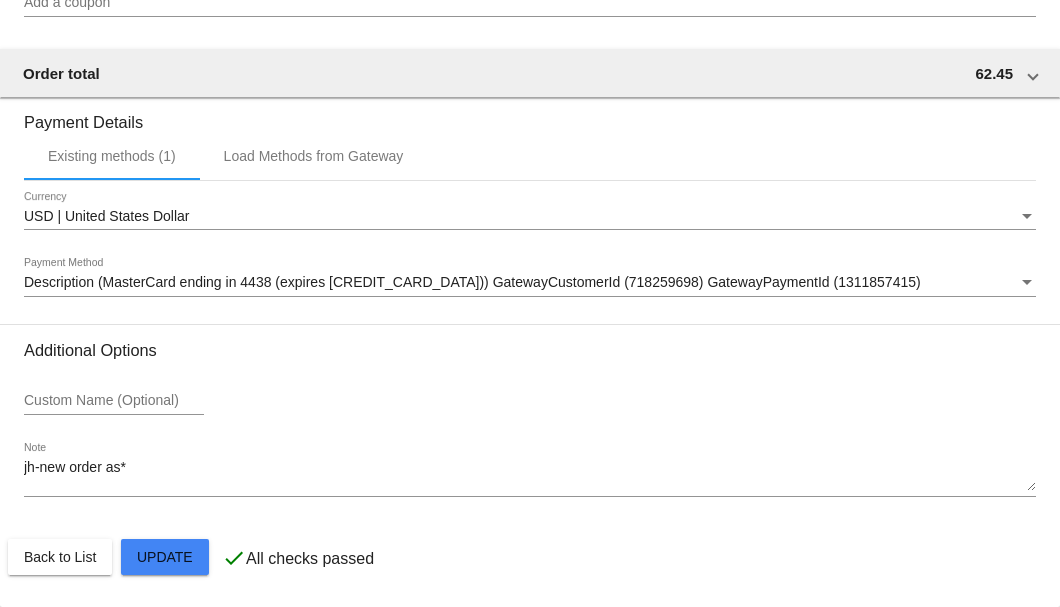 click on "Customer
4314485: Ricky Merill
trapper3230@gmail.com
Customer Shipping
Enter Shipping Address Select A Saved Address (0)
Ricky
Shipping First Name
Merill
Shipping Last Name
US | USA
Shipping Country
P O Box 86
Shipping Street 1
Shipping Street 2
Westville
Shipping City
IL | Illinois
Shipping State
61883
Shipping Postcode
Scheduled Order Details
Frequency:
Every 1 months
Active
Status" 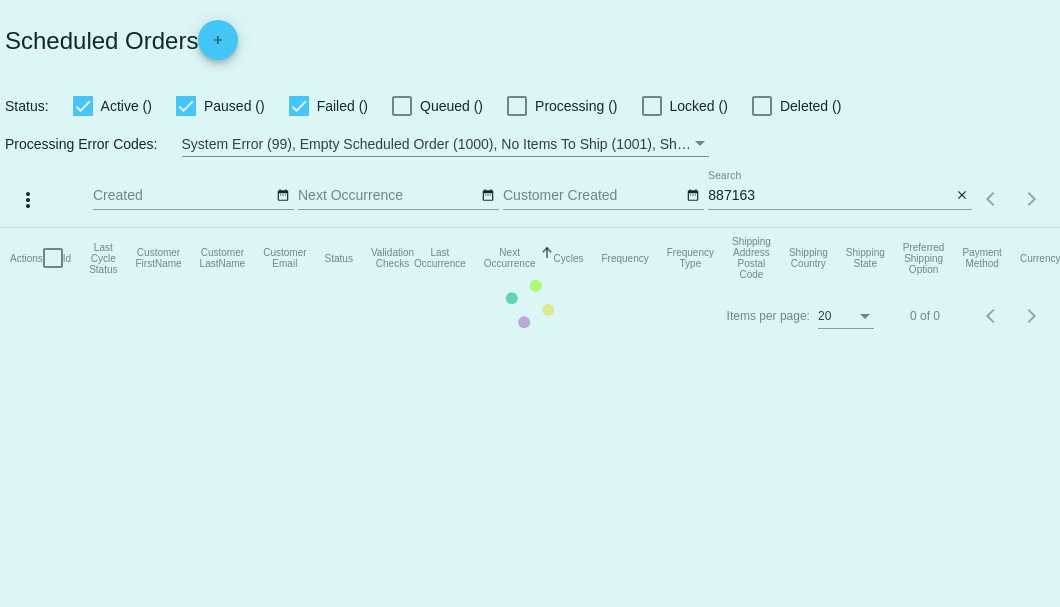 scroll, scrollTop: 0, scrollLeft: 0, axis: both 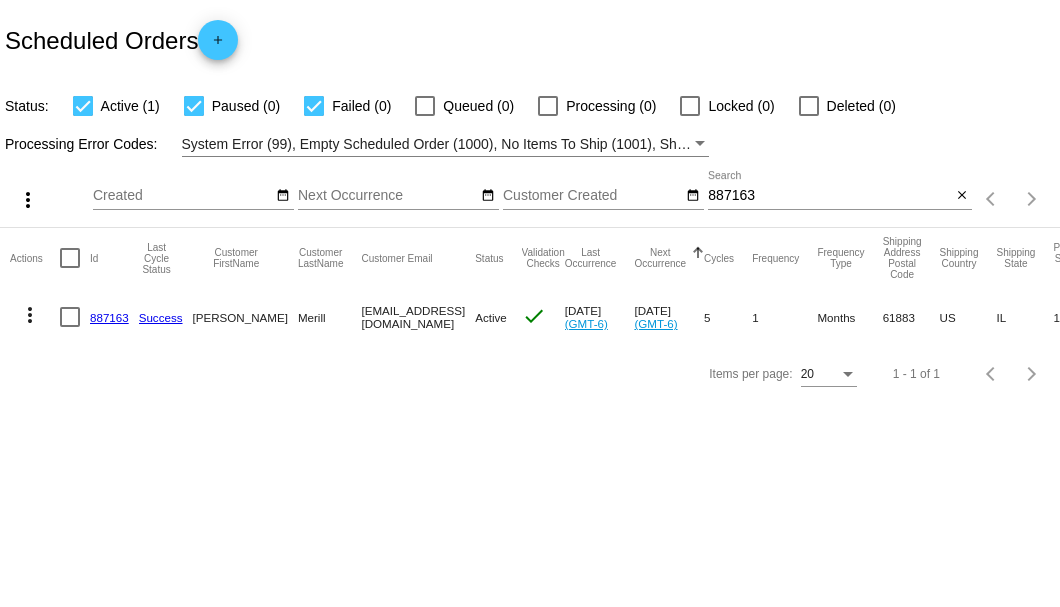 click on "887163
Search" 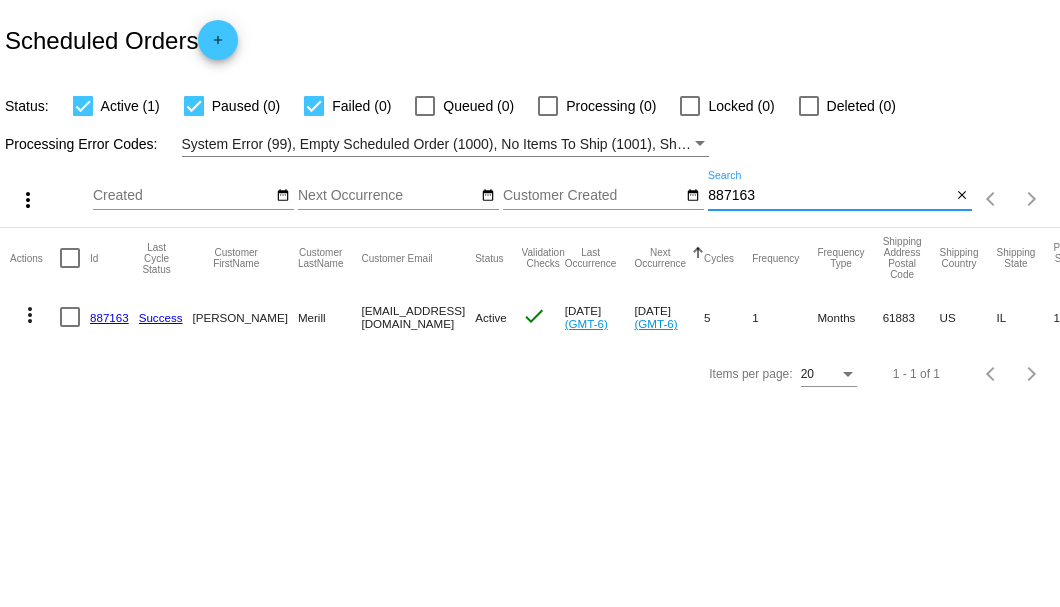 click on "887163" at bounding box center (829, 196) 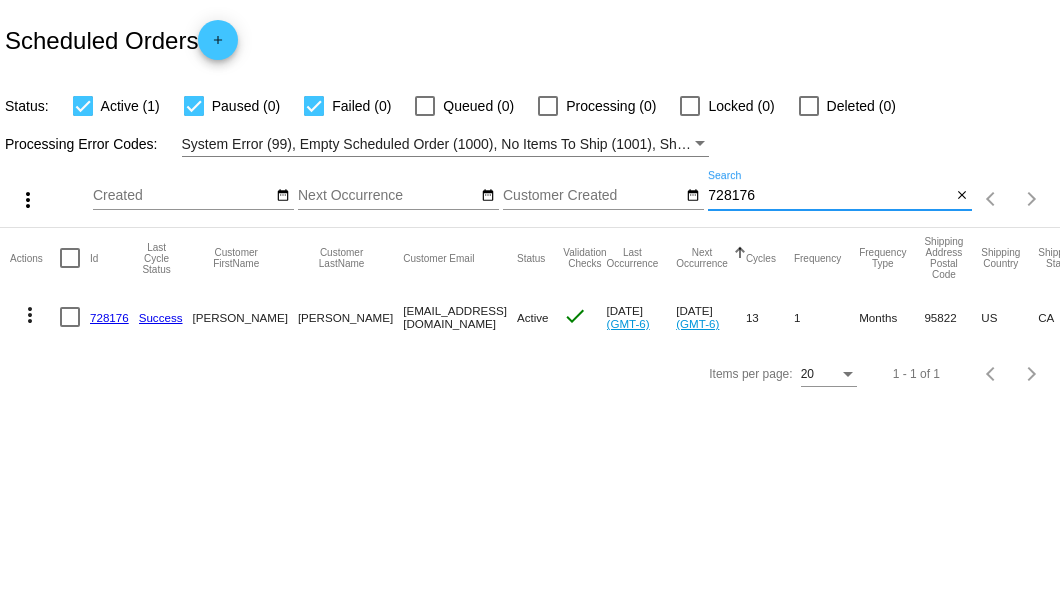 type on "728176" 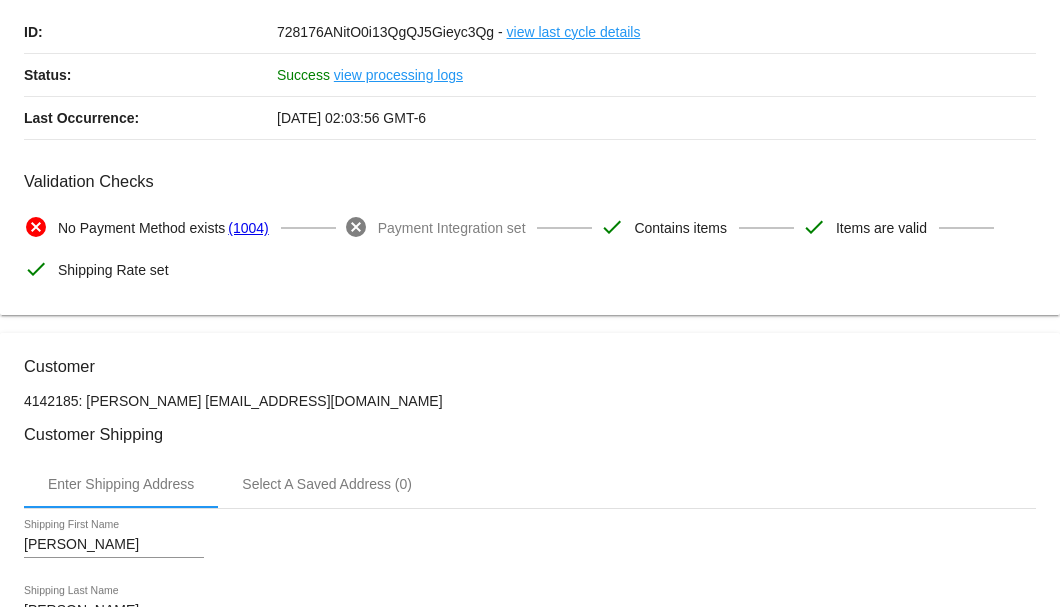 scroll, scrollTop: 200, scrollLeft: 0, axis: vertical 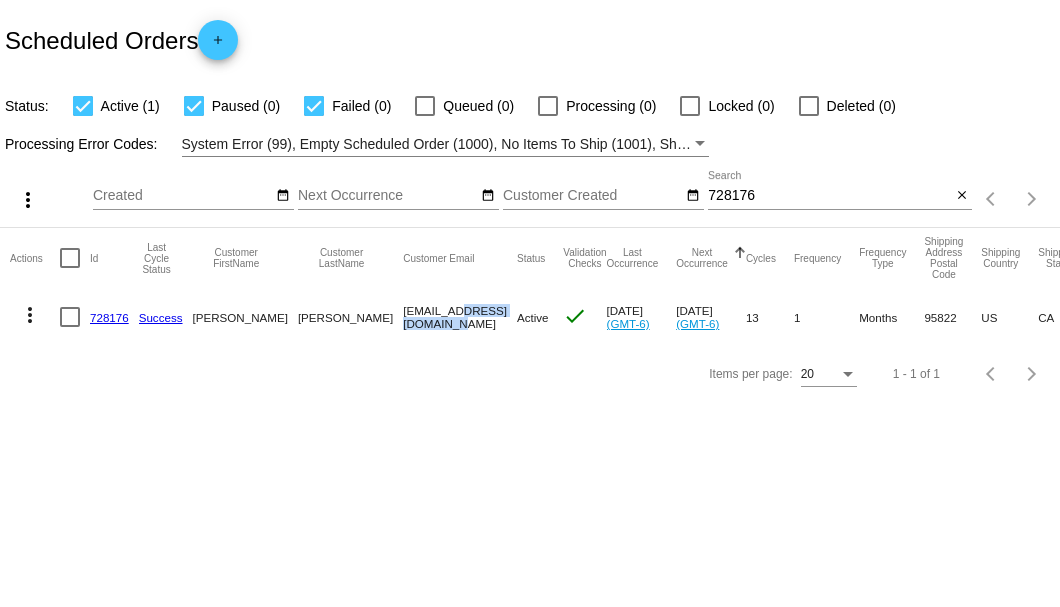 drag, startPoint x: 322, startPoint y: 315, endPoint x: 406, endPoint y: 315, distance: 84 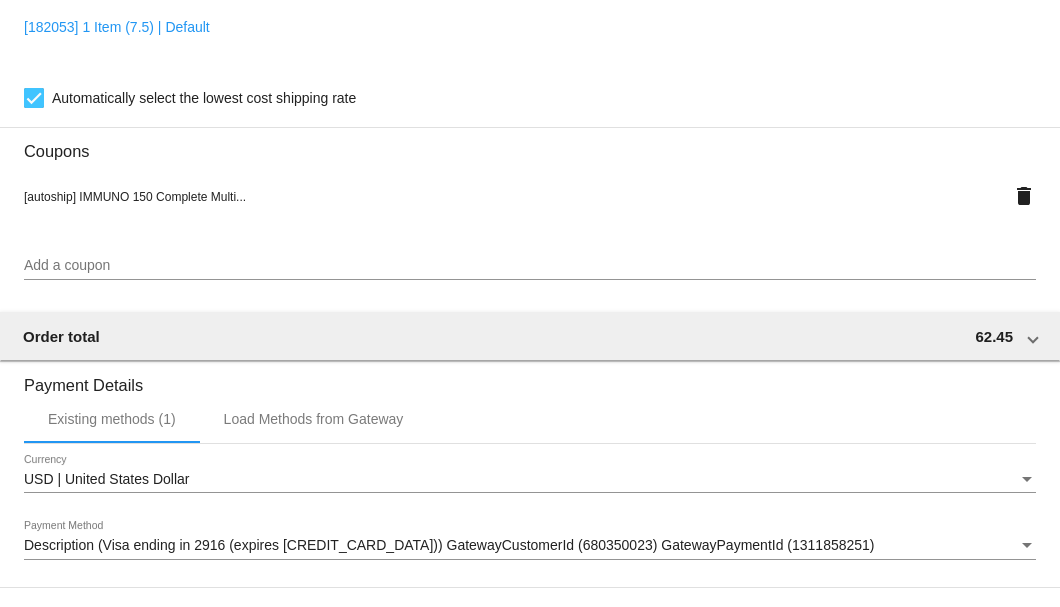 scroll, scrollTop: 1930, scrollLeft: 0, axis: vertical 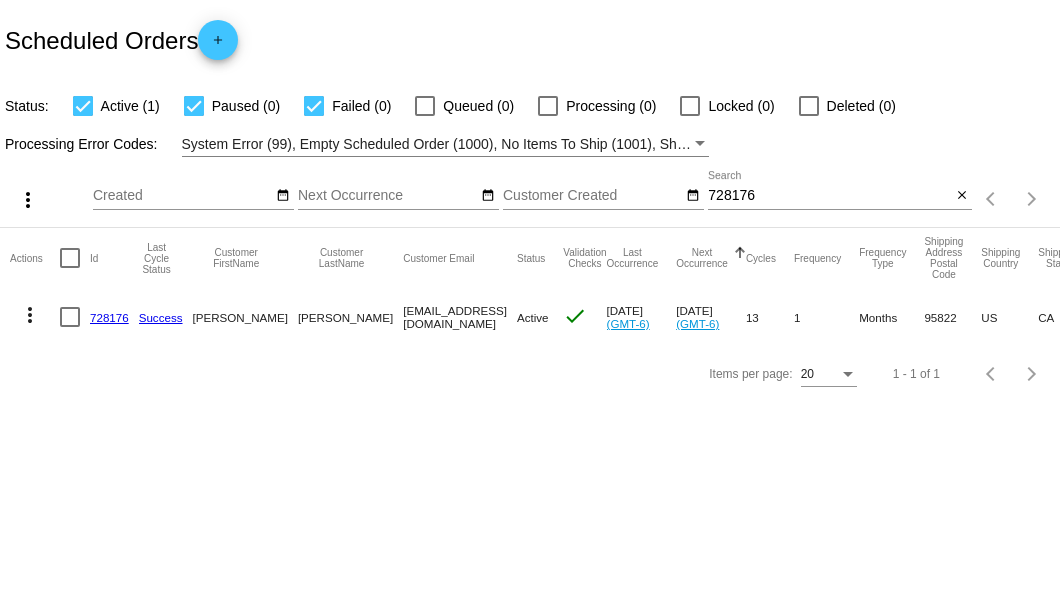 click on "728176
Search" 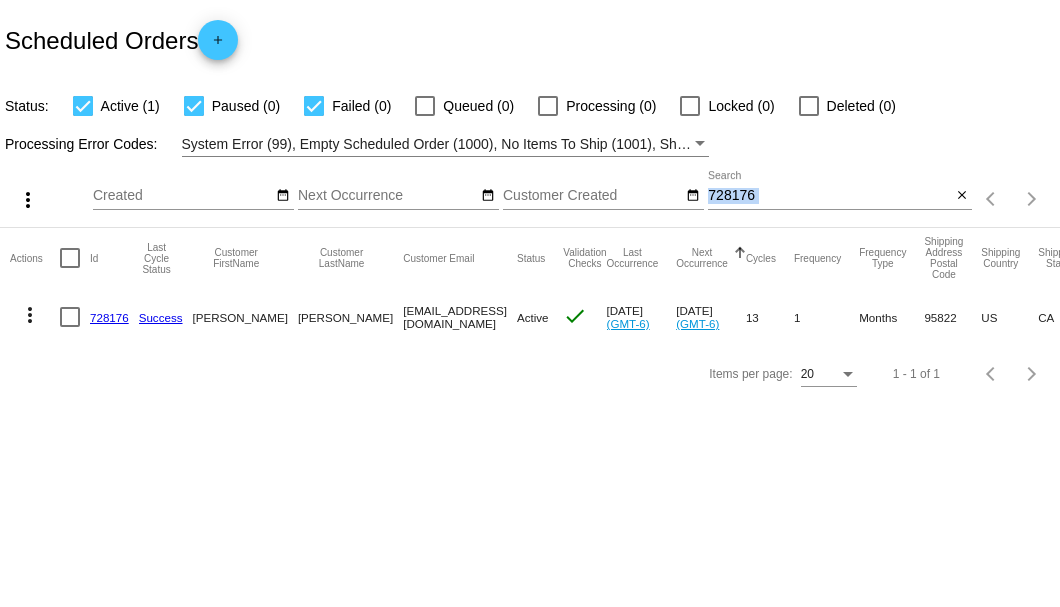 click on "728176
Search" 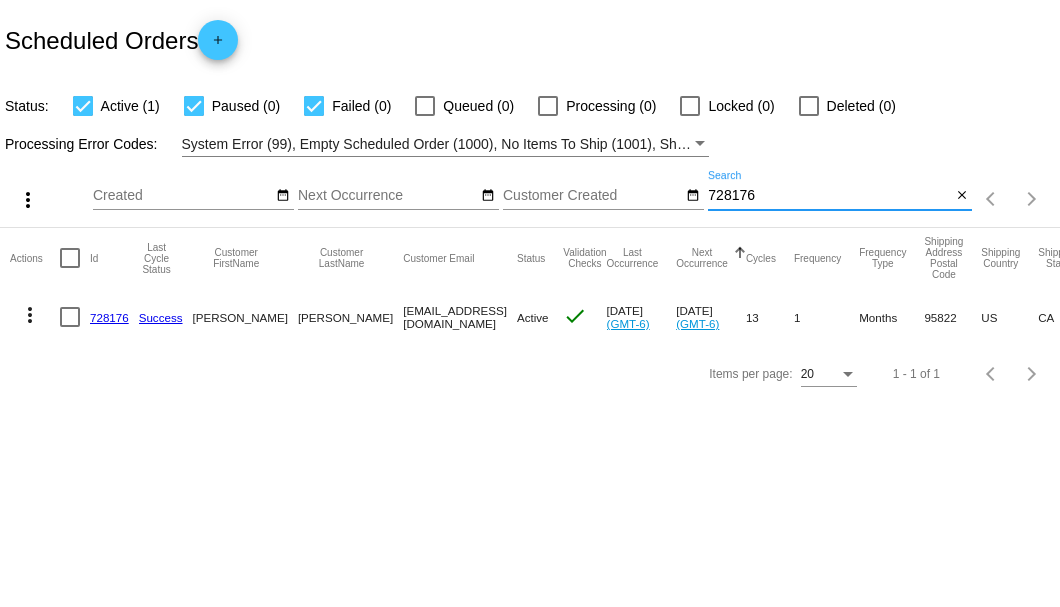 click on "728176" at bounding box center [829, 196] 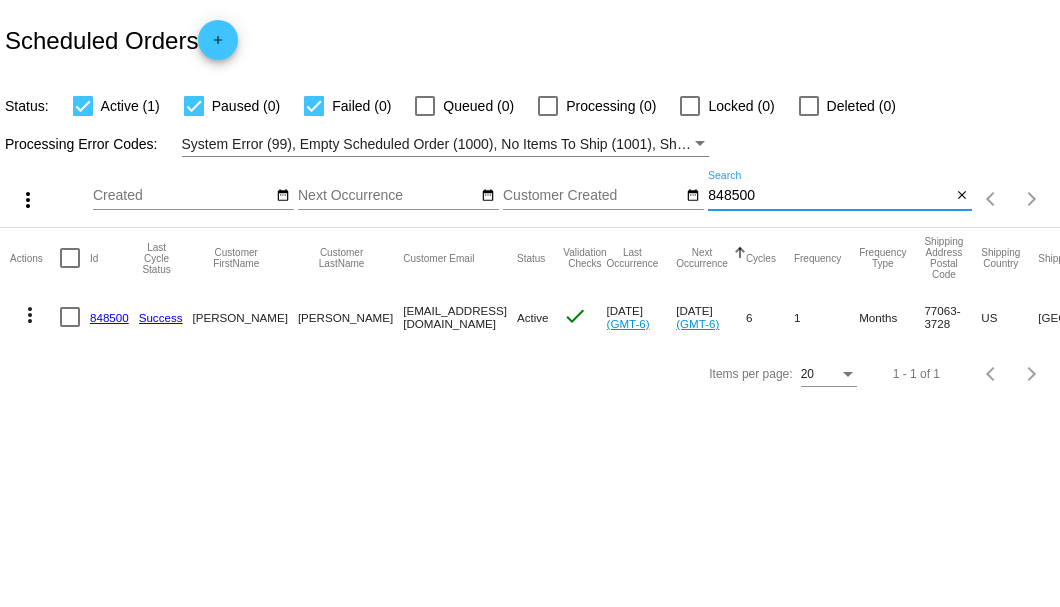 type on "848500" 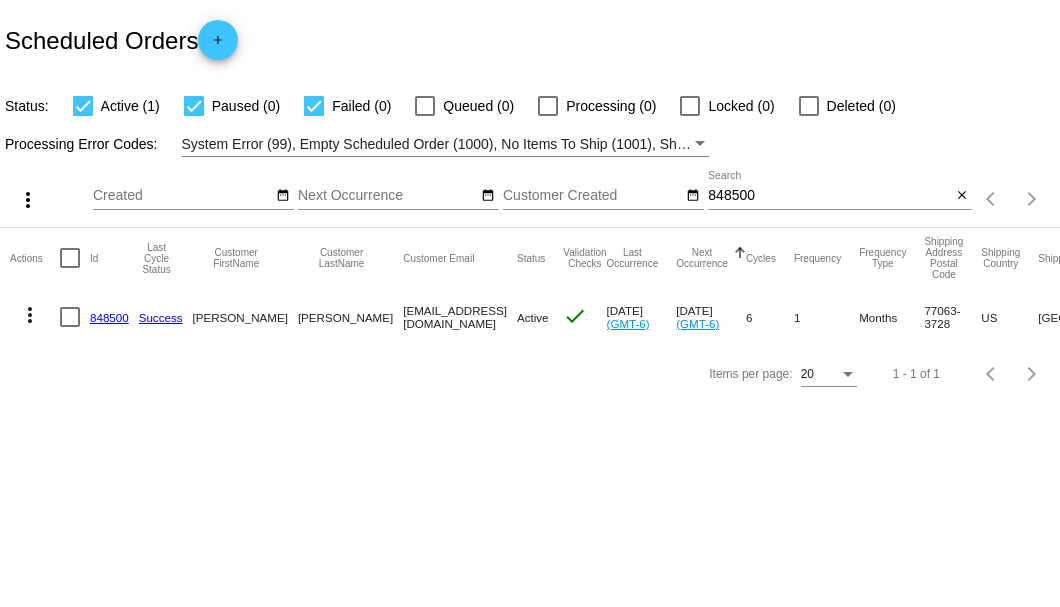 click on "848500" 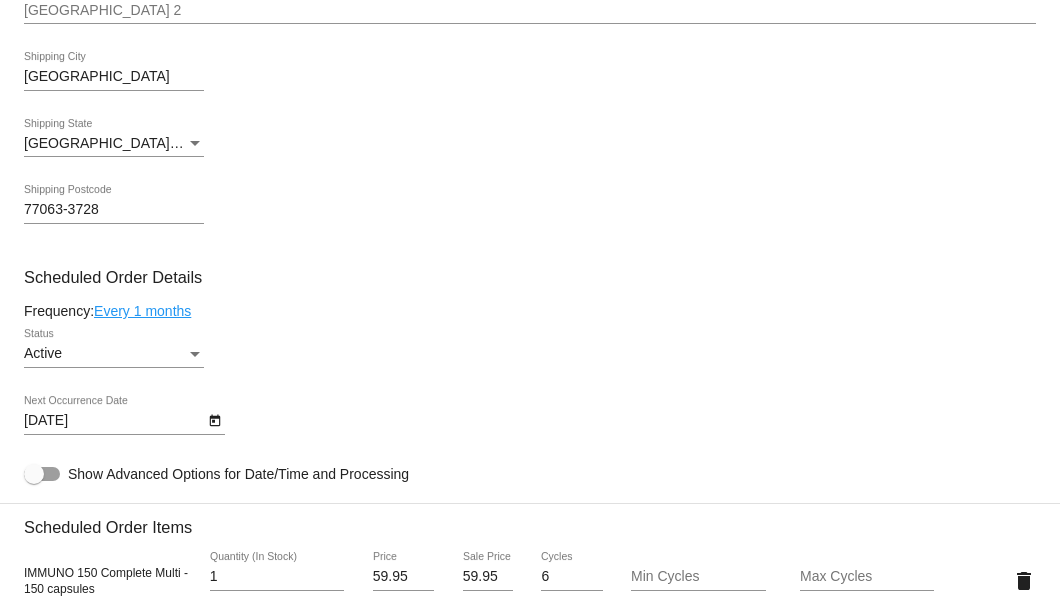 scroll, scrollTop: 1200, scrollLeft: 0, axis: vertical 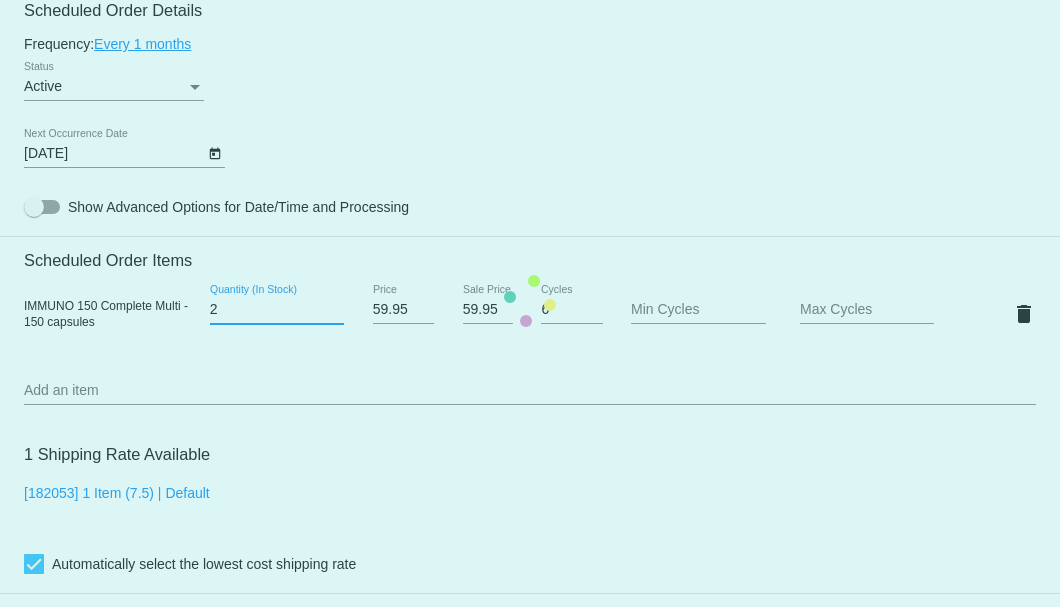 type on "2" 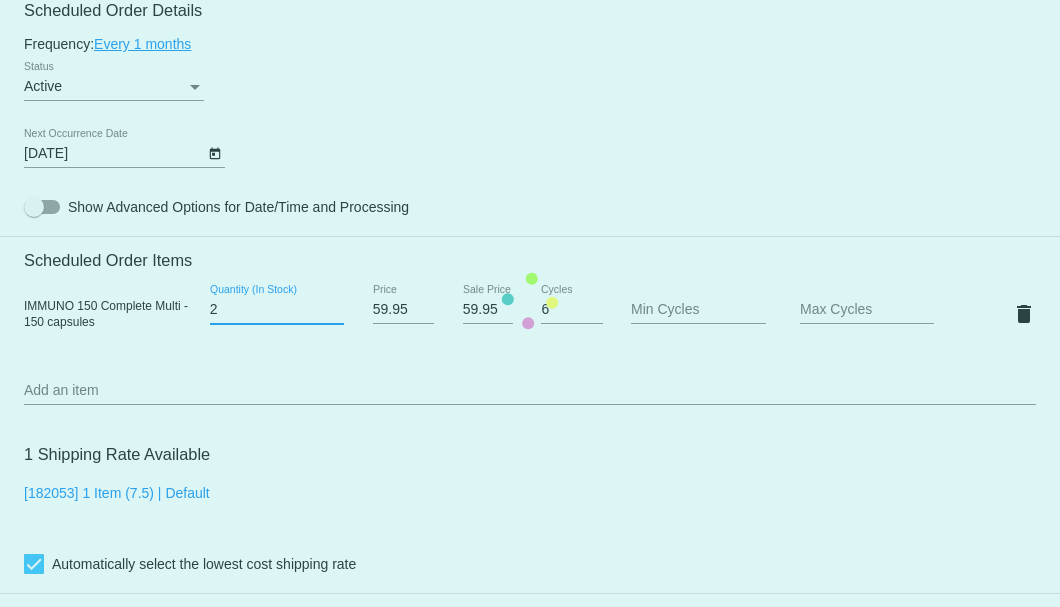 click on "2" at bounding box center (277, 310) 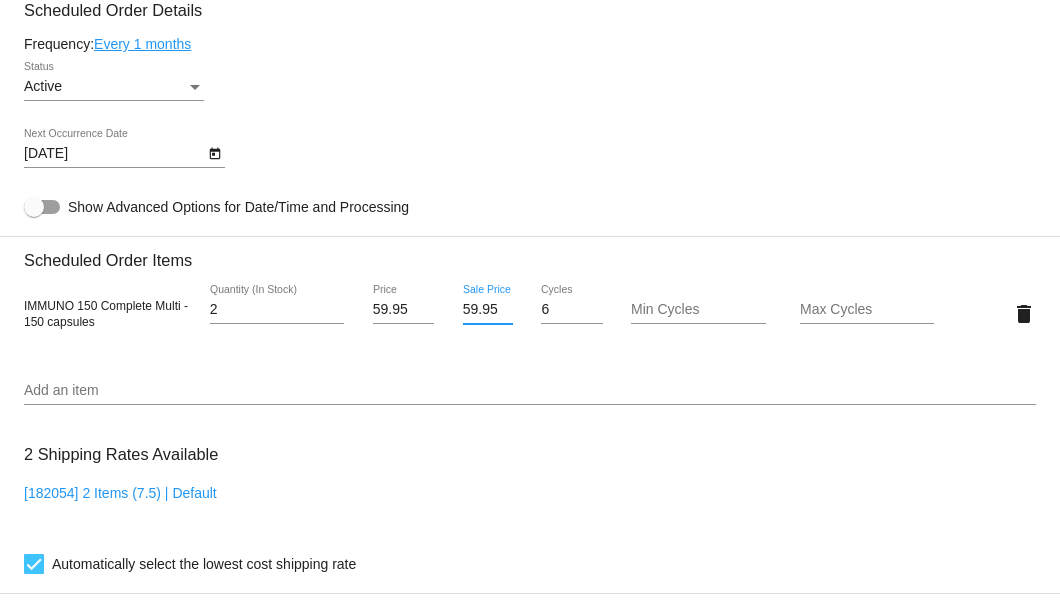 scroll, scrollTop: 0, scrollLeft: 1, axis: horizontal 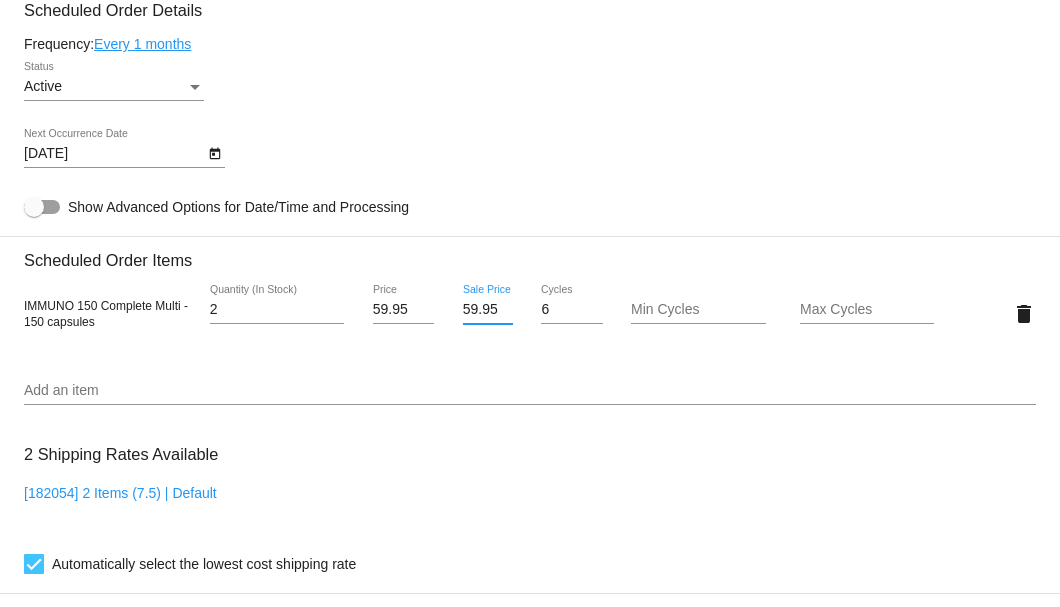 drag, startPoint x: 461, startPoint y: 311, endPoint x: 490, endPoint y: 312, distance: 29.017237 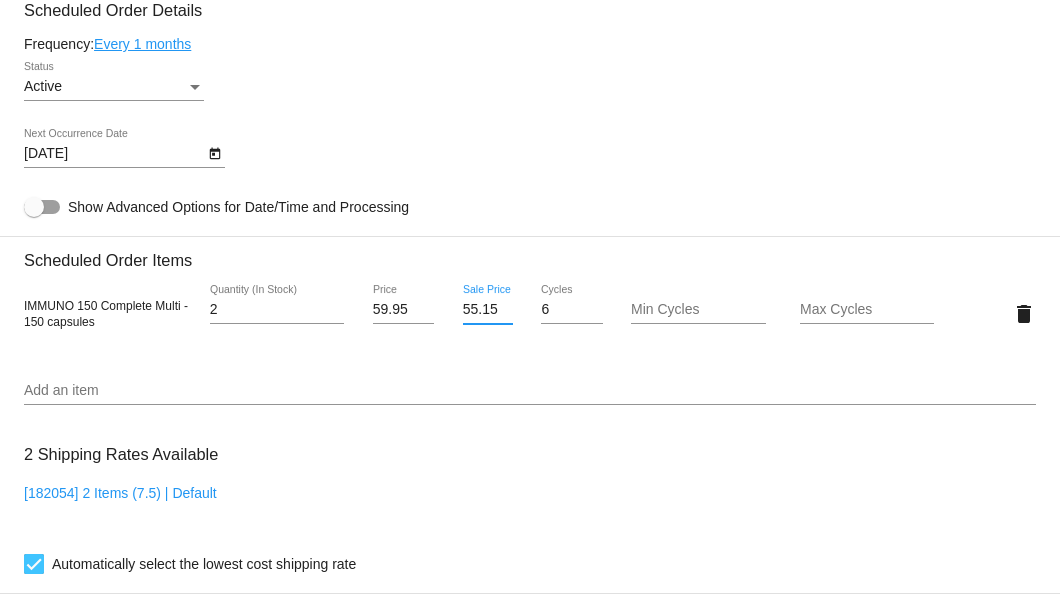 scroll, scrollTop: 0, scrollLeft: 0, axis: both 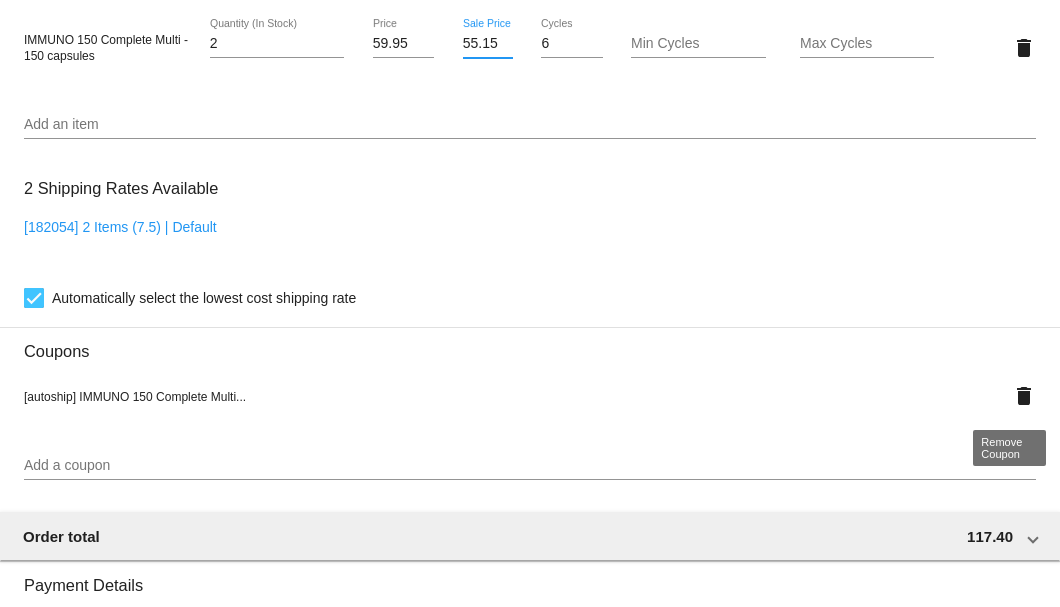 type on "55.15" 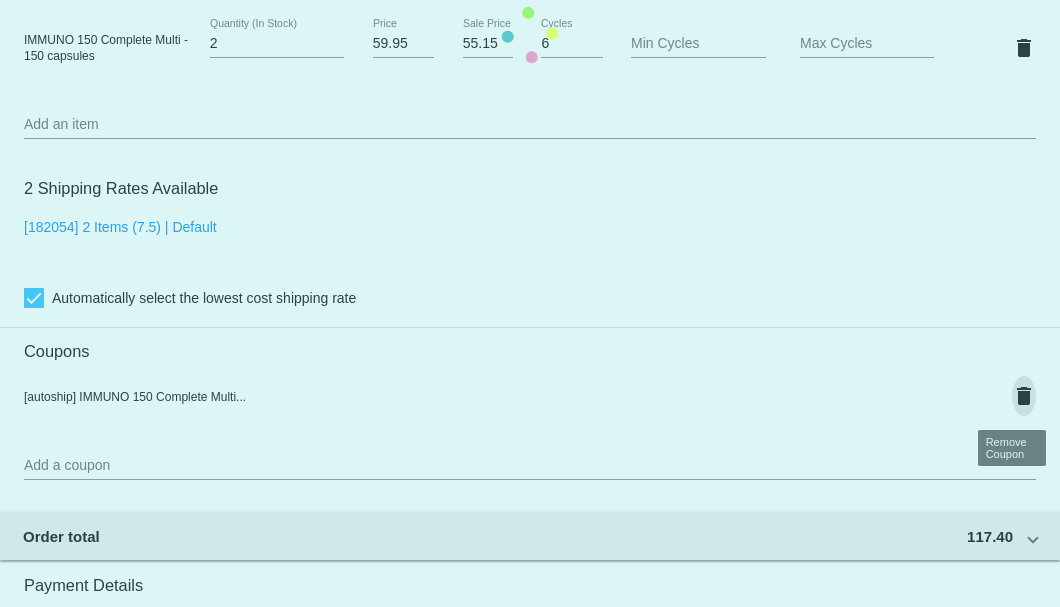 scroll, scrollTop: 0, scrollLeft: 0, axis: both 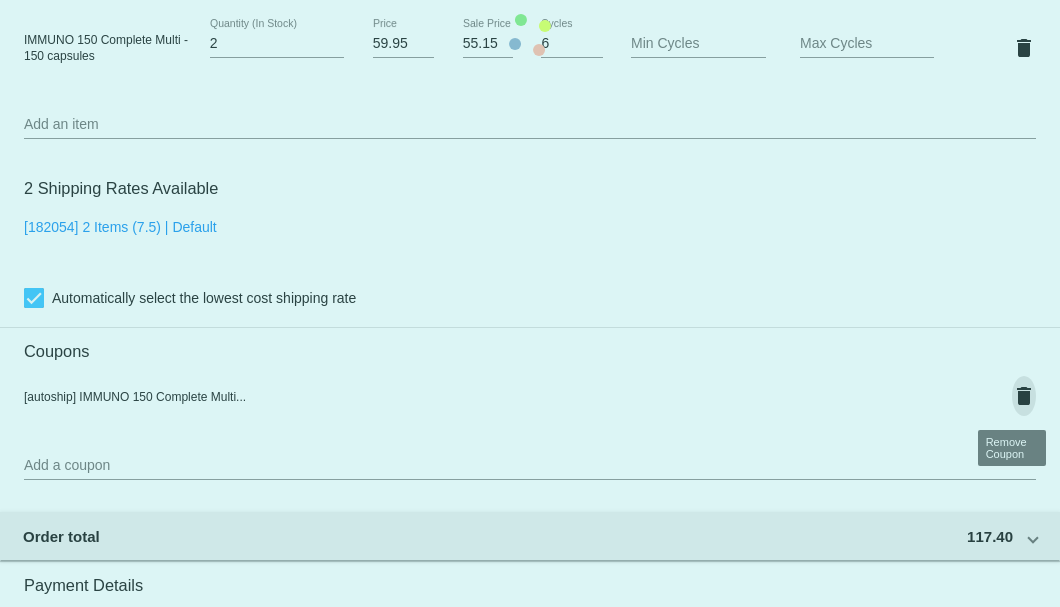 click on "Customer
6172111: Charles Simms
MSIMMS99@SBCGLOBAL.NET
Customer Shipping
Enter Shipping Address Select A Saved Address (0)
Charles
Shipping First Name
Simms
Shipping Last Name
US | USA
Shipping Country
9618 Beverlyhill St
Shipping Street 1
Shipping Street 2
Houston
Shipping City
TX | Texas
Shipping State
77063-3728
Shipping Postcode
Scheduled Order Details
Frequency:
Every 1 months
Active
Status" 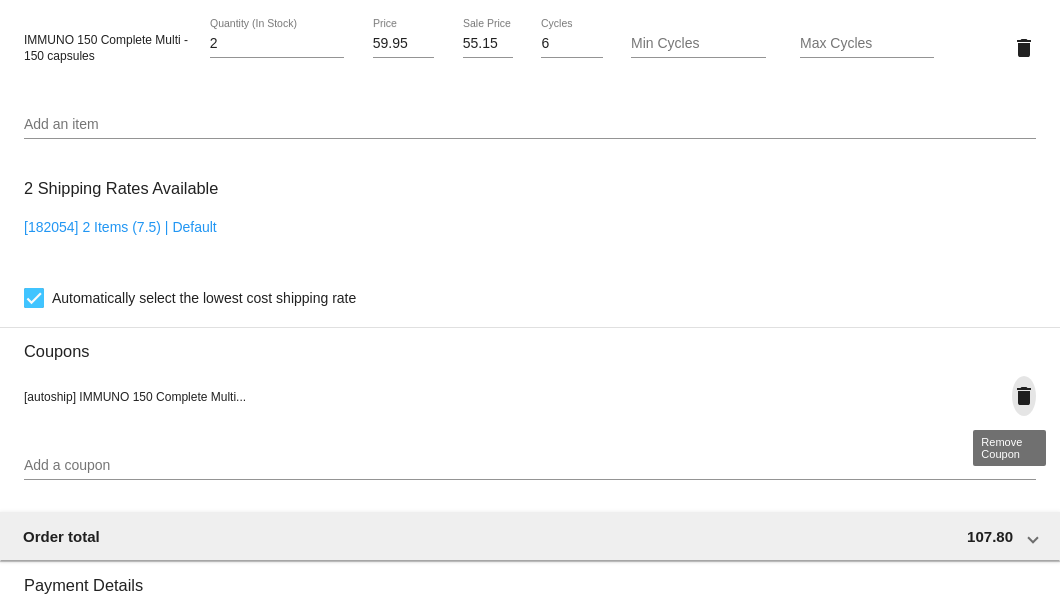 click on "delete" 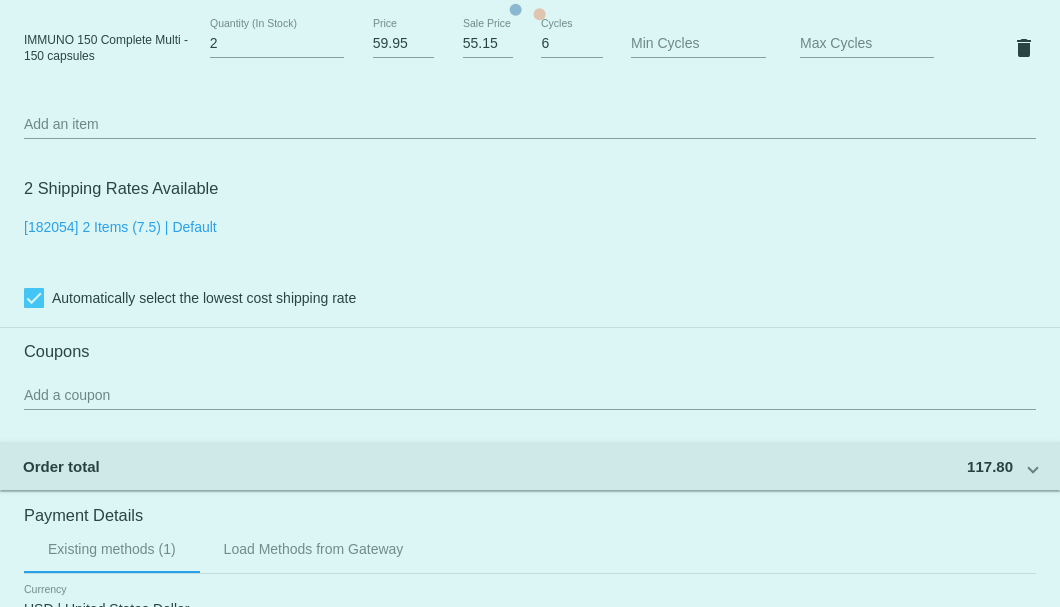 scroll, scrollTop: 1533, scrollLeft: 0, axis: vertical 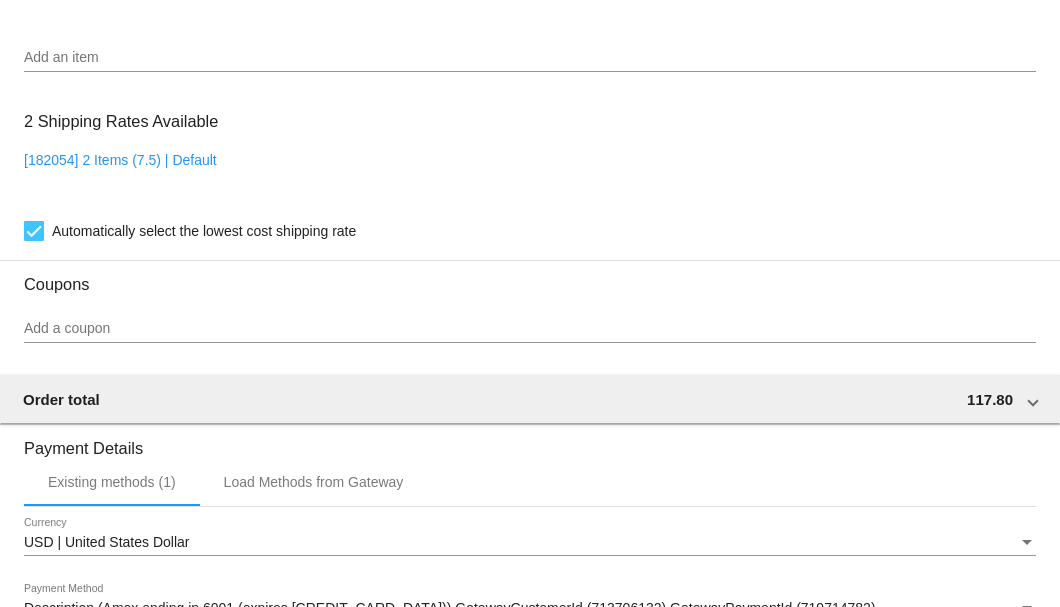 click on "Add a coupon" at bounding box center (530, 329) 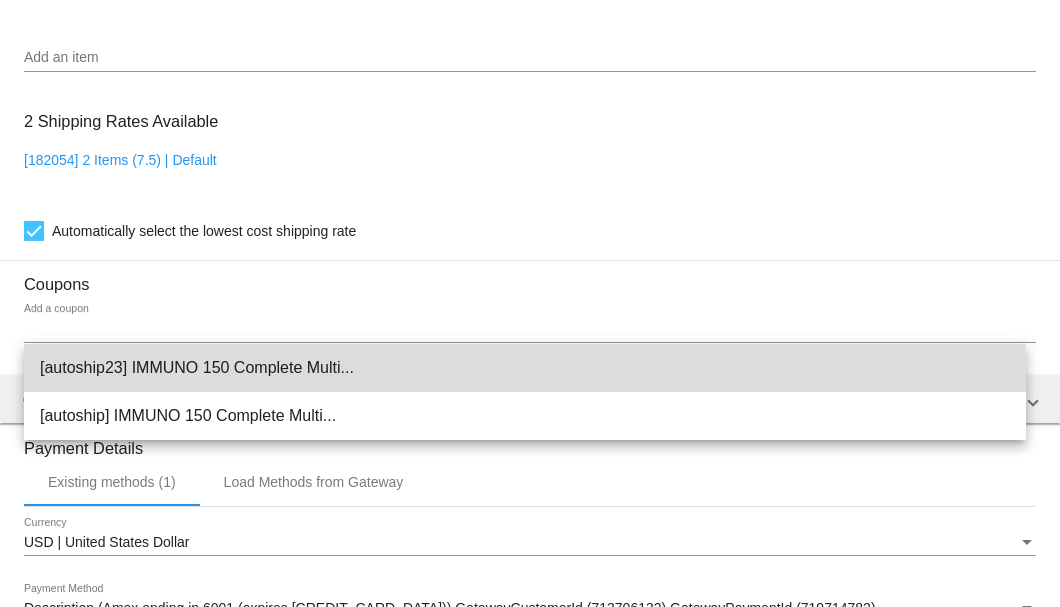 click on "[autoship23] IMMUNO 150 Complete Multi..." at bounding box center (525, 368) 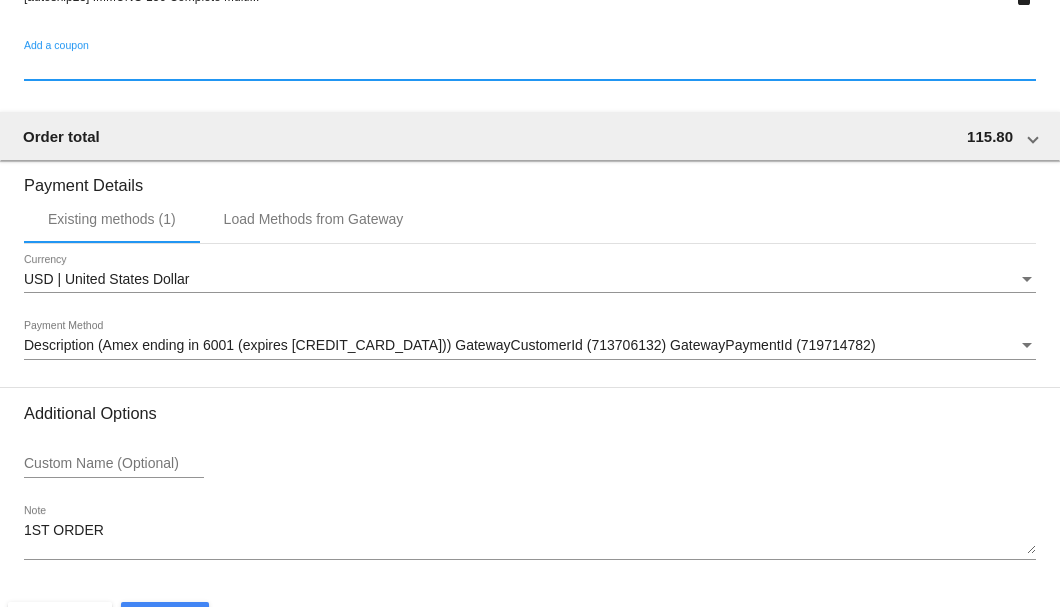 scroll, scrollTop: 1930, scrollLeft: 0, axis: vertical 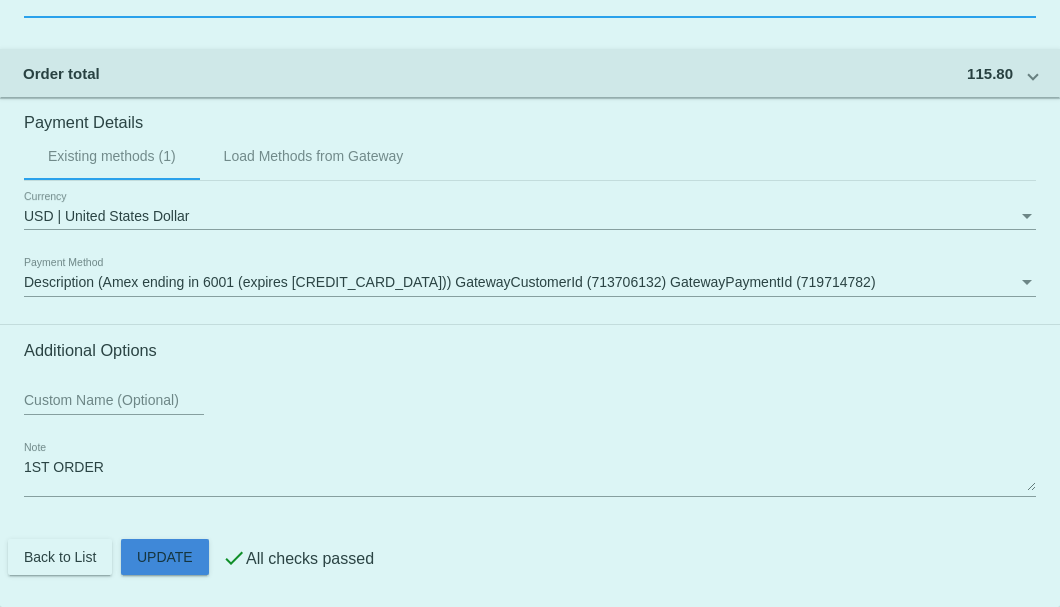 click on "Customer
6172111: Charles Simms
MSIMMS99@SBCGLOBAL.NET
Customer Shipping
Enter Shipping Address Select A Saved Address (0)
Charles
Shipping First Name
Simms
Shipping Last Name
US | USA
Shipping Country
9618 Beverlyhill St
Shipping Street 1
Shipping Street 2
Houston
Shipping City
TX | Texas
Shipping State
77063-3728
Shipping Postcode
Scheduled Order Details
Frequency:
Every 1 months
Active
Status" 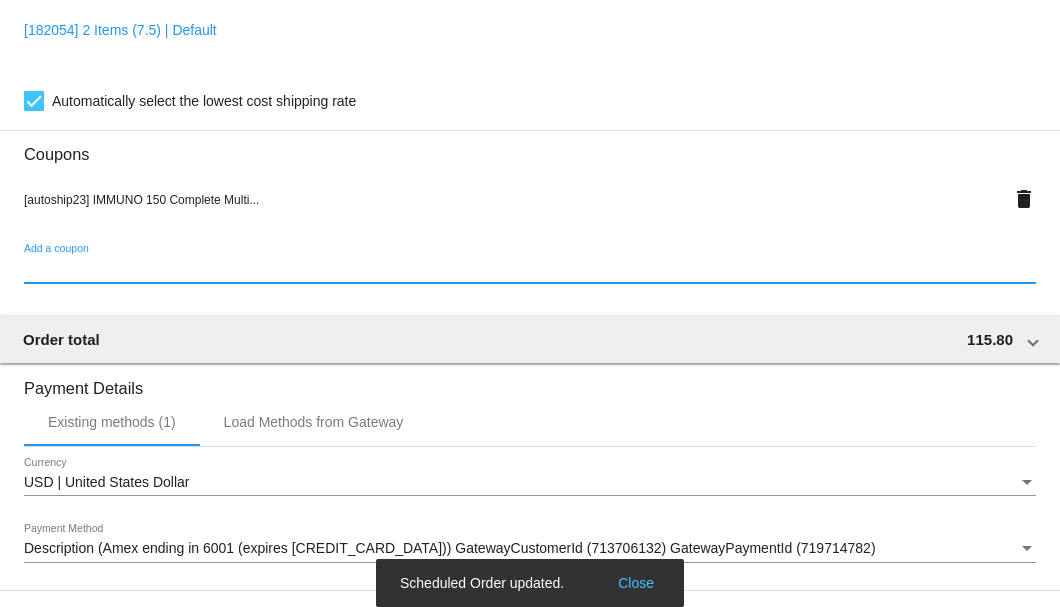 scroll, scrollTop: 1330, scrollLeft: 0, axis: vertical 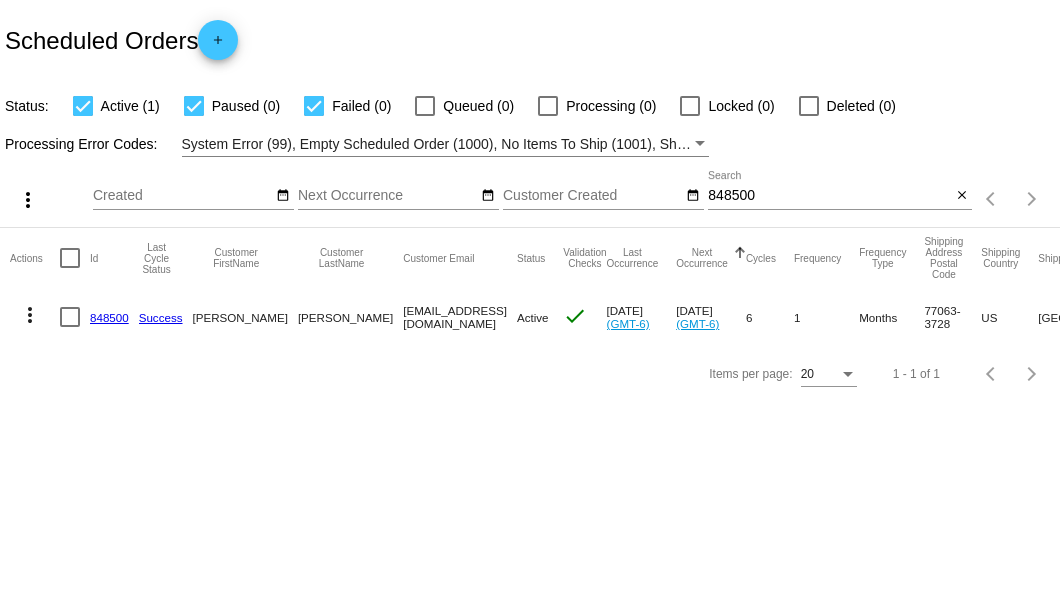 drag, startPoint x: 316, startPoint y: 316, endPoint x: 490, endPoint y: 325, distance: 174.2326 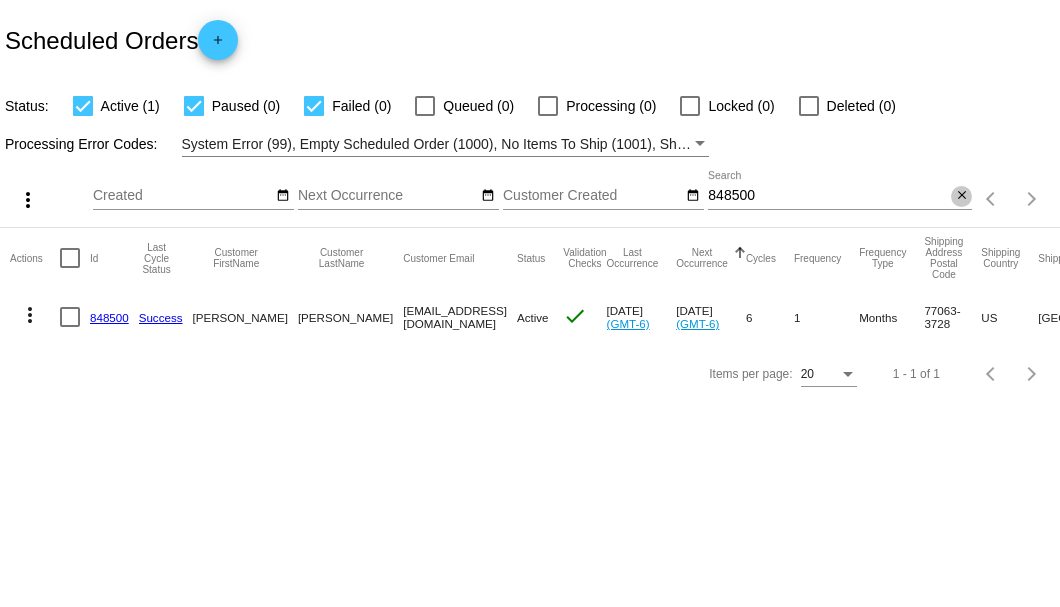 click on "close" 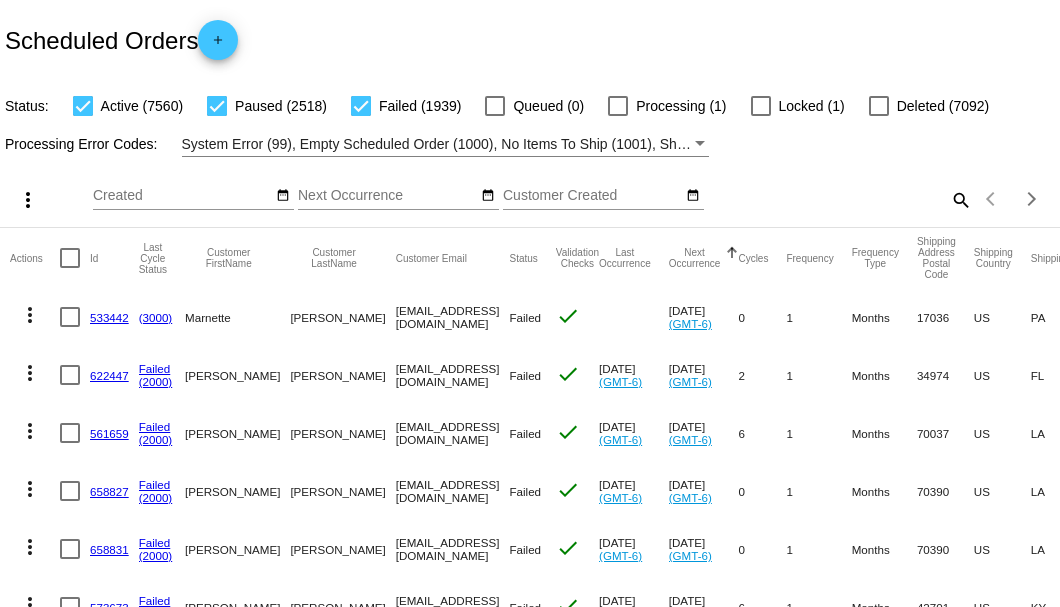 click on "search" 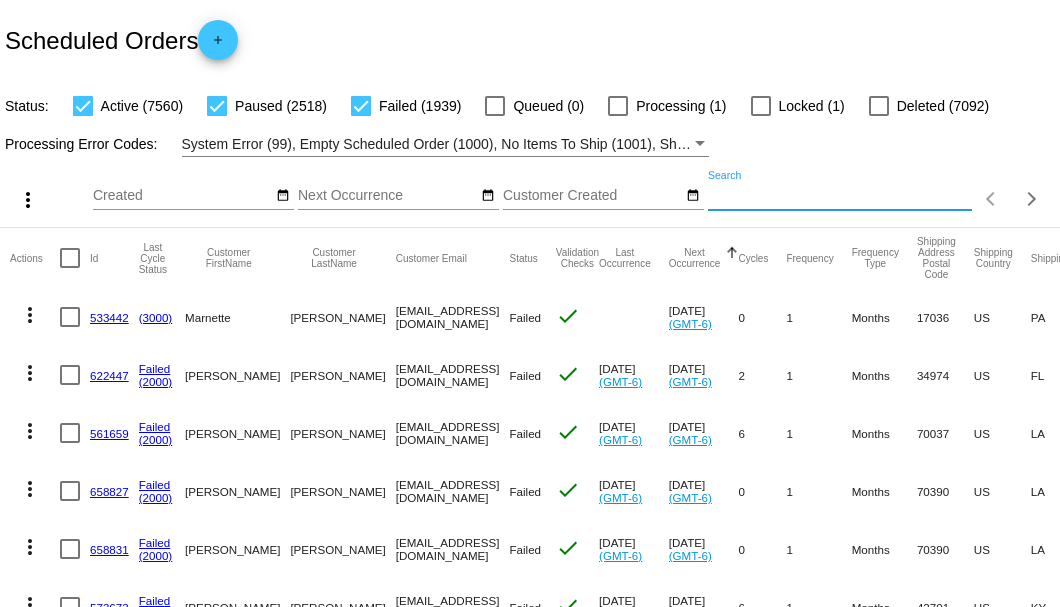 click on "Search" at bounding box center (840, 196) 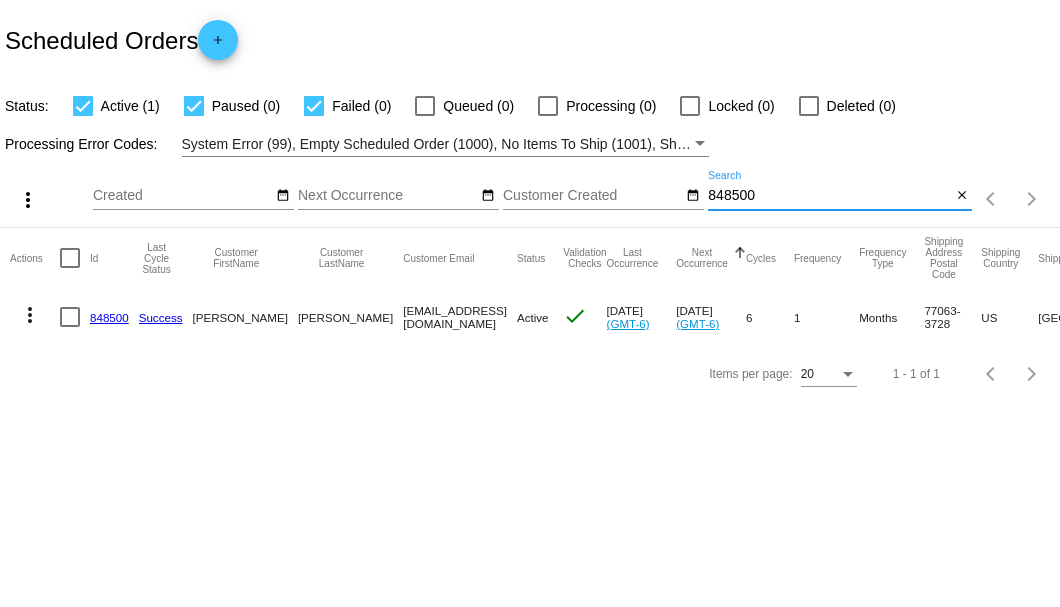 type on "848500" 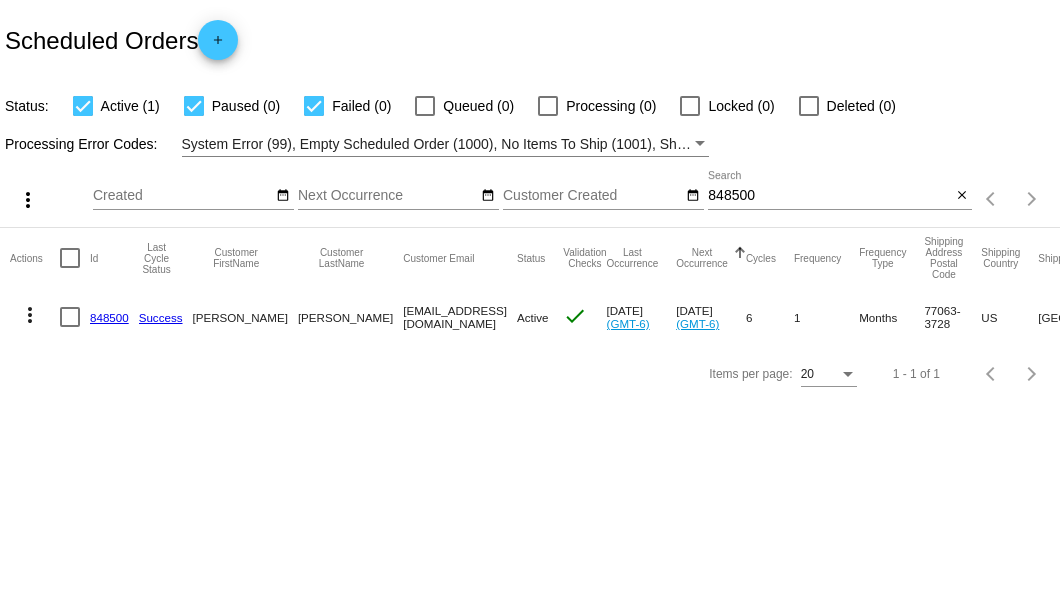 click on "848500" 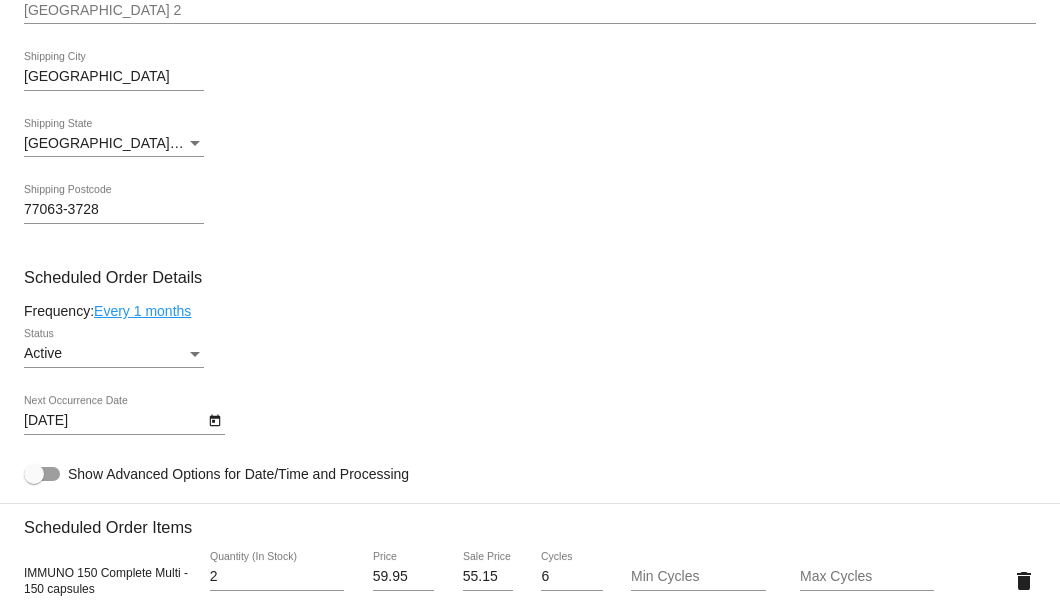 scroll, scrollTop: 1200, scrollLeft: 0, axis: vertical 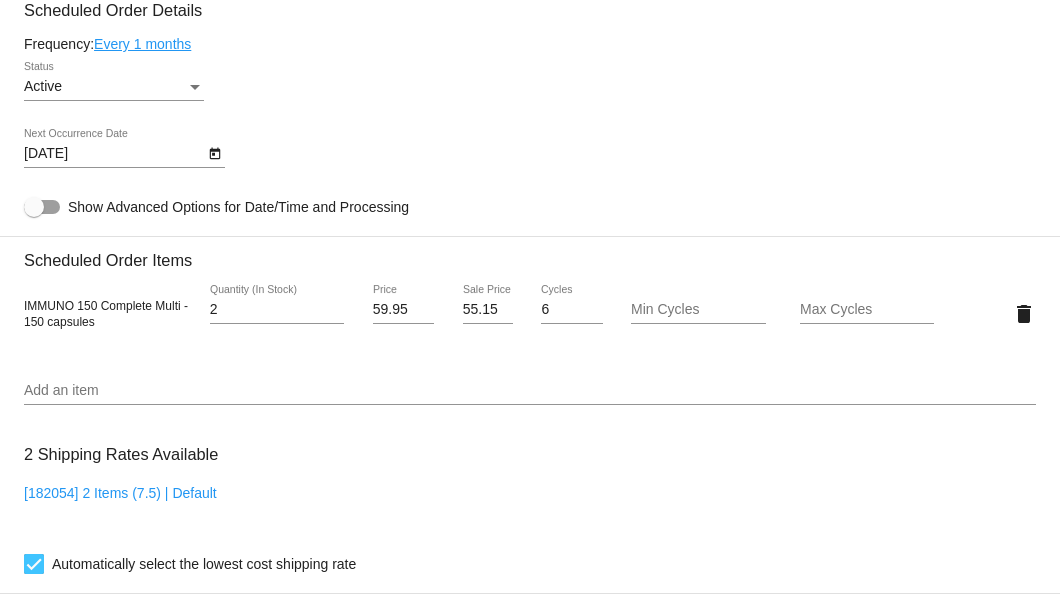 click on "Every 1 months" 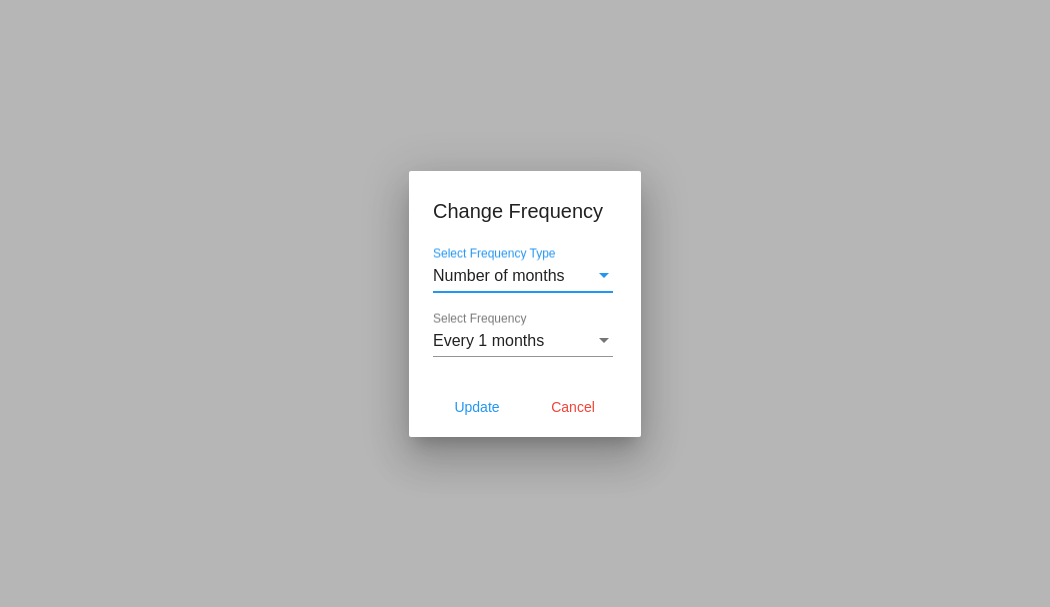 click on "Every 1 months" at bounding box center (488, 340) 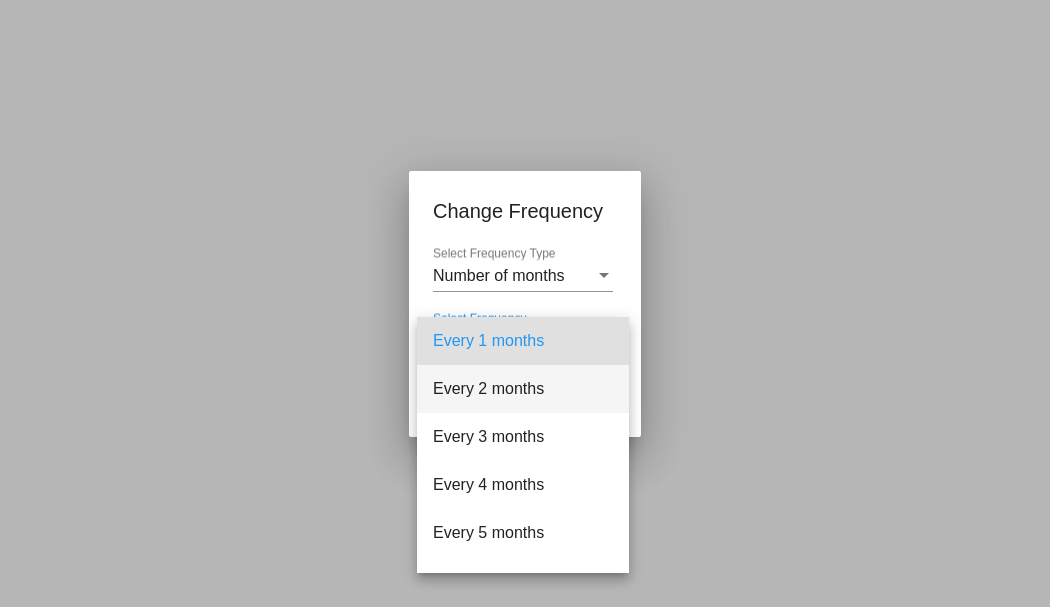 click on "Every 2 months" at bounding box center [523, 389] 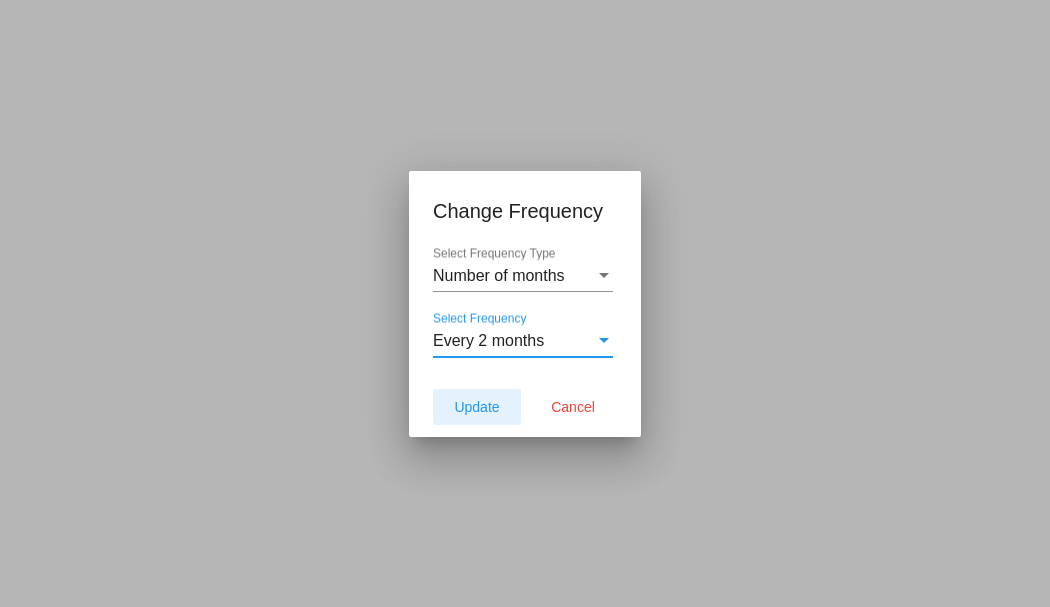 click on "Update" 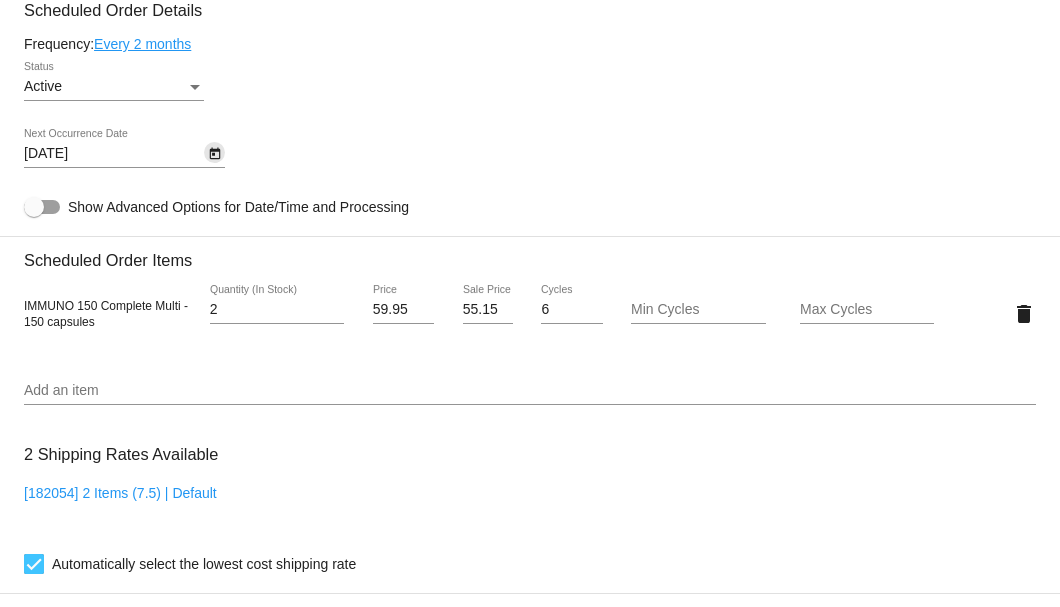 click 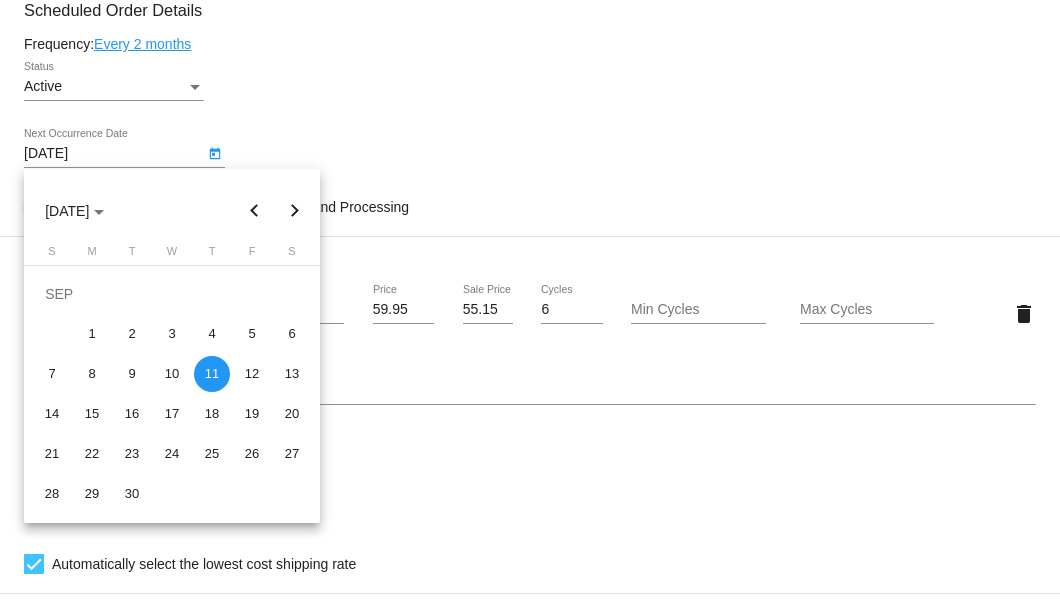 click at bounding box center [255, 211] 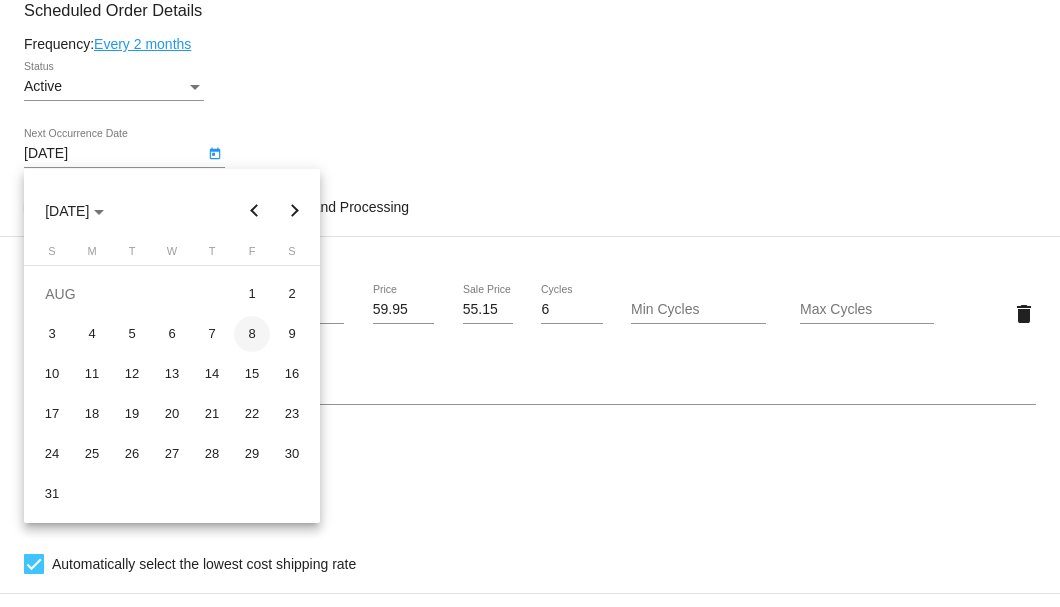 click on "8" at bounding box center (252, 334) 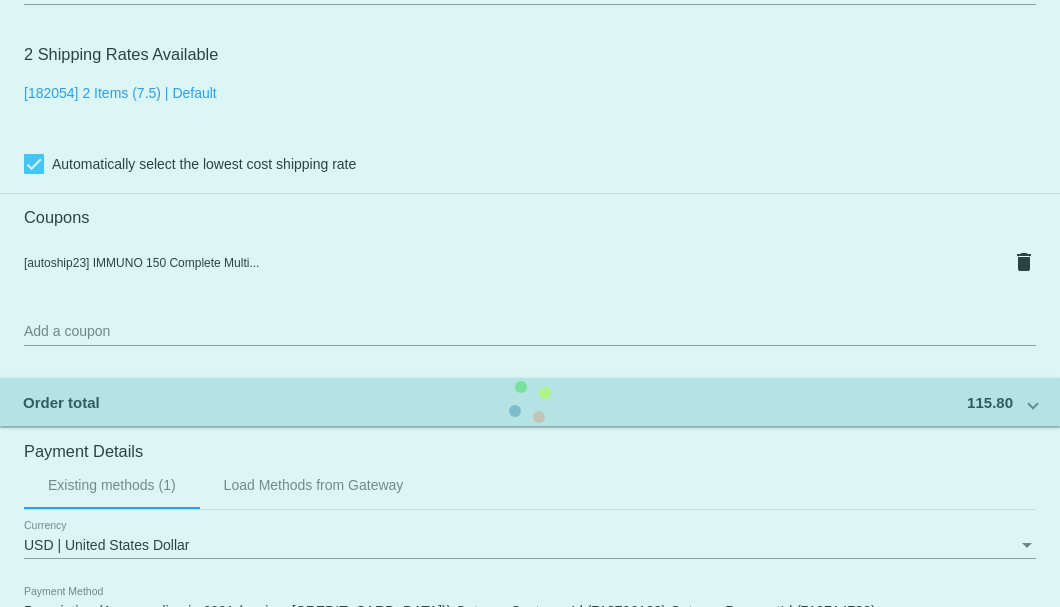 scroll, scrollTop: 1930, scrollLeft: 0, axis: vertical 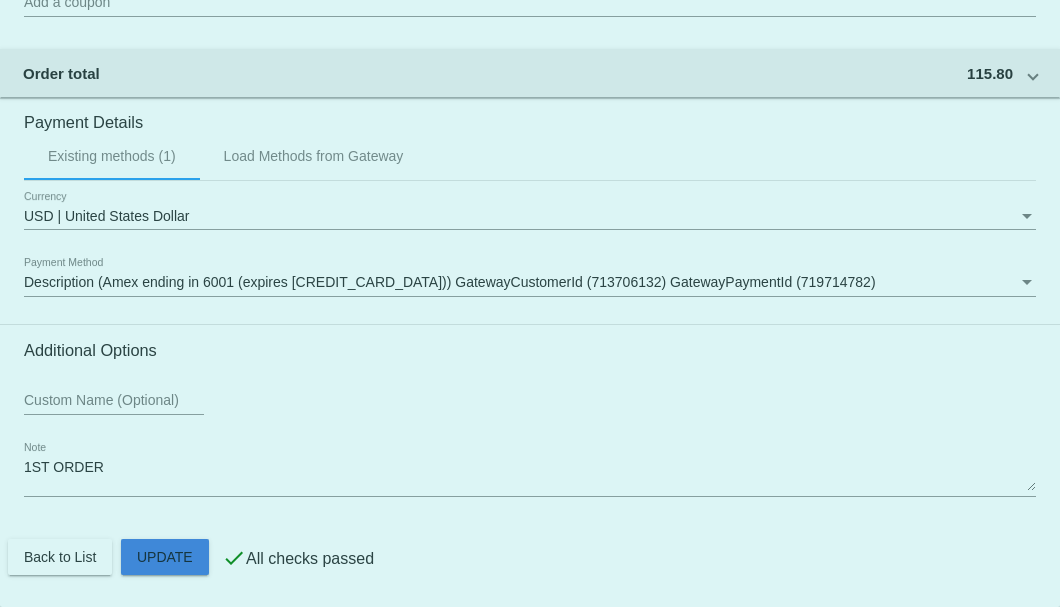 click on "Customer
6172111: Charles Simms
MSIMMS99@SBCGLOBAL.NET
Customer Shipping
Enter Shipping Address Select A Saved Address (0)
Charles
Shipping First Name
Simms
Shipping Last Name
US | USA
Shipping Country
9618 Beverlyhill St
Shipping Street 1
Shipping Street 2
Houston
Shipping City
TX | Texas
Shipping State
77063-3728
Shipping Postcode
Scheduled Order Details
Frequency:
Every 2 months
Active
Status" 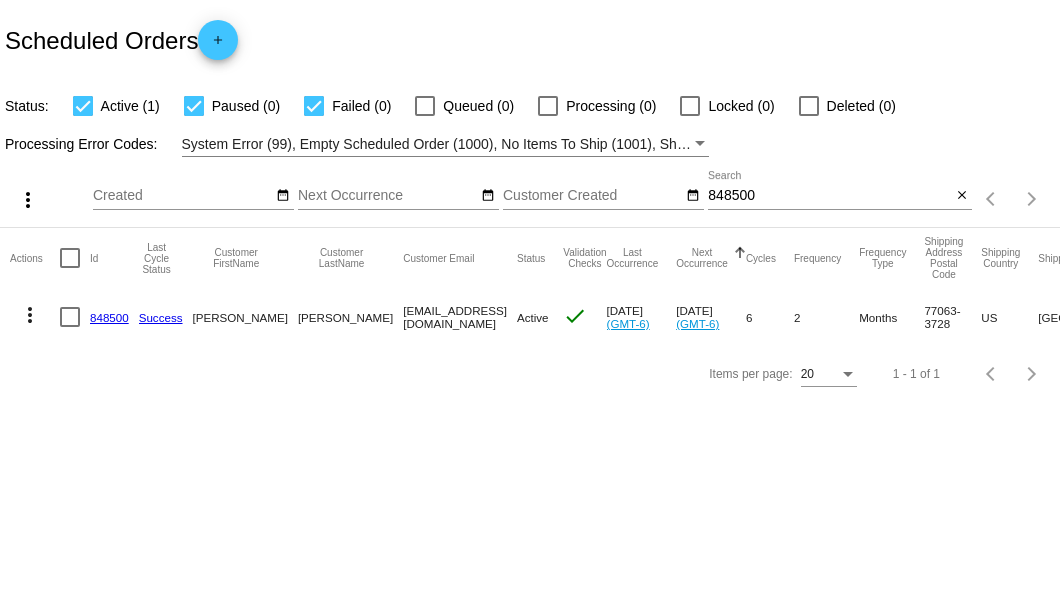 scroll, scrollTop: 0, scrollLeft: 0, axis: both 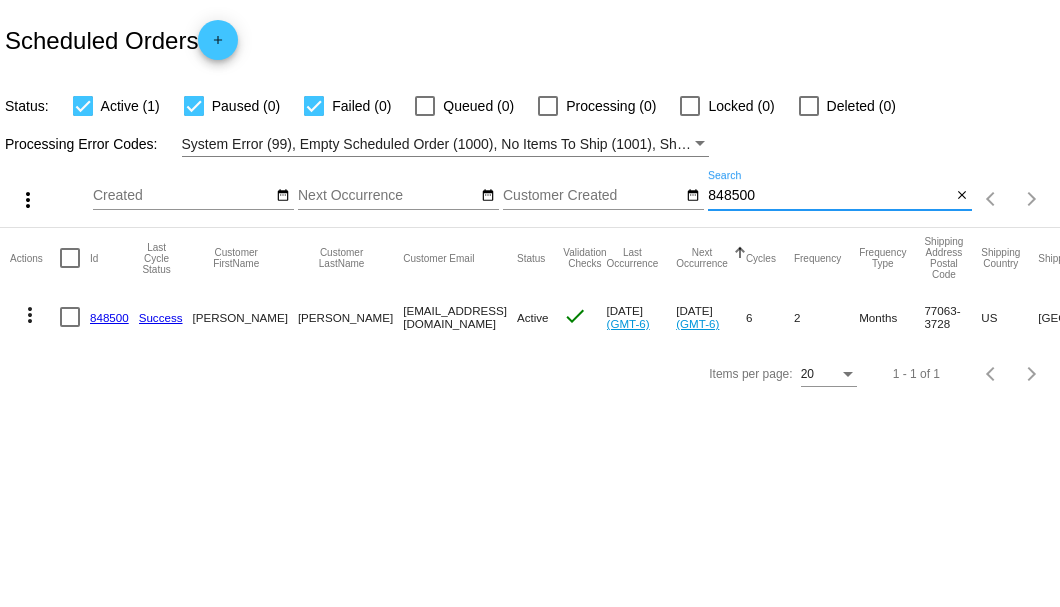 click on "848500" at bounding box center (829, 196) 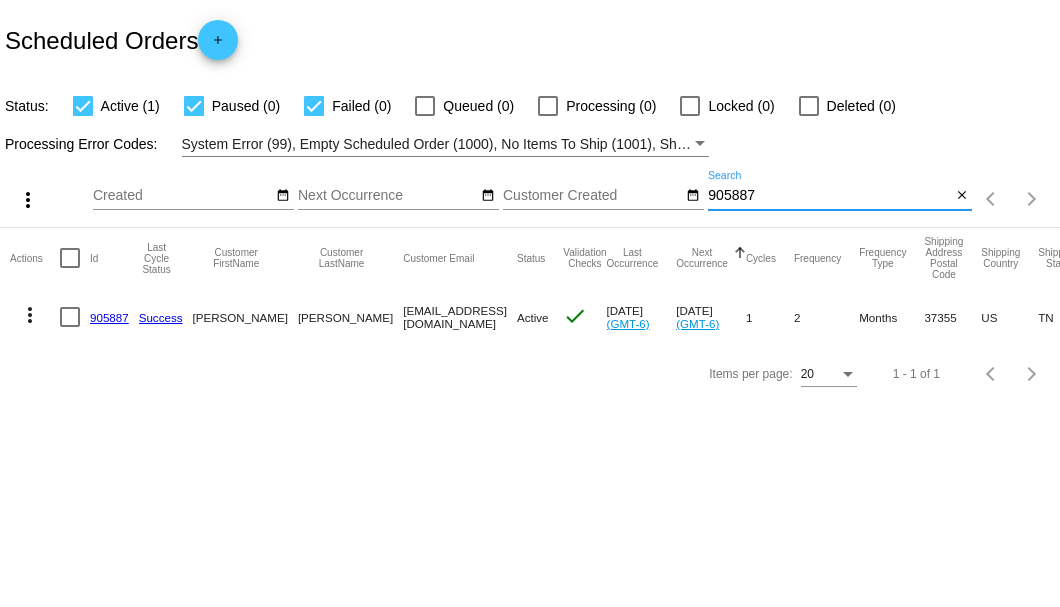 type on "905887" 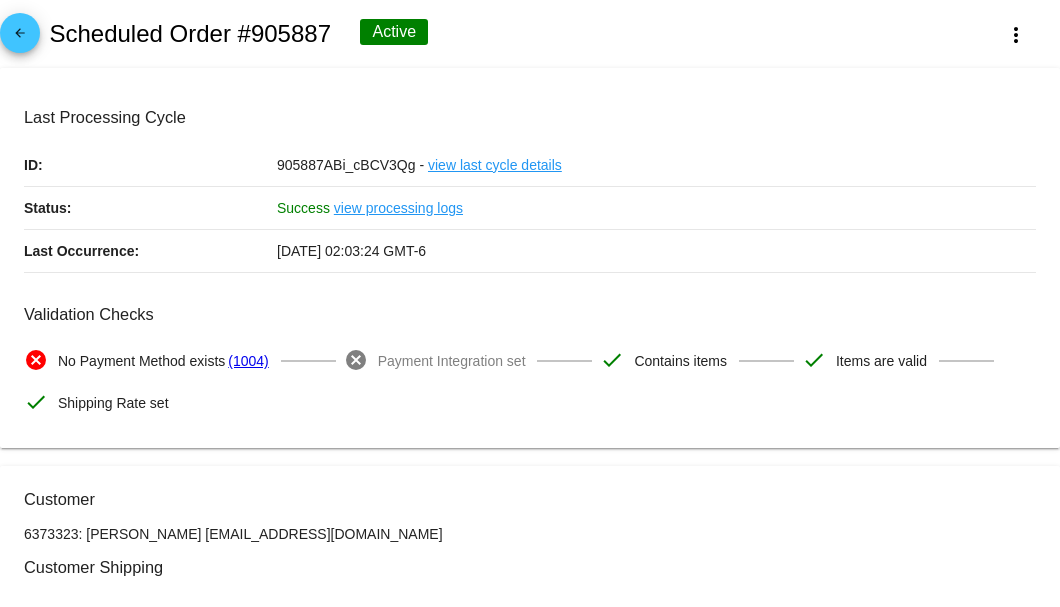 scroll, scrollTop: 333, scrollLeft: 0, axis: vertical 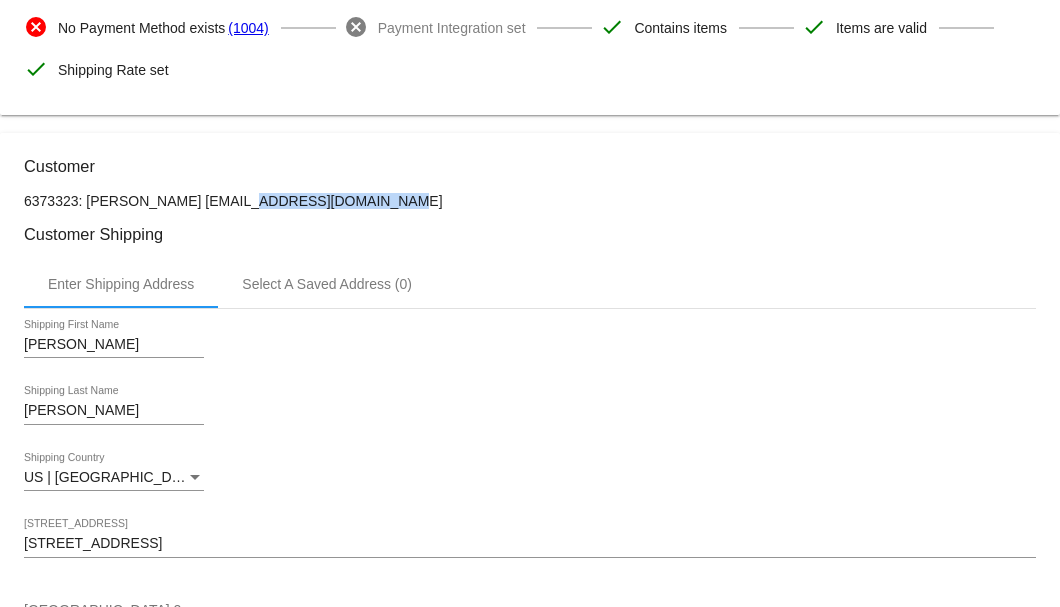 drag, startPoint x: 321, startPoint y: 197, endPoint x: 180, endPoint y: 200, distance: 141.0319 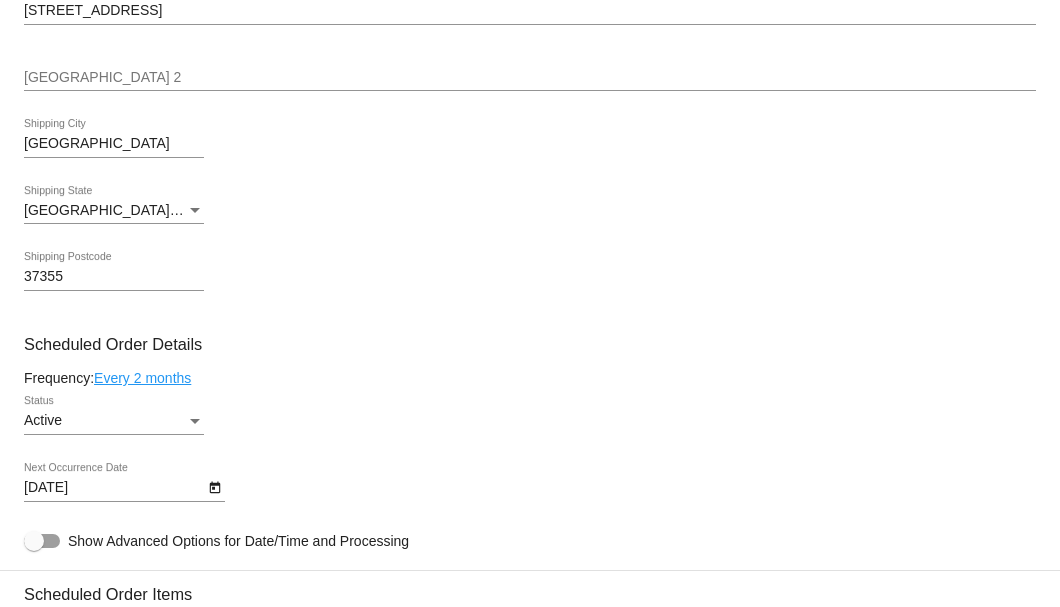 scroll, scrollTop: 1133, scrollLeft: 0, axis: vertical 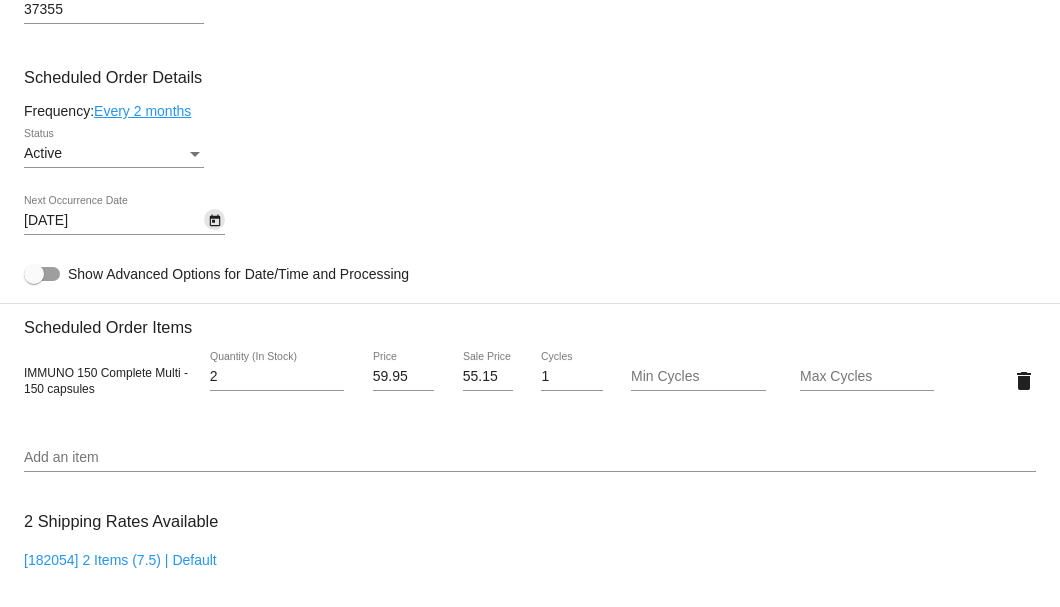 click 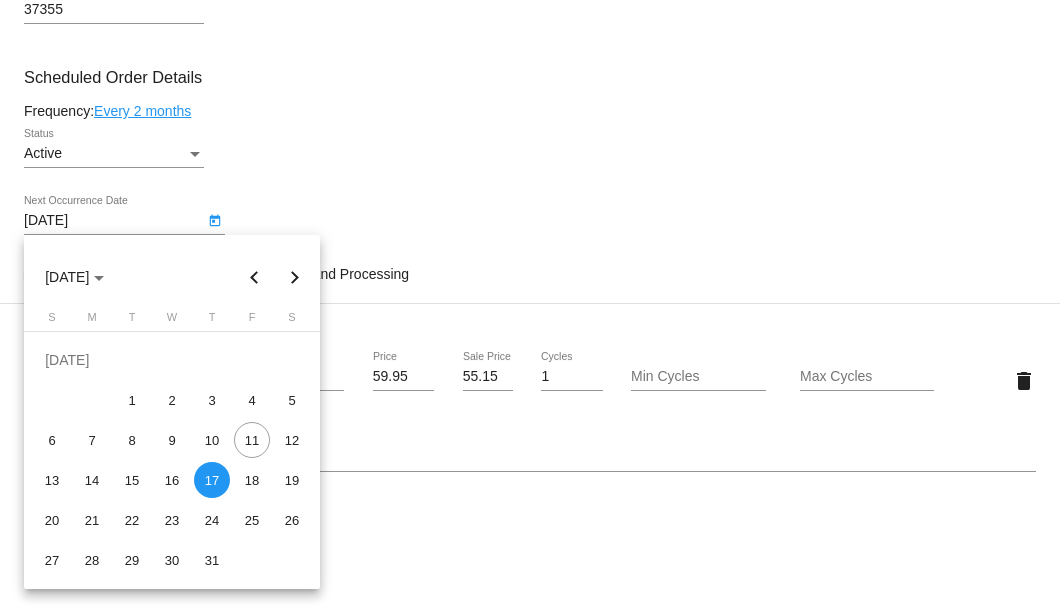 click at bounding box center (530, 303) 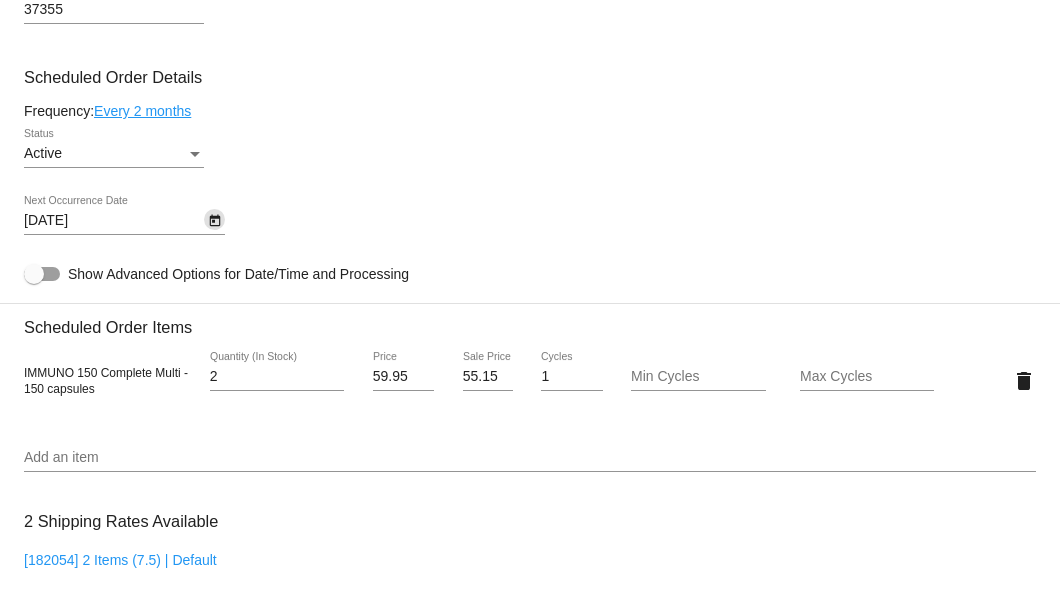 click on "Active" at bounding box center [105, 154] 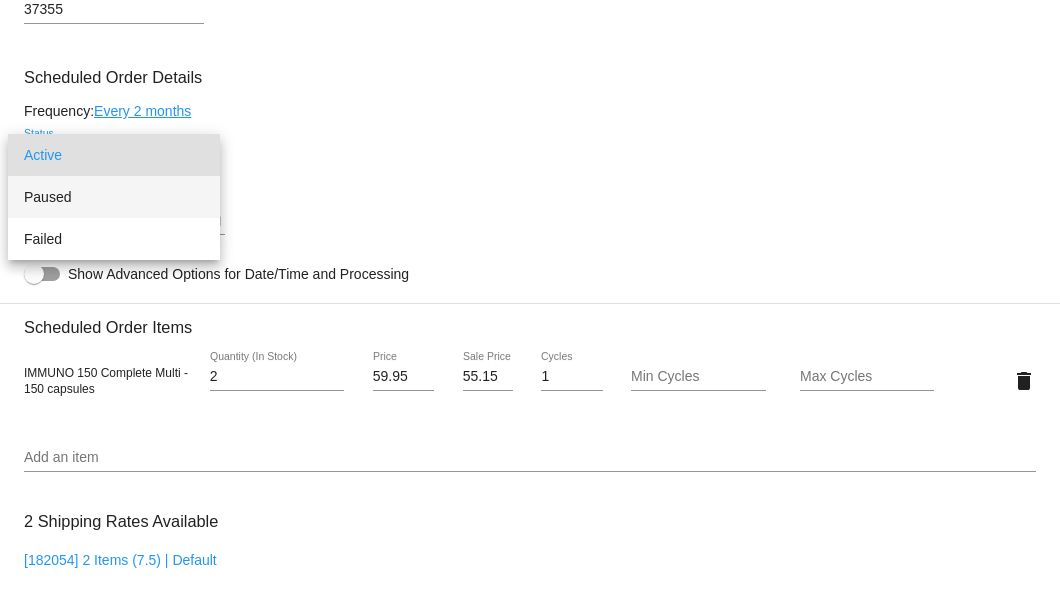 click on "Paused" at bounding box center [114, 197] 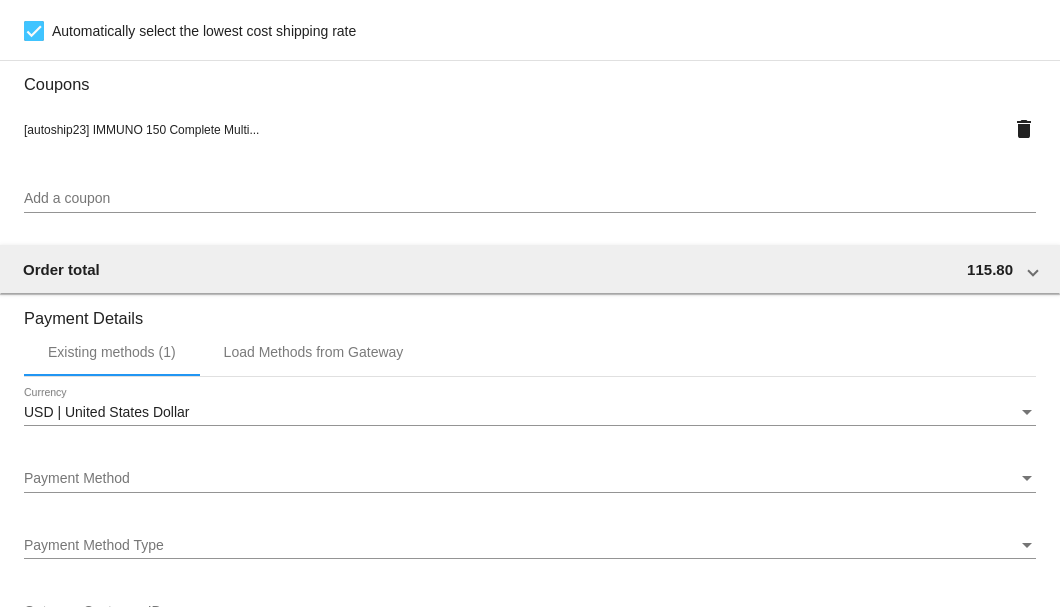 scroll, scrollTop: 1933, scrollLeft: 0, axis: vertical 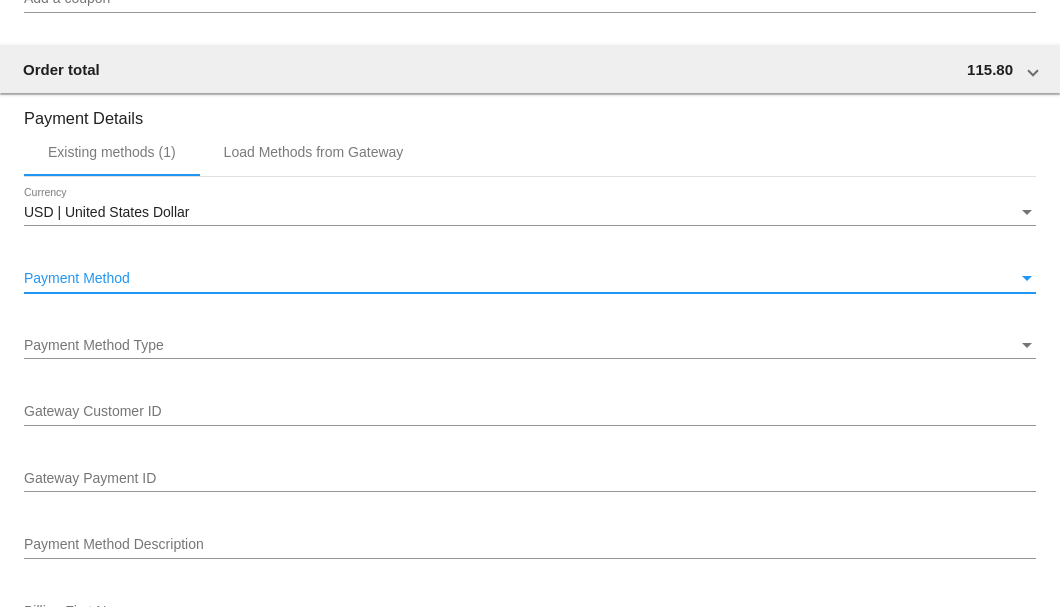 click on "Payment Method" at bounding box center (521, 279) 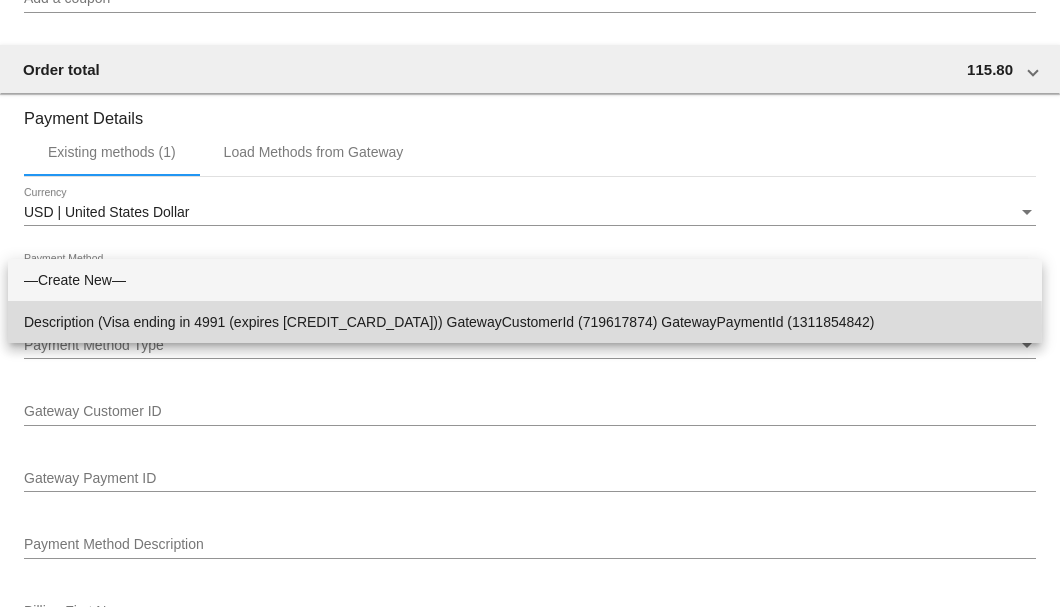 click on "Description (Visa ending in 4991 (expires 04/29)) GatewayCustomerId (719617874)
GatewayPaymentId (1311854842)" at bounding box center (525, 322) 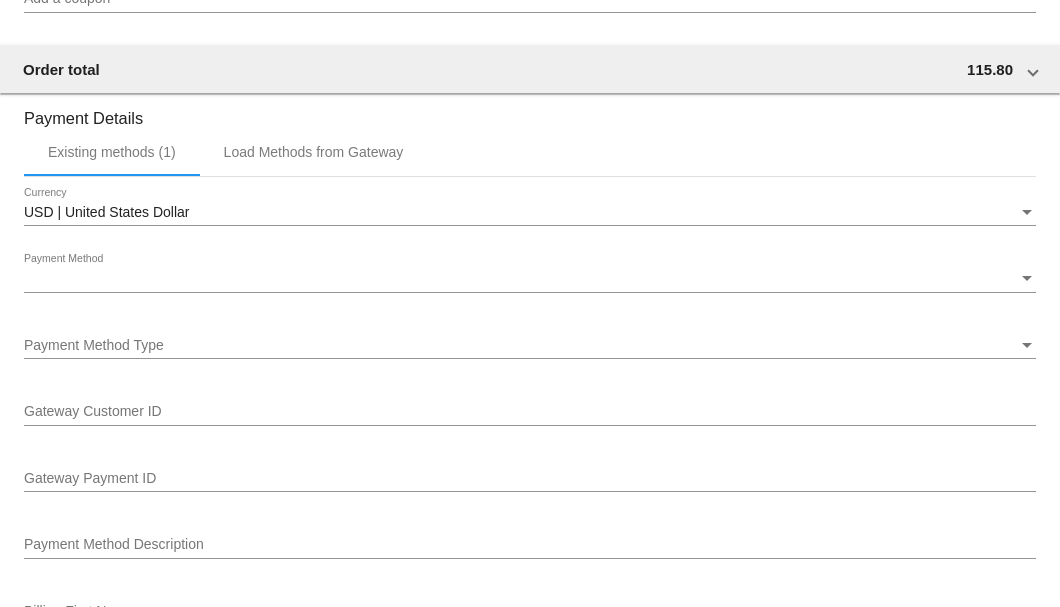 scroll, scrollTop: 1930, scrollLeft: 0, axis: vertical 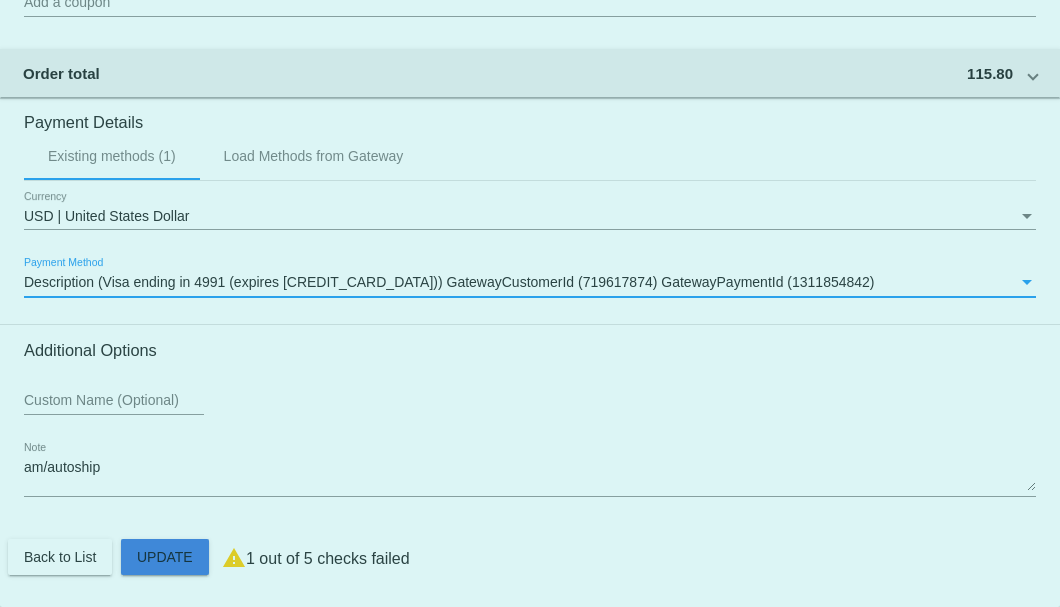 click on "Customer
6373323: Judy Jennings
judyjennings@me.com
Customer Shipping
Enter Shipping Address Select A Saved Address (0)
Judy
Shipping First Name
Jennings
Shipping Last Name
US | USA
Shipping Country
155 Reynard St
Shipping Street 1
Shipping Street 2
Manchester
Shipping City
TN | Tennessee
Shipping State
37355
Shipping Postcode
Scheduled Order Details
Frequency:
Every 2 months
Paused
Status" 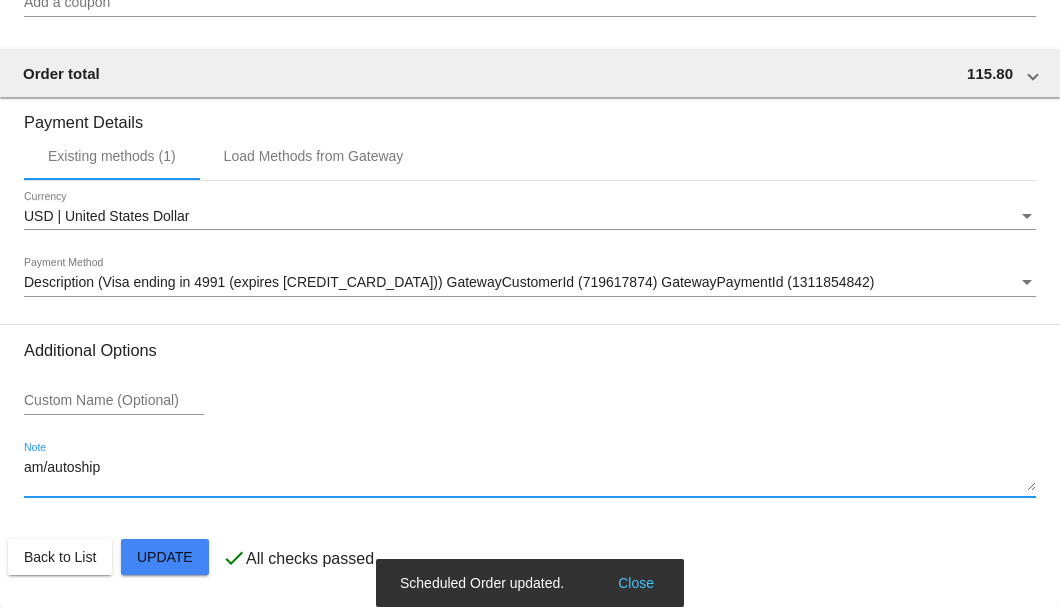 drag, startPoint x: 154, startPoint y: 468, endPoint x: -2, endPoint y: 471, distance: 156.02884 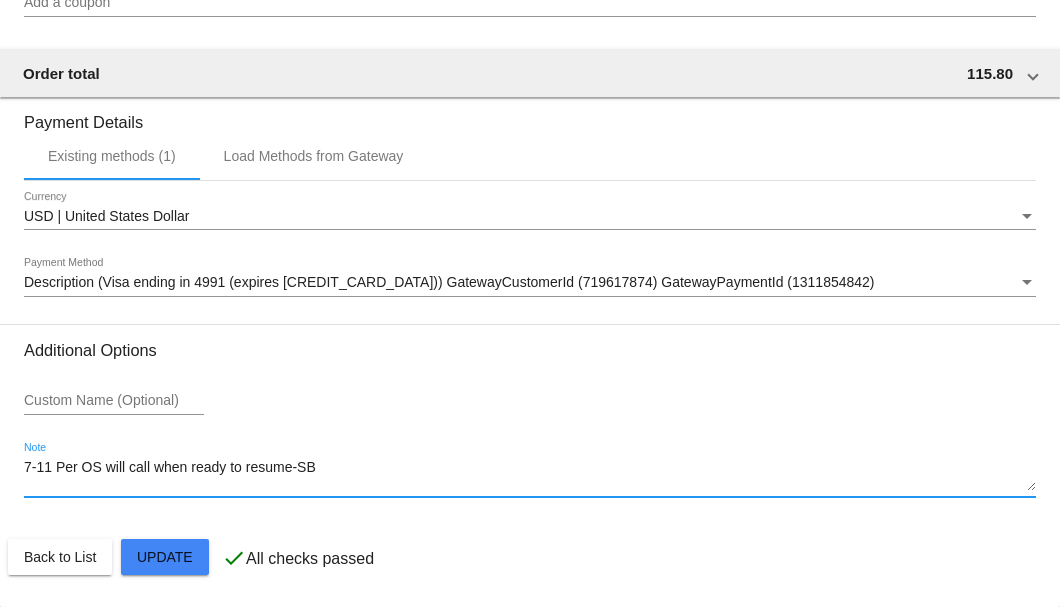 click on "Customer
6373323: Judy Jennings
judyjennings@me.com
Customer Shipping
Enter Shipping Address Select A Saved Address (0)
Judy
Shipping First Name
Jennings
Shipping Last Name
US | USA
Shipping Country
155 Reynard St
Shipping Street 1
Shipping Street 2
Manchester
Shipping City
TN | Tennessee
Shipping State
37355
Shipping Postcode
Scheduled Order Details
Frequency:
Every 2 months
Paused
Status" 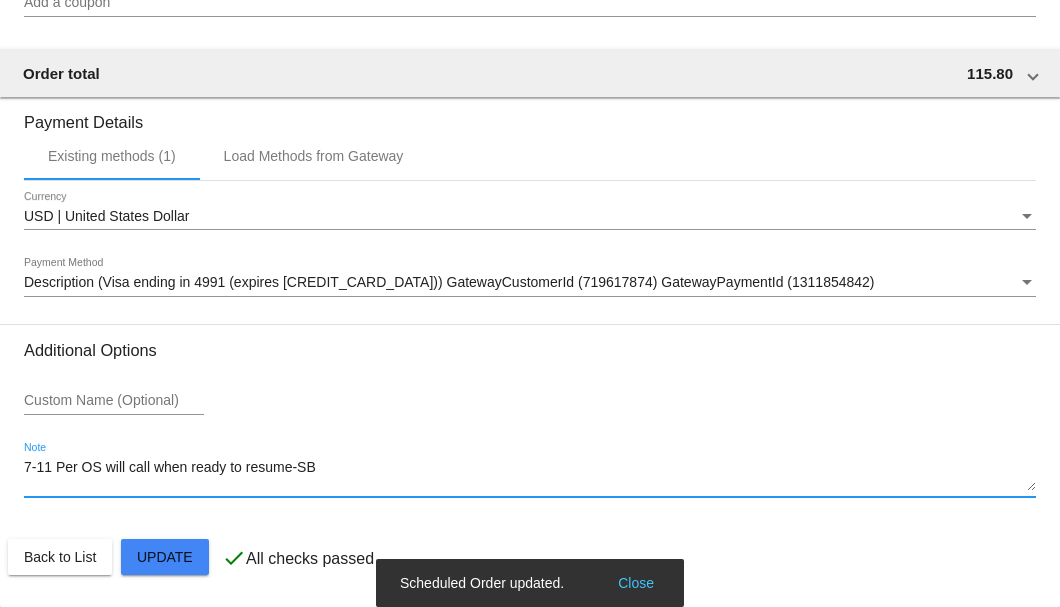 type on "7-11 Per OS will call when ready to resume-SB" 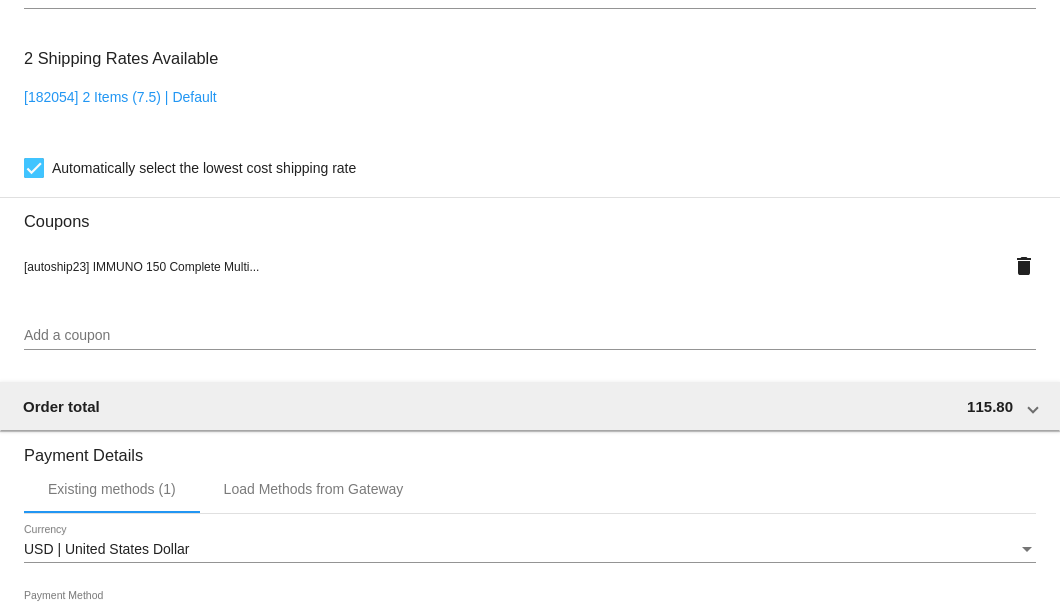 scroll, scrollTop: 1330, scrollLeft: 0, axis: vertical 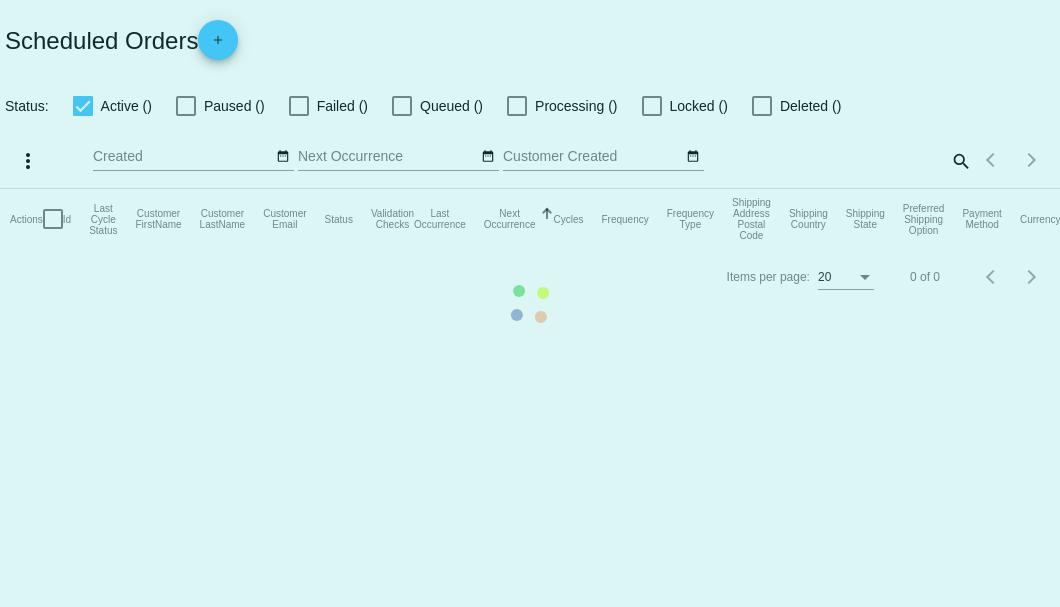 checkbox on "true" 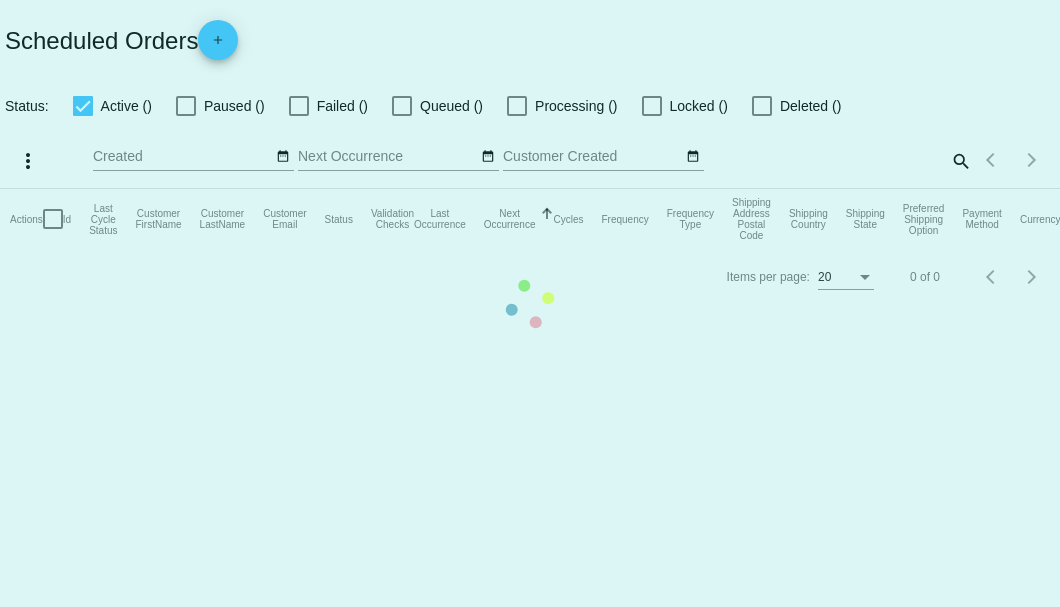 checkbox on "true" 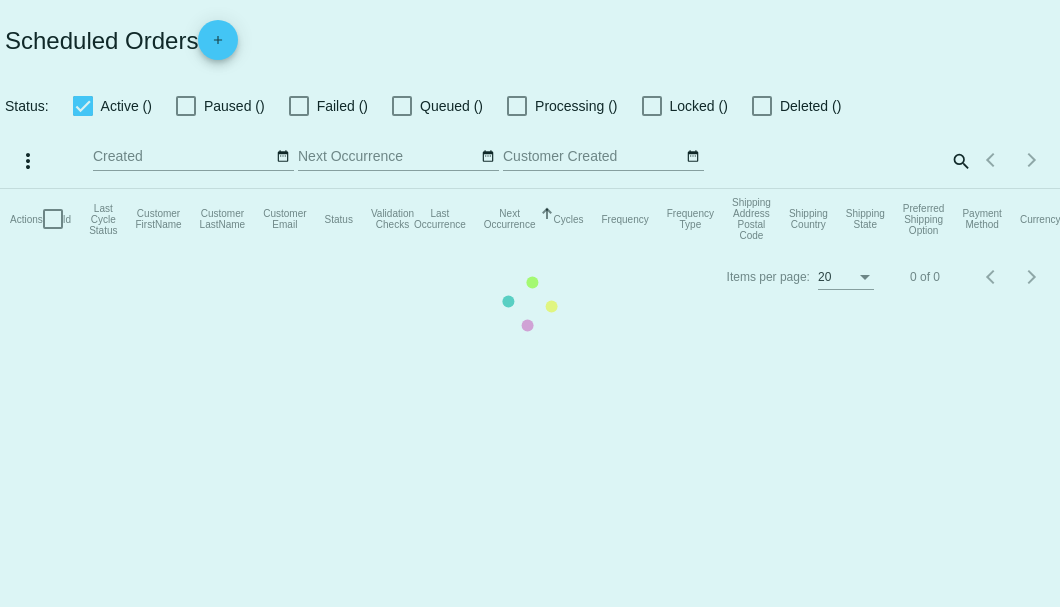scroll, scrollTop: 0, scrollLeft: 0, axis: both 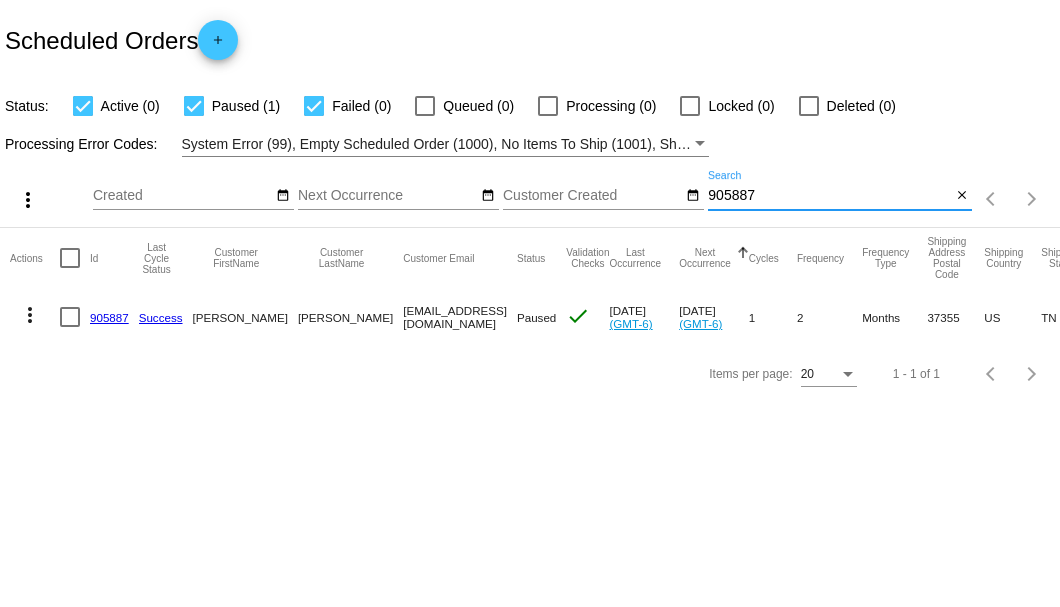 click on "905887" at bounding box center [829, 196] 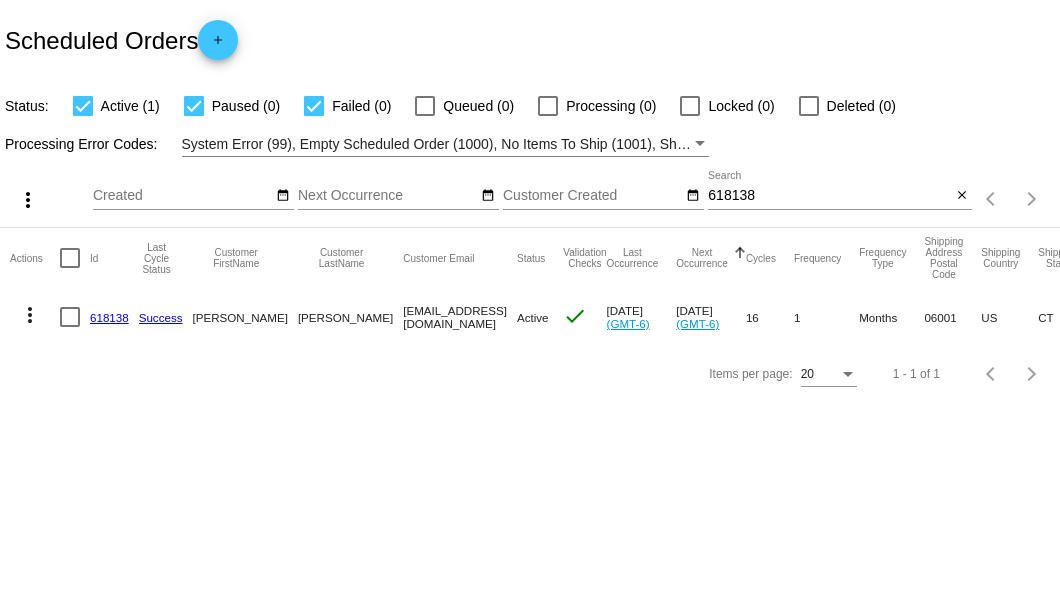 drag, startPoint x: 317, startPoint y: 316, endPoint x: 440, endPoint y: 317, distance: 123.00407 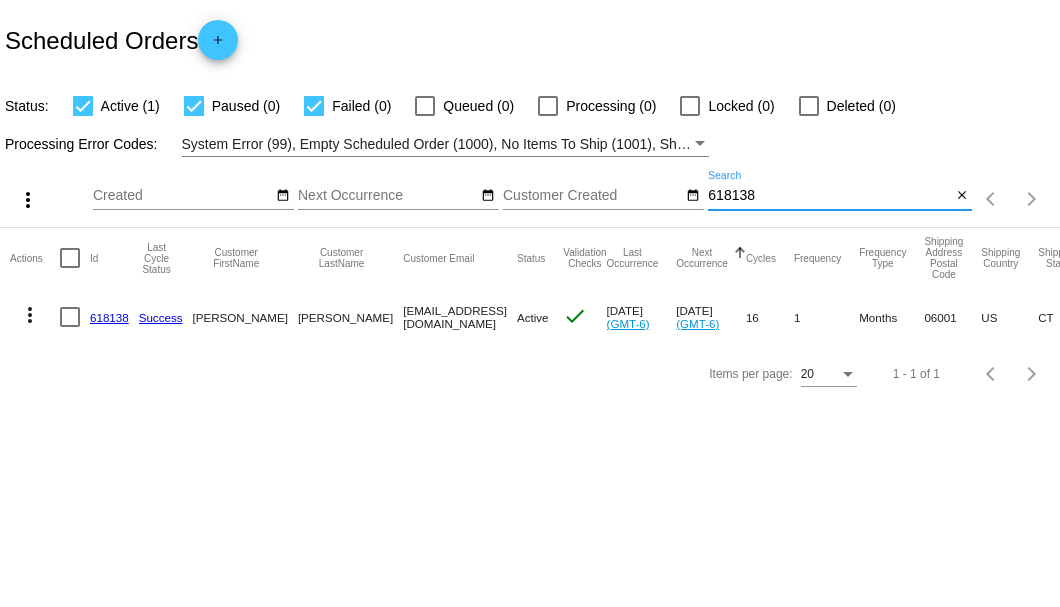 click on "618138" at bounding box center [829, 196] 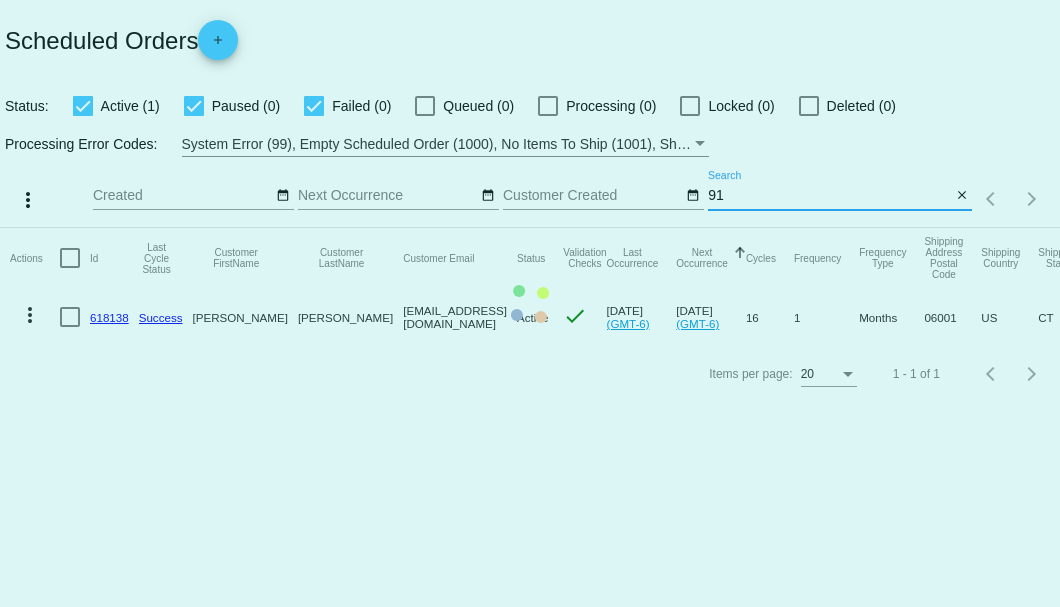 type on "9" 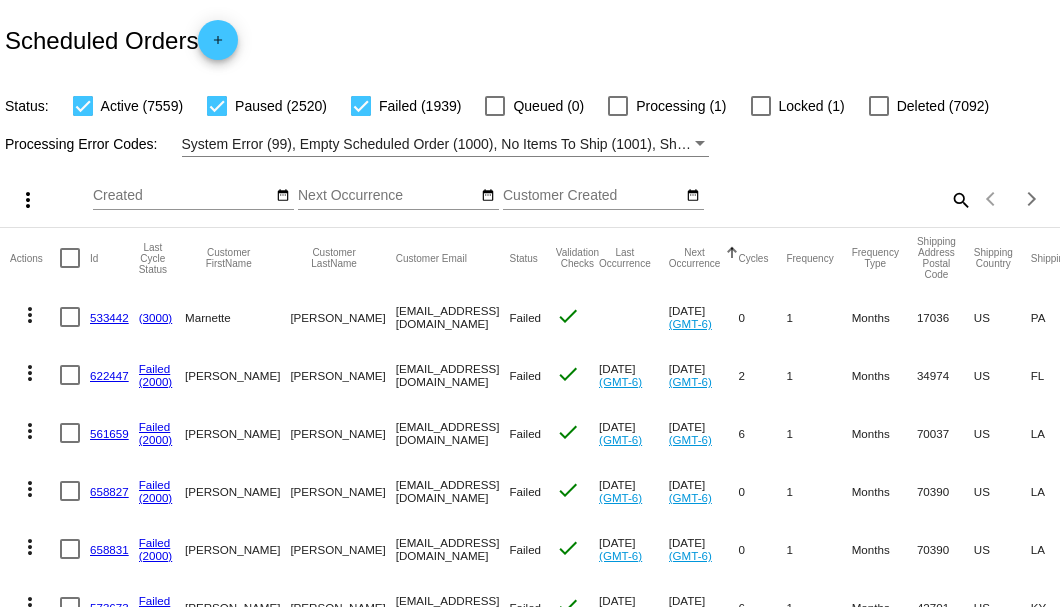 click on "search" 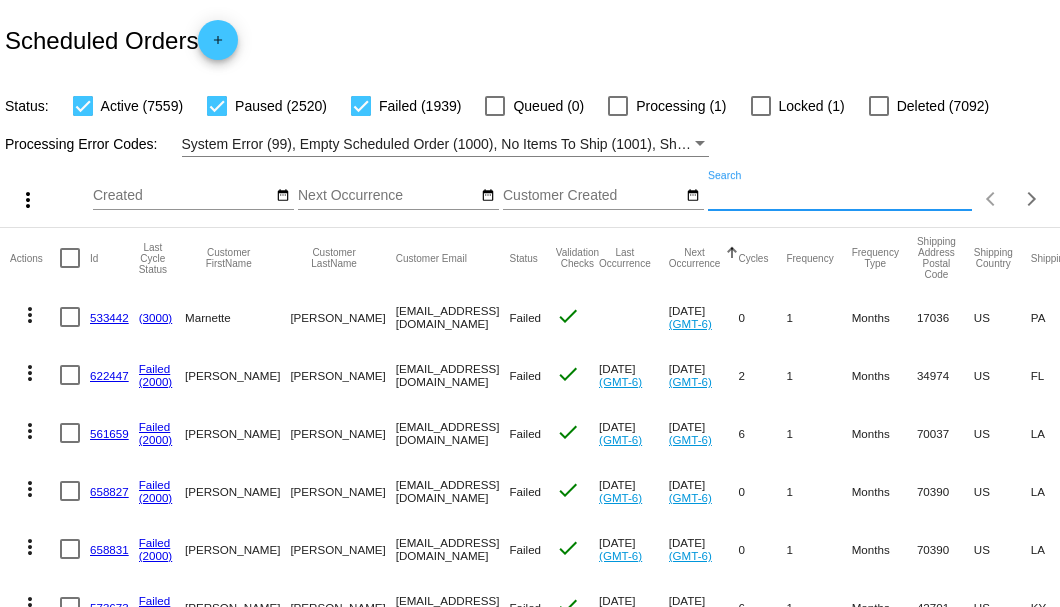 click on "Search" at bounding box center [840, 196] 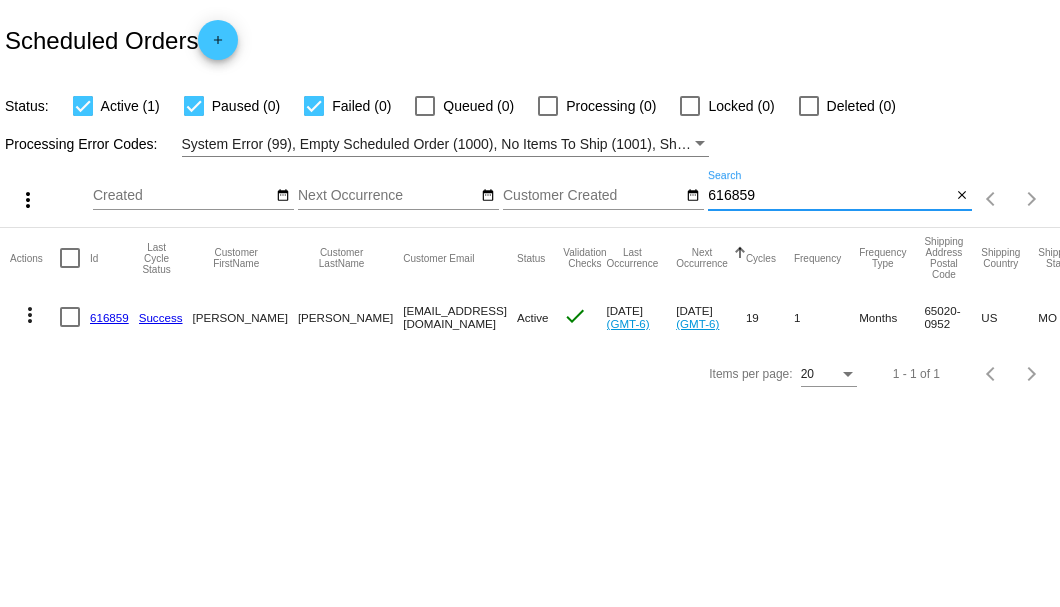 type on "616859" 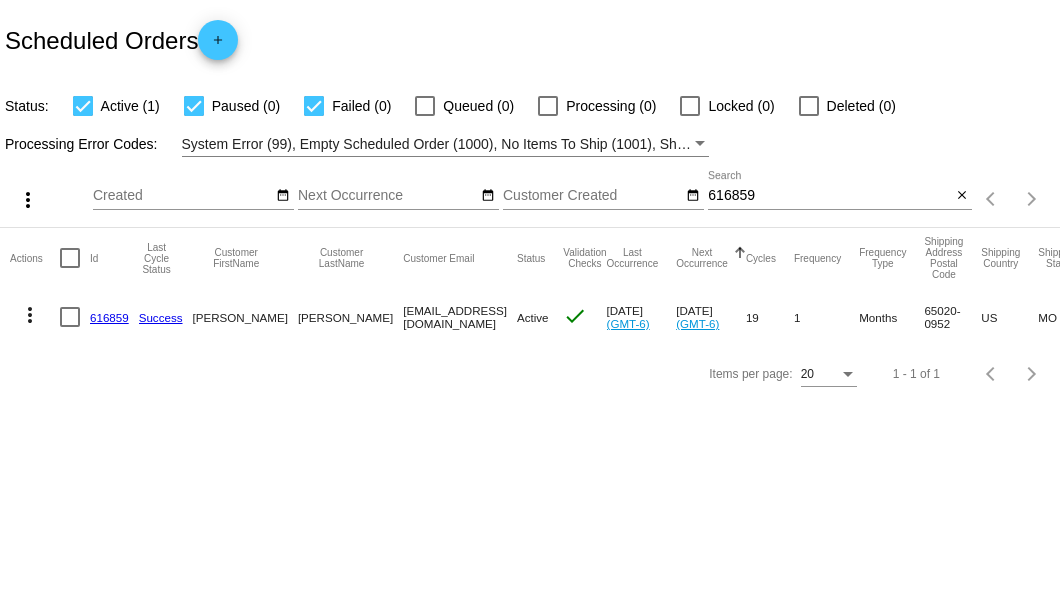 click on "616859" 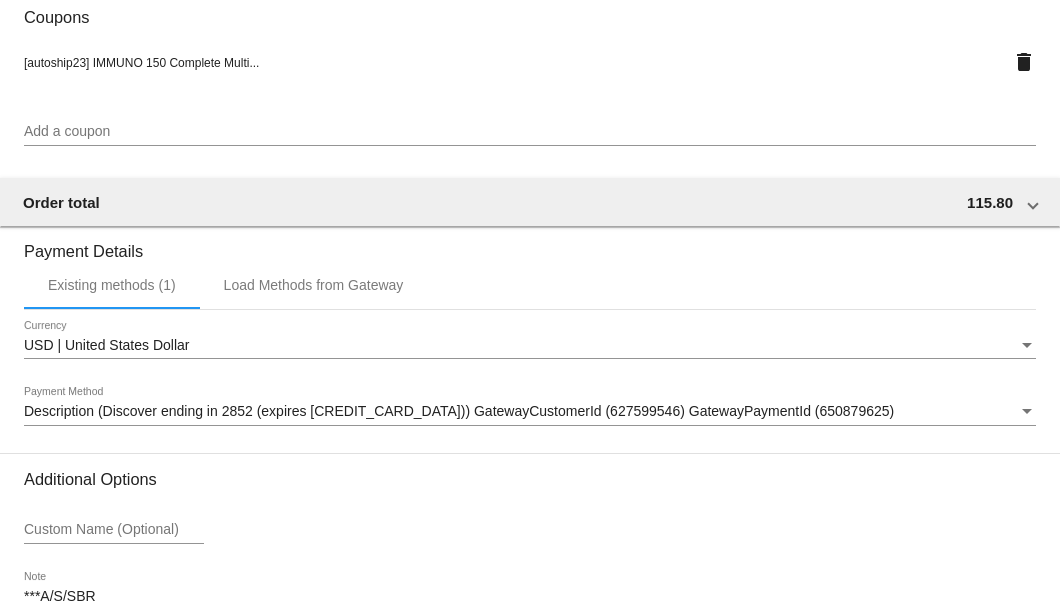 scroll, scrollTop: 1930, scrollLeft: 0, axis: vertical 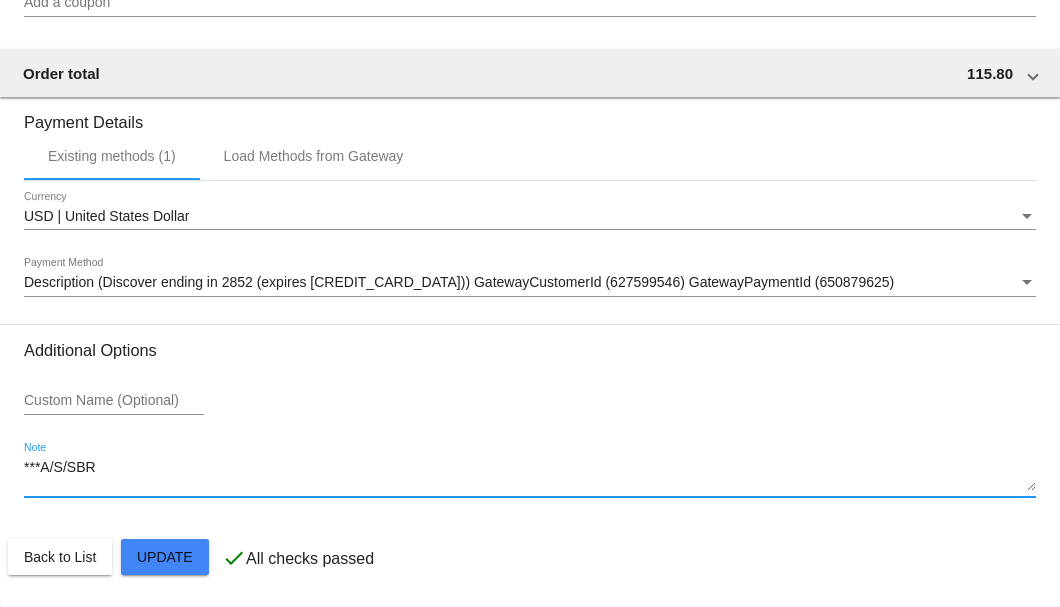 drag, startPoint x: 141, startPoint y: 469, endPoint x: 19, endPoint y: 474, distance: 122.10242 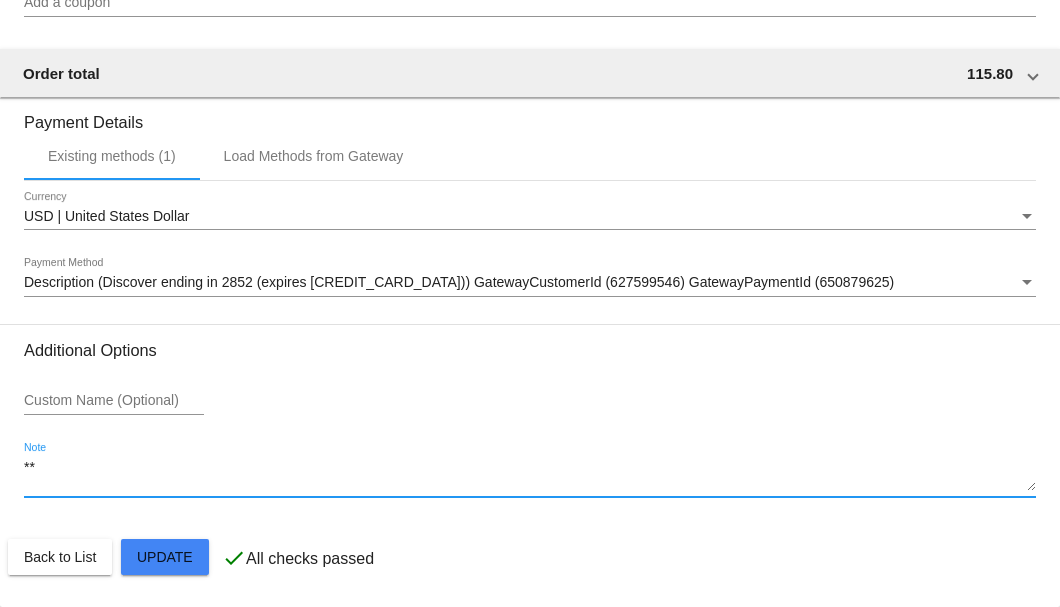 type on "*" 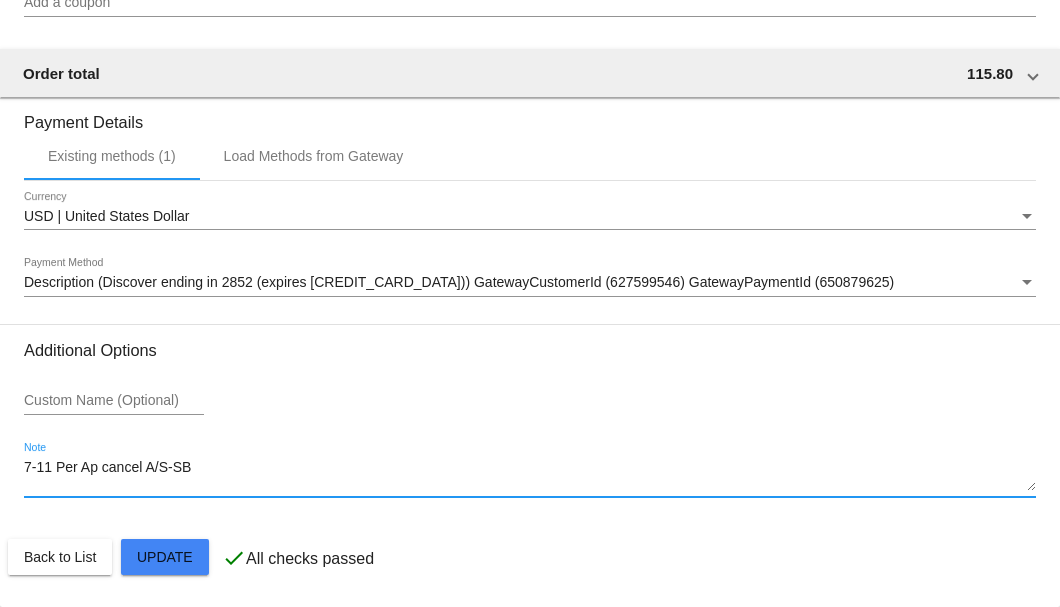 click on "Customer
2917114: Bonnie Uthe
5732800869@exceptionalproducts.org
Customer Shipping
Enter Shipping Address Select A Saved Address (0)
Bonnie
Shipping First Name
Uthe
Shipping Last Name
US | USA
Shipping Country
PO BOX 952
Shipping Street 1
Shipping Street 2
CAMDENTON
Shipping City
MO | Missouri
Shipping State
65020-0952
Shipping Postcode
Scheduled Order Details
Frequency:
Every 1 months
Active
Status 2" 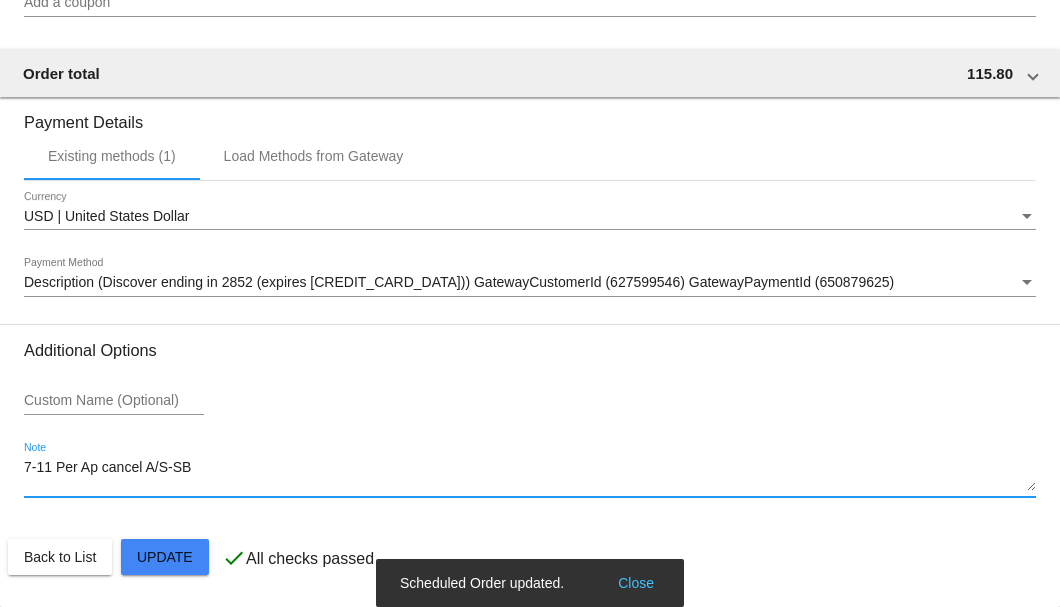 type on "7-11 Per Ap cancel A/S-SB" 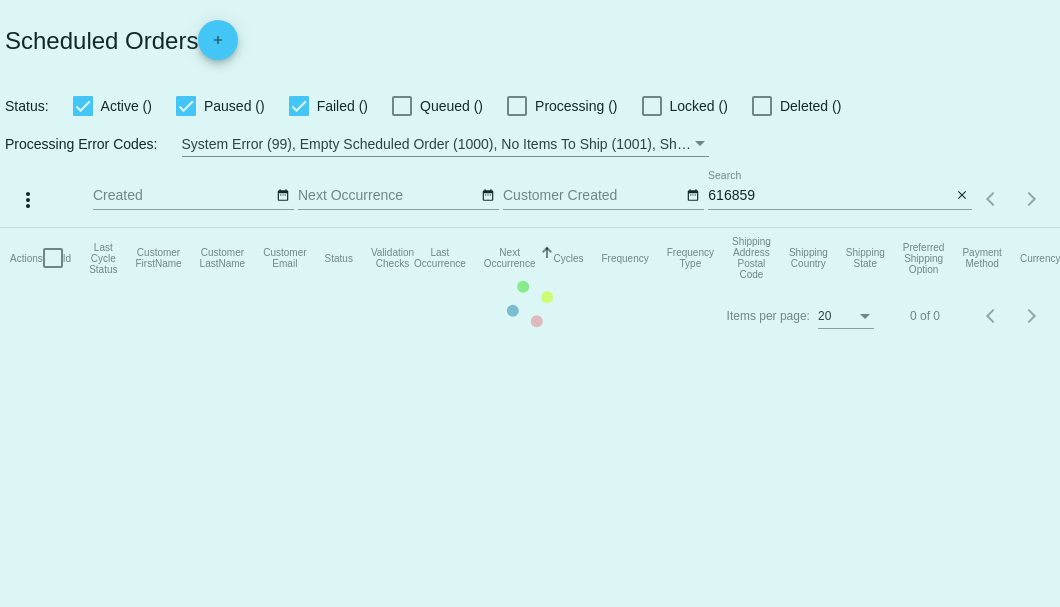 scroll, scrollTop: 0, scrollLeft: 0, axis: both 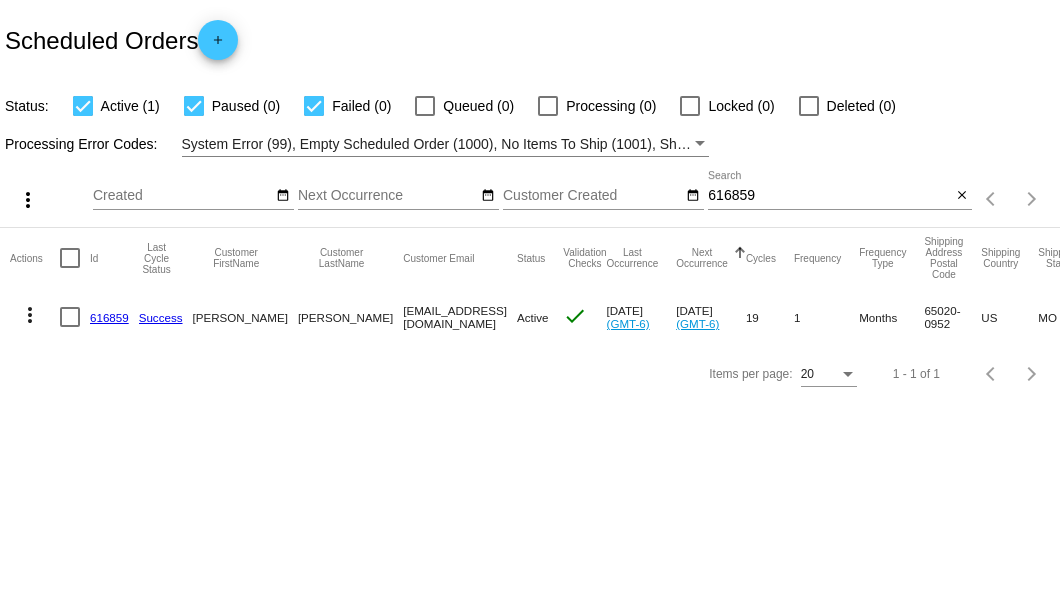 click at bounding box center (70, 317) 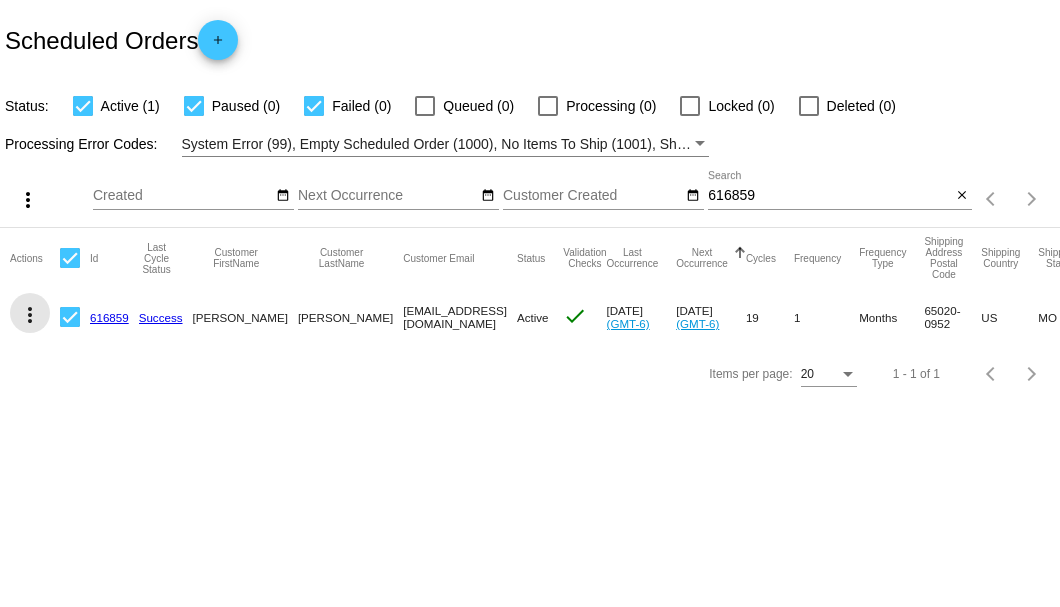 click on "more_vert" 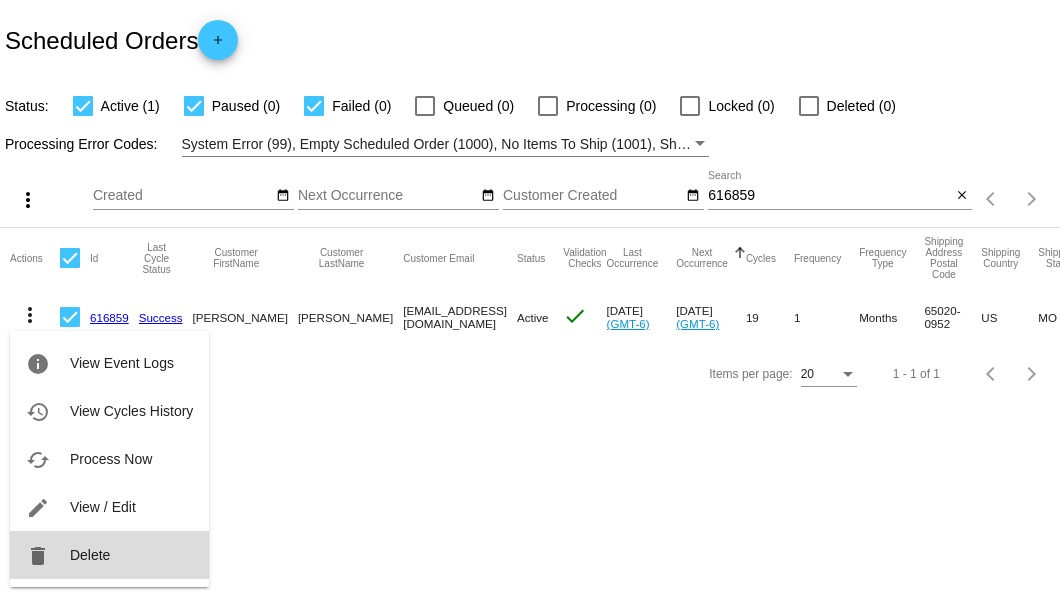 click on "Delete" at bounding box center [90, 555] 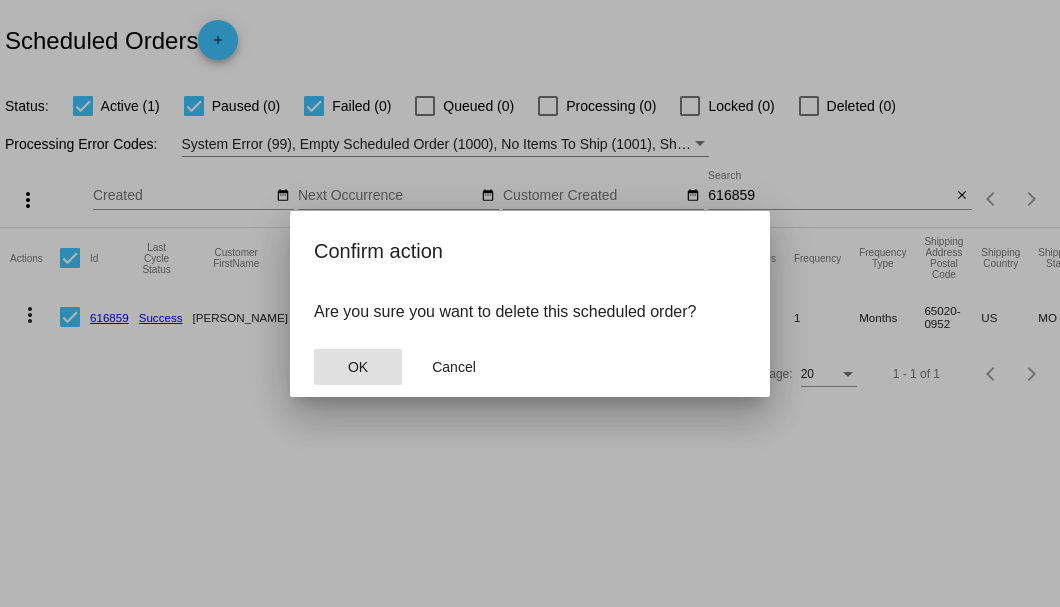 click on "OK" 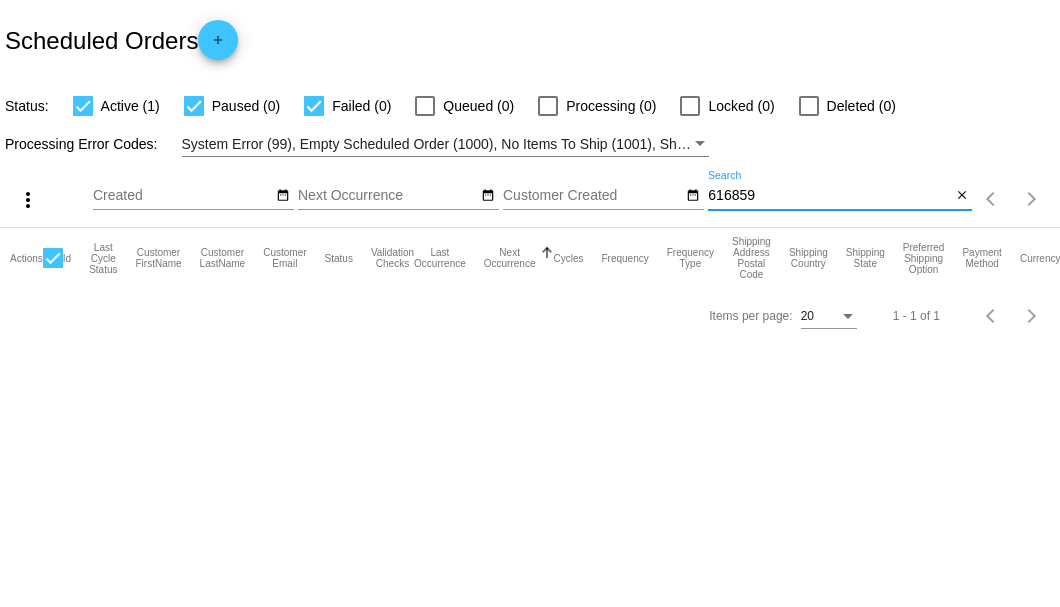 click on "616859" at bounding box center (829, 196) 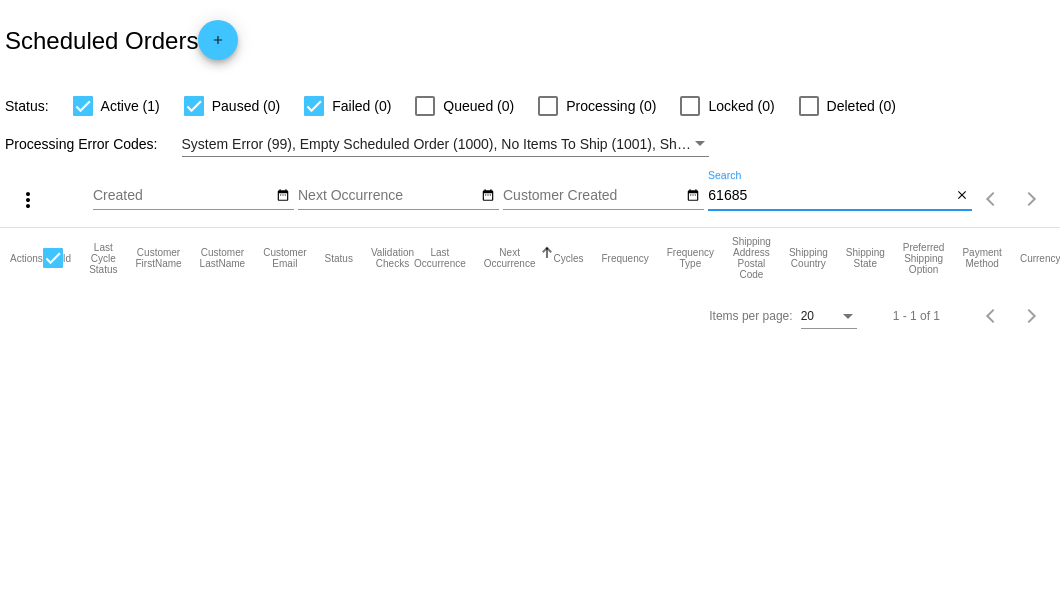 type on "616859" 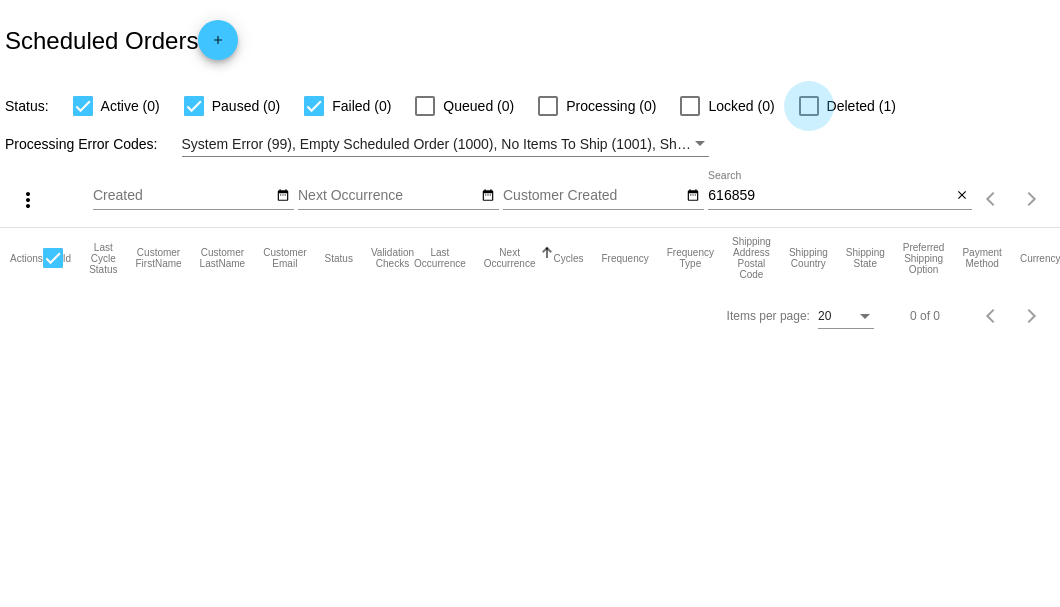 click at bounding box center (809, 106) 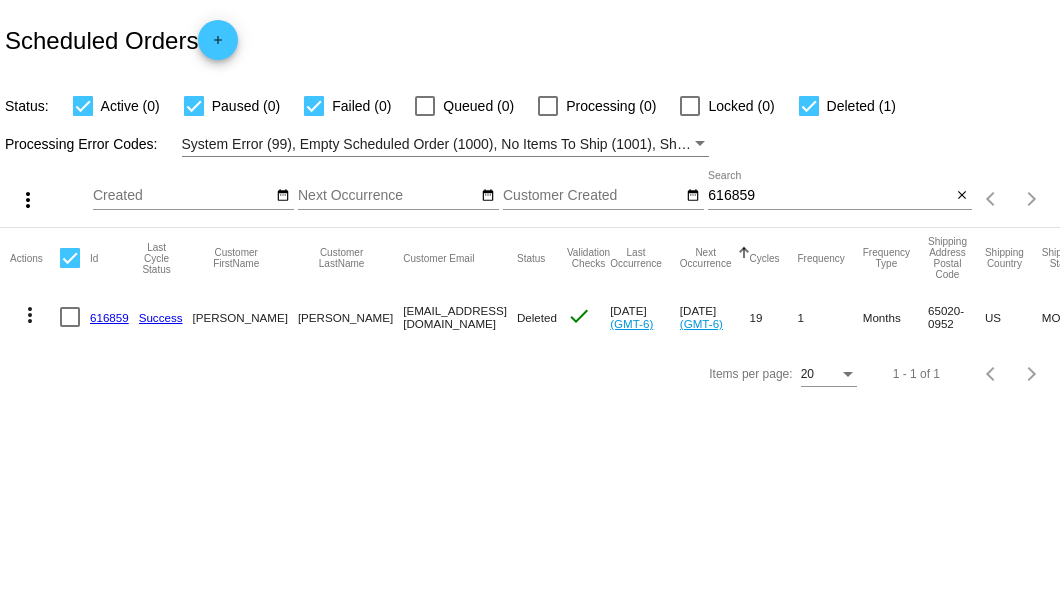 click at bounding box center (809, 106) 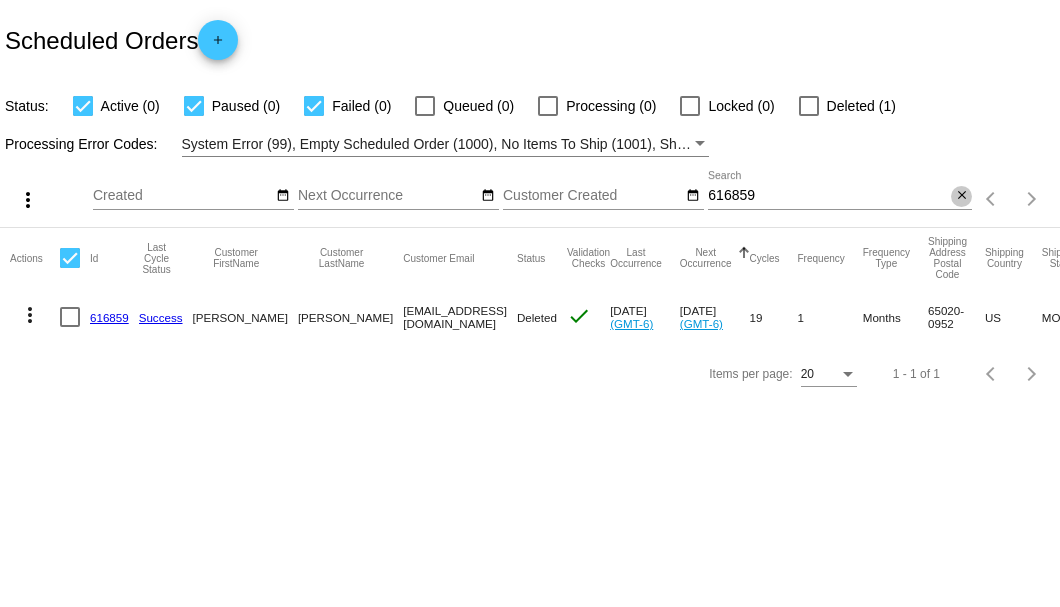 click on "close" 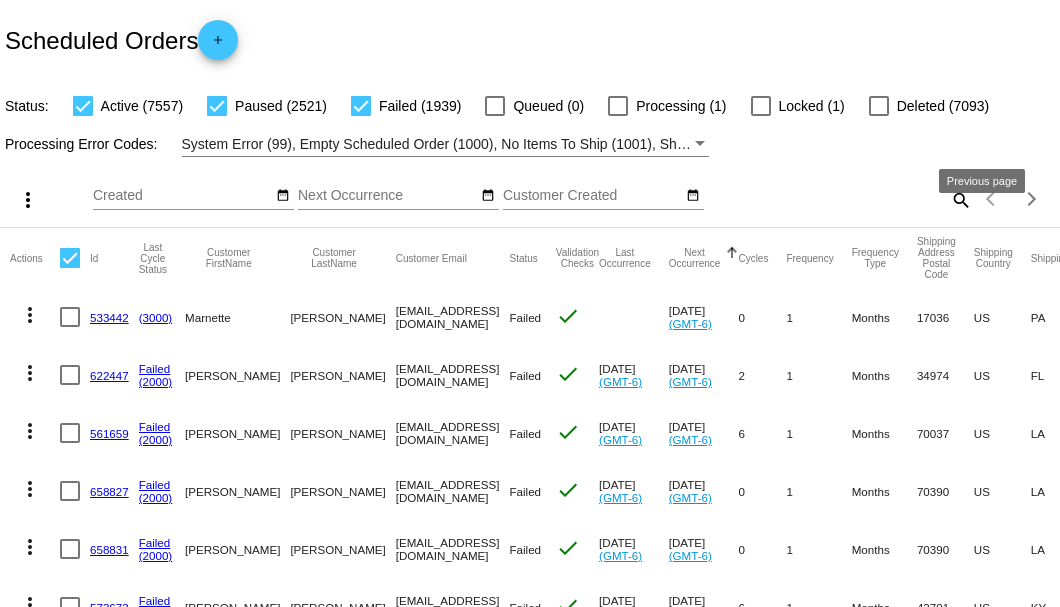 click on "search" 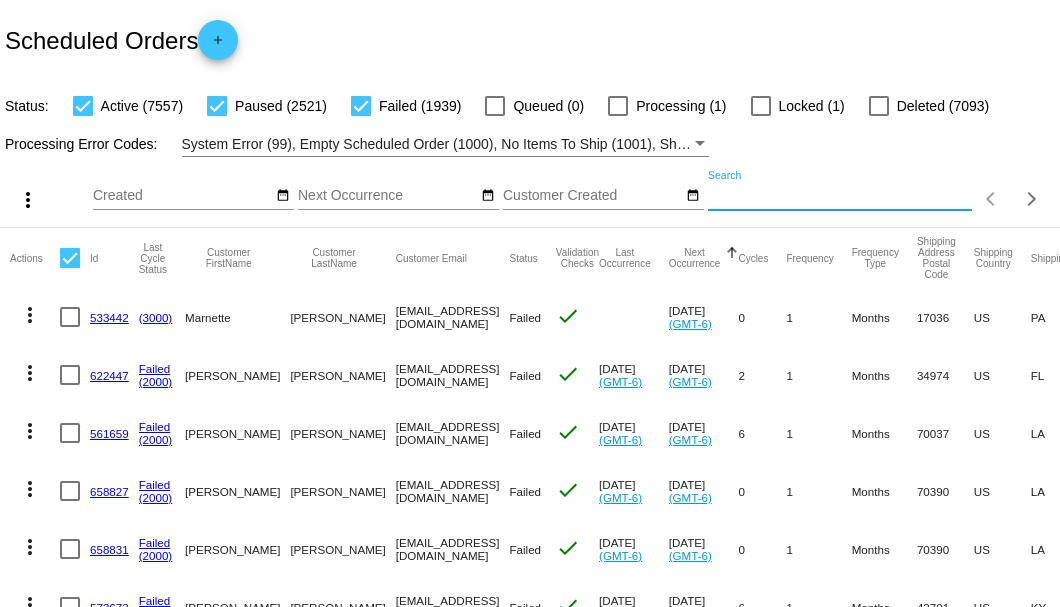 click on "Search" at bounding box center [840, 196] 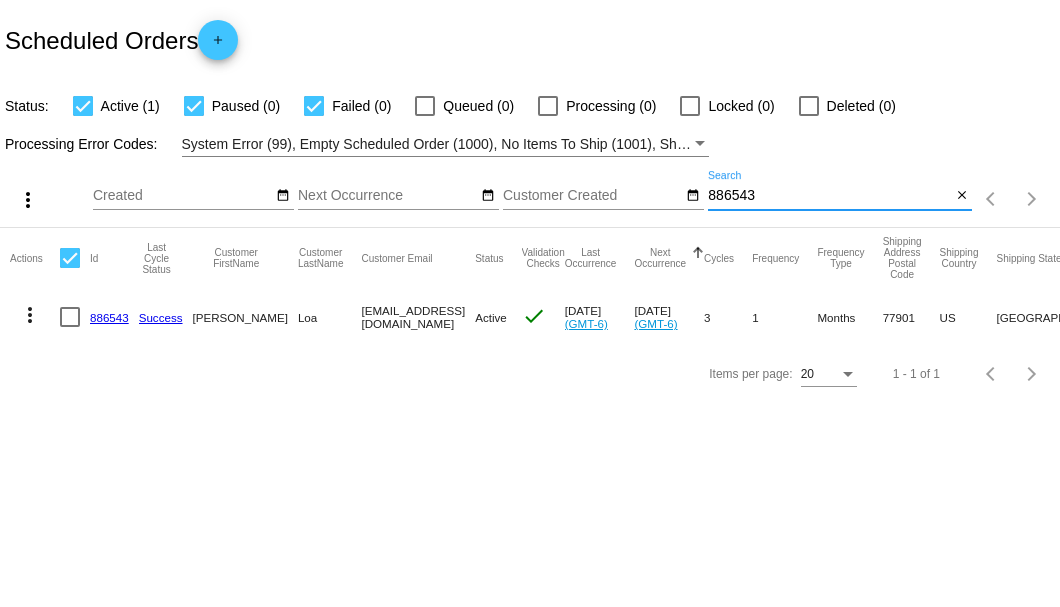 type on "886543" 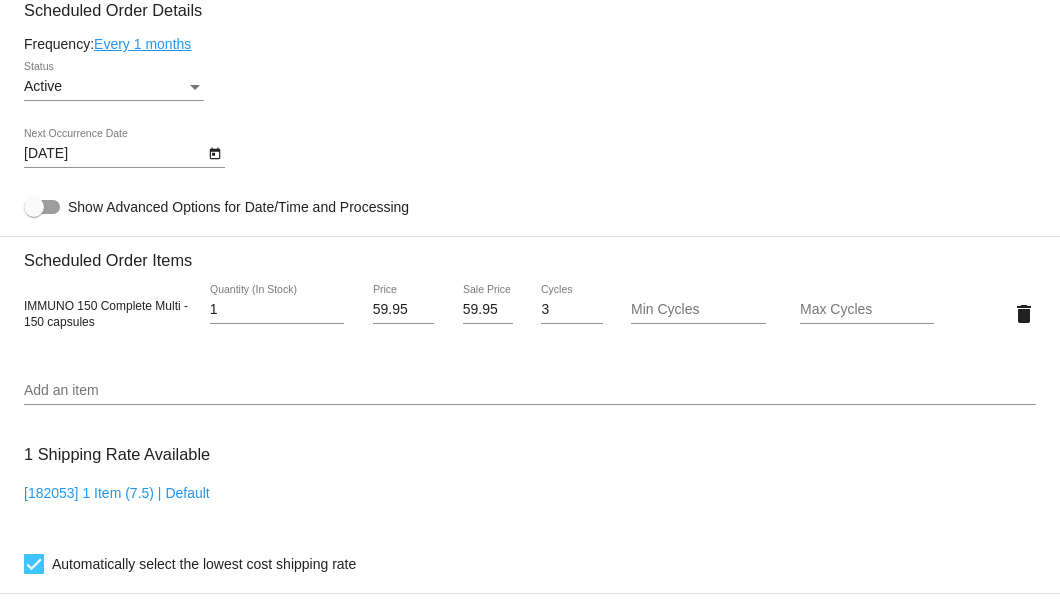scroll, scrollTop: 1000, scrollLeft: 0, axis: vertical 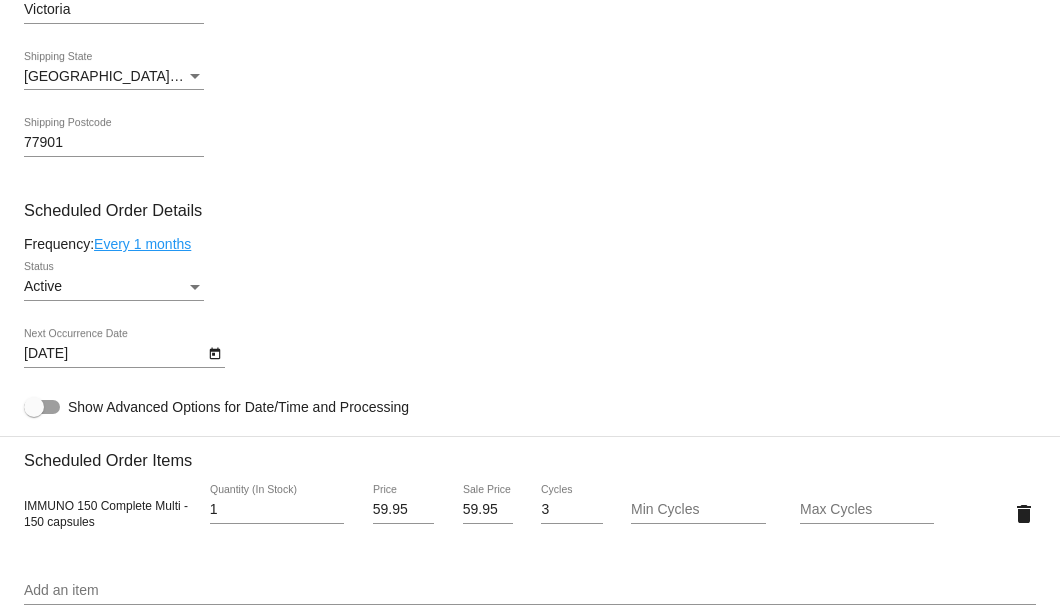 click at bounding box center [195, 287] 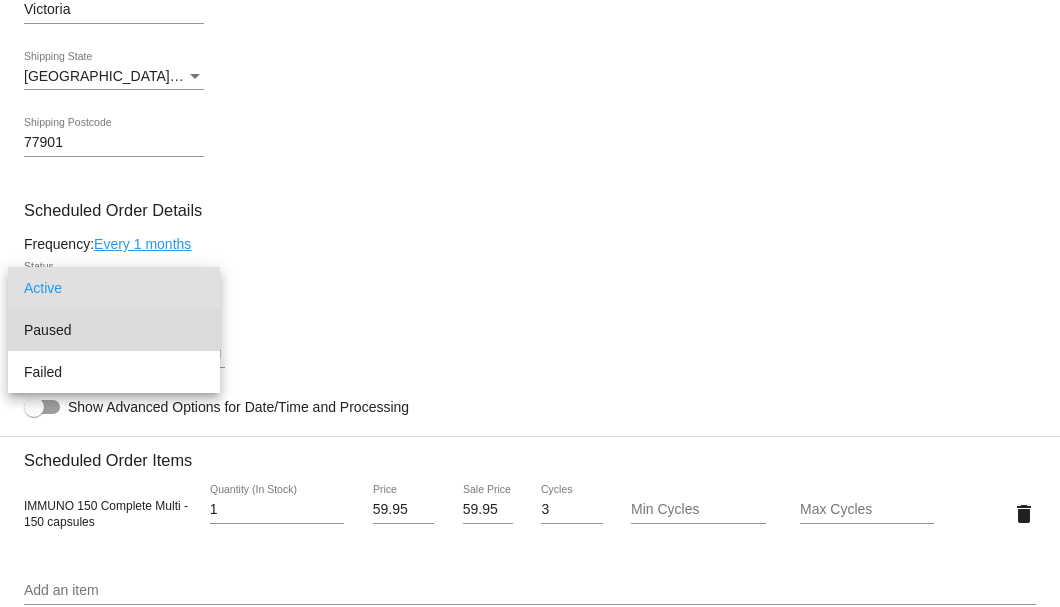 click on "Paused" at bounding box center [114, 330] 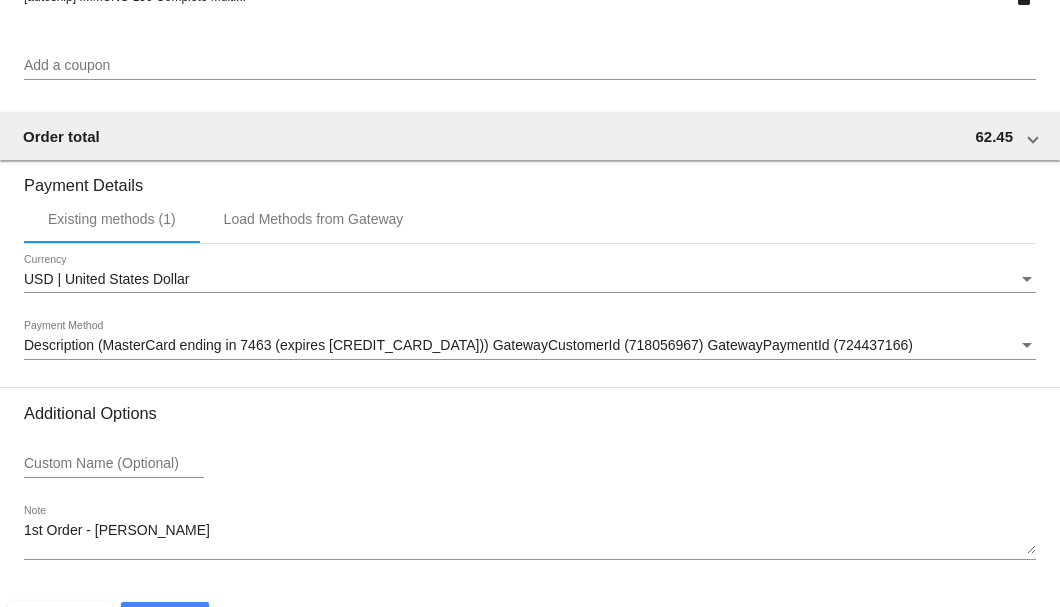 scroll, scrollTop: 1930, scrollLeft: 0, axis: vertical 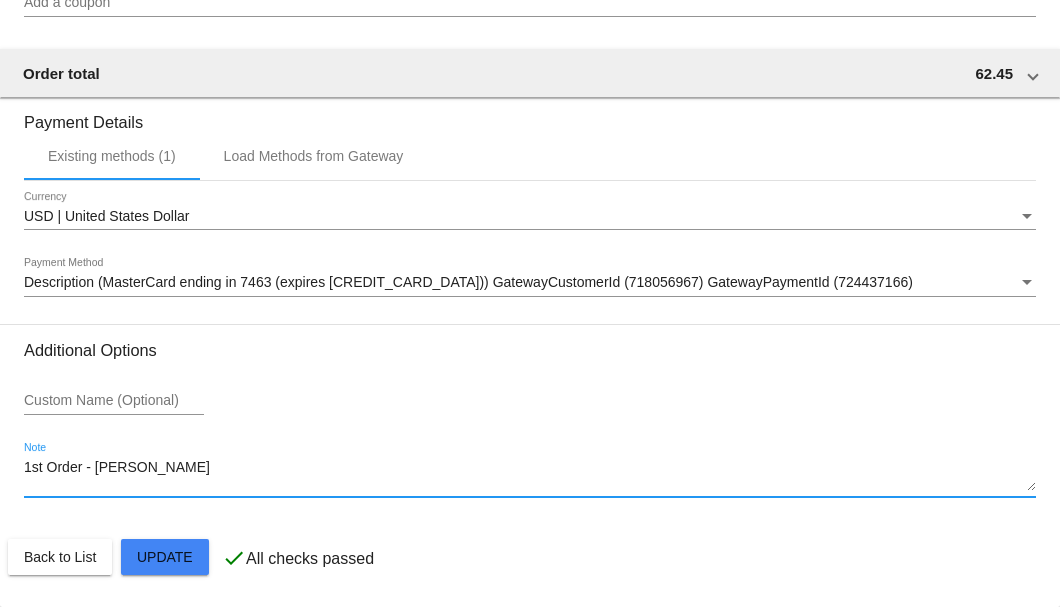 drag, startPoint x: 155, startPoint y: 477, endPoint x: 16, endPoint y: 478, distance: 139.0036 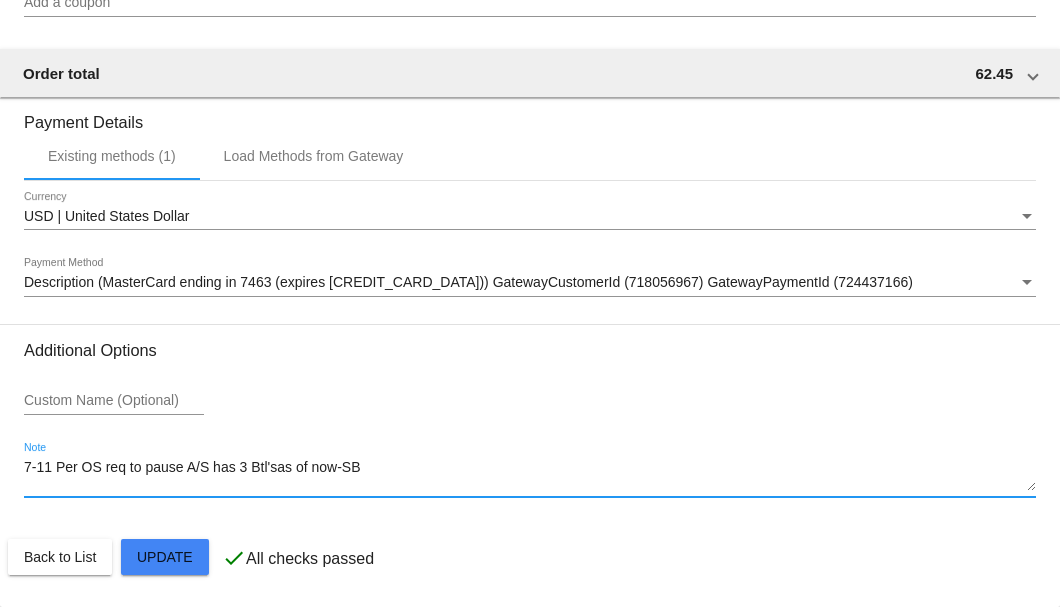 click on "Customer
6347685: Dora Loa
3615750748@exceptionalproducts.org
Customer Shipping
Enter Shipping Address Select A Saved Address (0)
Dora
Shipping First Name
Loa
Shipping Last Name
US | USA
Shipping Country
1804 South Laurent Street
Shipping Street 1
Shipping Street 2
Victoria
Shipping City
TX | Texas
Shipping State
77901
Shipping Postcode
Scheduled Order Details
Frequency:
Every 1 months
Paused
Status 1 3" 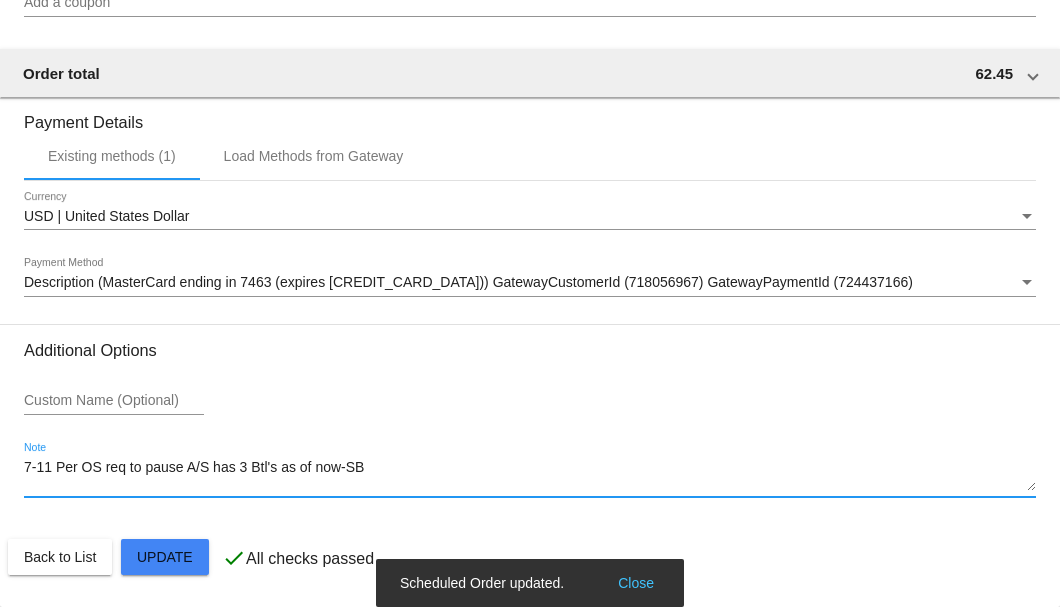 click on "Customer
6347685: Dora Loa
3615750748@exceptionalproducts.org
Customer Shipping
Enter Shipping Address Select A Saved Address (0)
Dora
Shipping First Name
Loa
Shipping Last Name
US | USA
Shipping Country
1804 South Laurent Street
Shipping Street 1
Shipping Street 2
Victoria
Shipping City
TX | Texas
Shipping State
77901
Shipping Postcode
Scheduled Order Details
Frequency:
Every 1 months
Paused
Status 1 3" 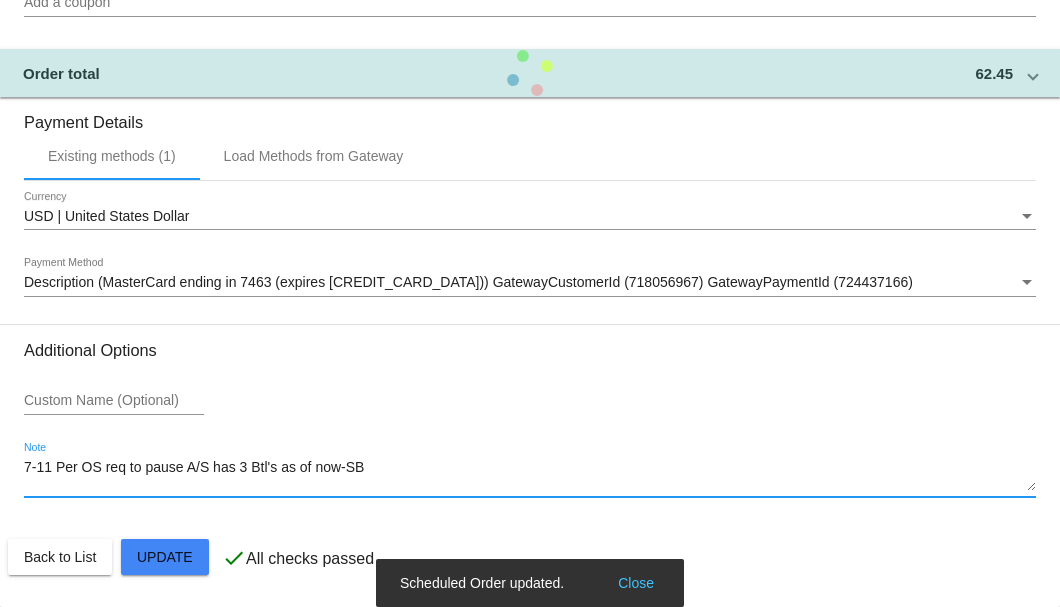scroll, scrollTop: 1796, scrollLeft: 0, axis: vertical 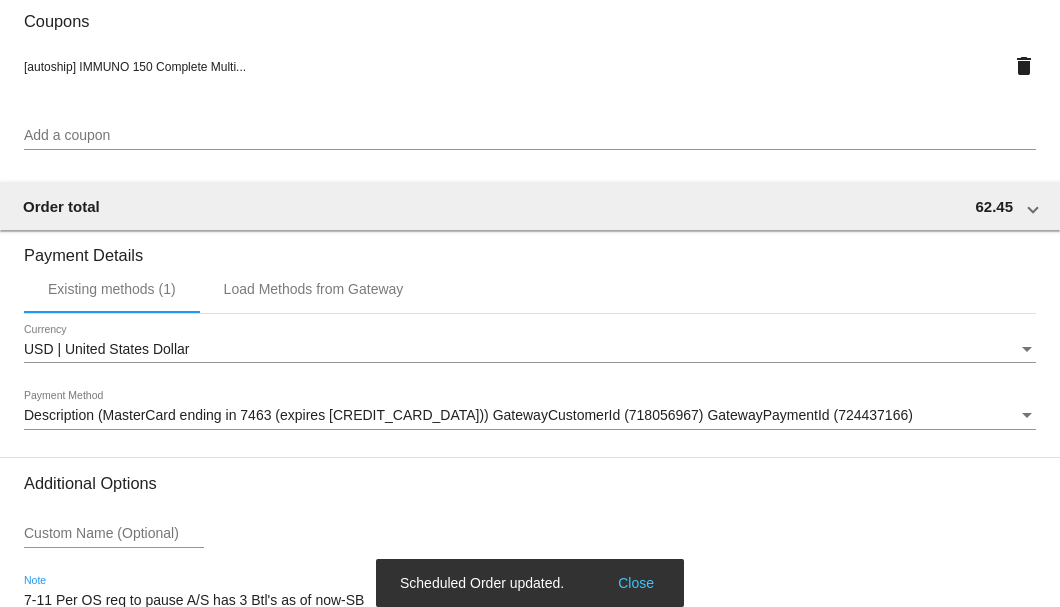 type on "7-11 Per OS req to pause A/S has 3 Btl's as of now-SB" 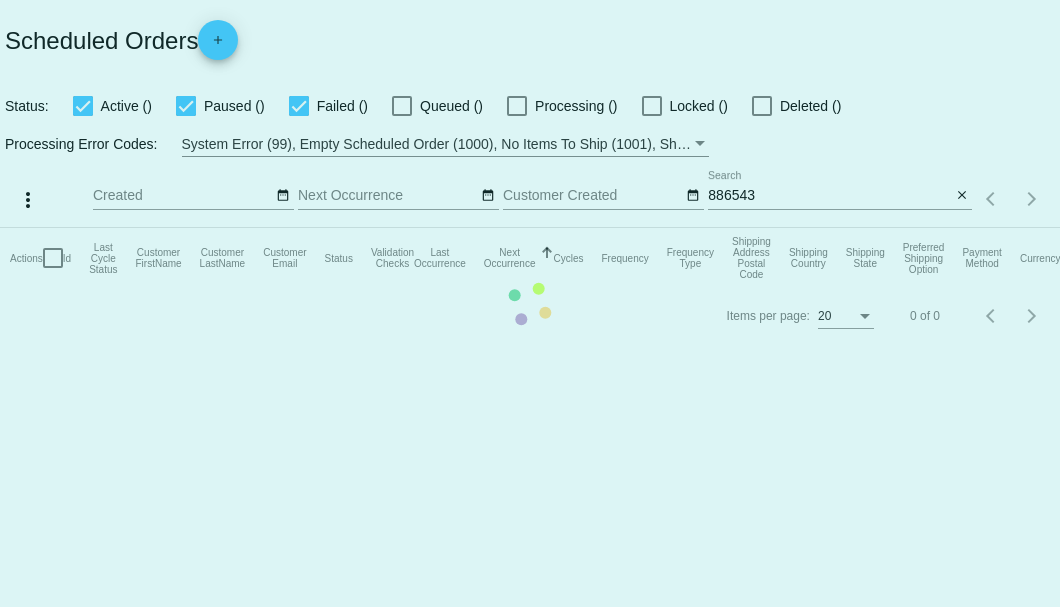 scroll, scrollTop: 0, scrollLeft: 0, axis: both 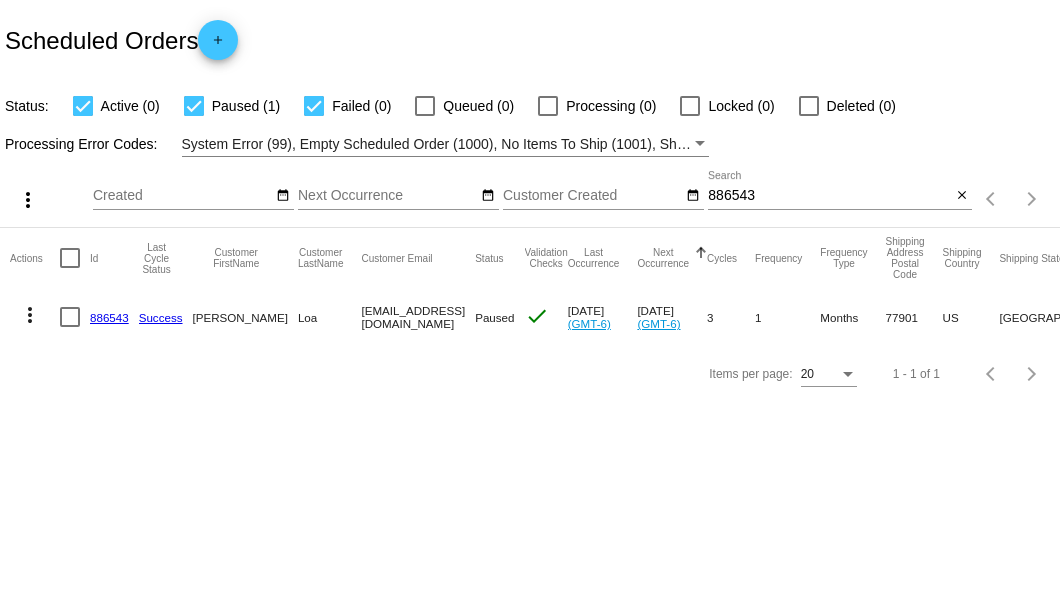 drag, startPoint x: 314, startPoint y: 313, endPoint x: 521, endPoint y: 314, distance: 207.00241 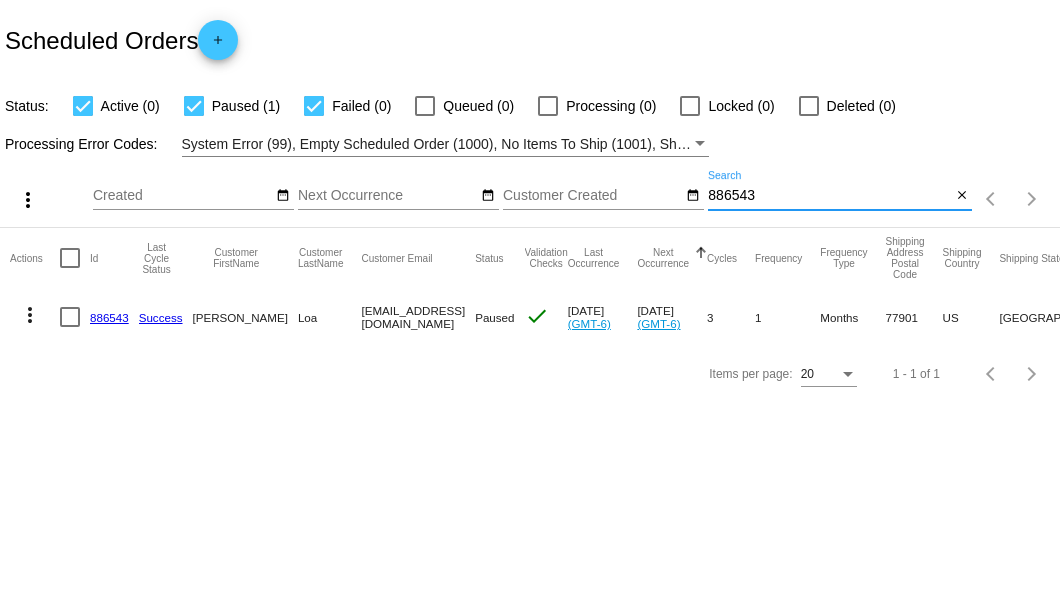 click on "886543" at bounding box center [829, 196] 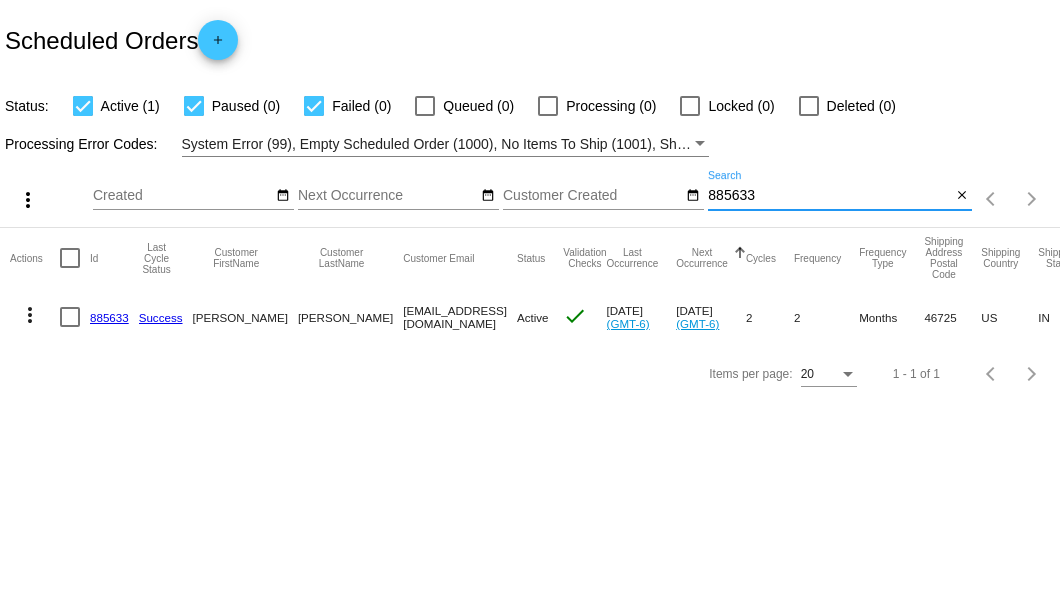 type on "885633" 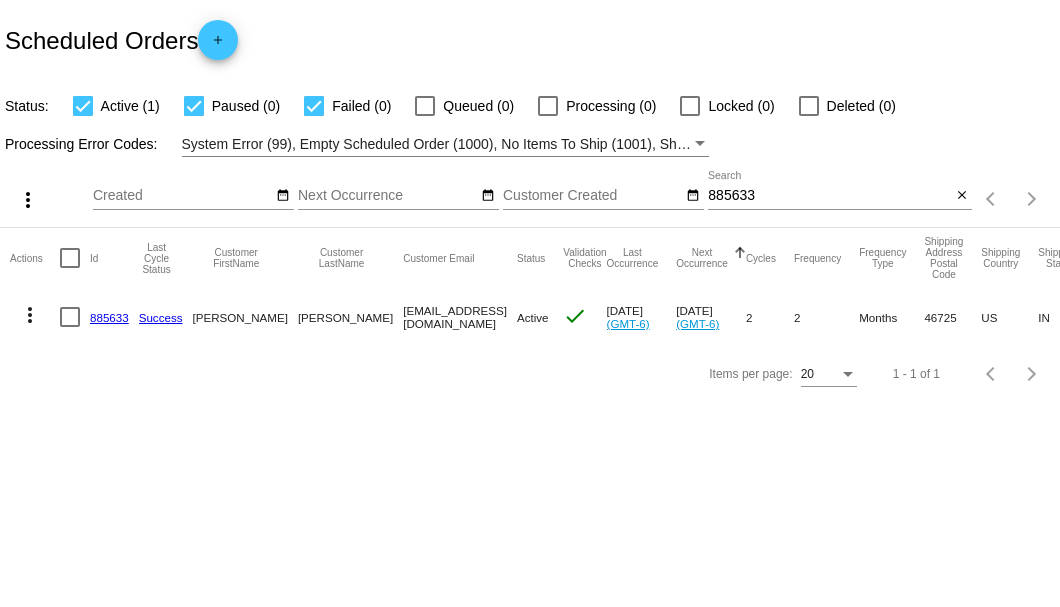 click on "885633" 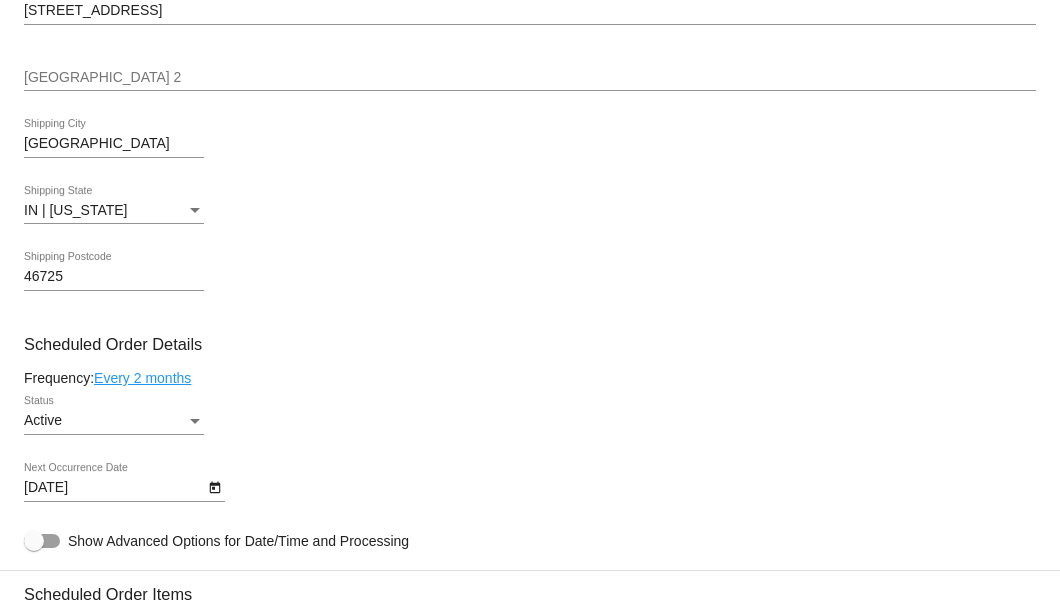 scroll, scrollTop: 1133, scrollLeft: 0, axis: vertical 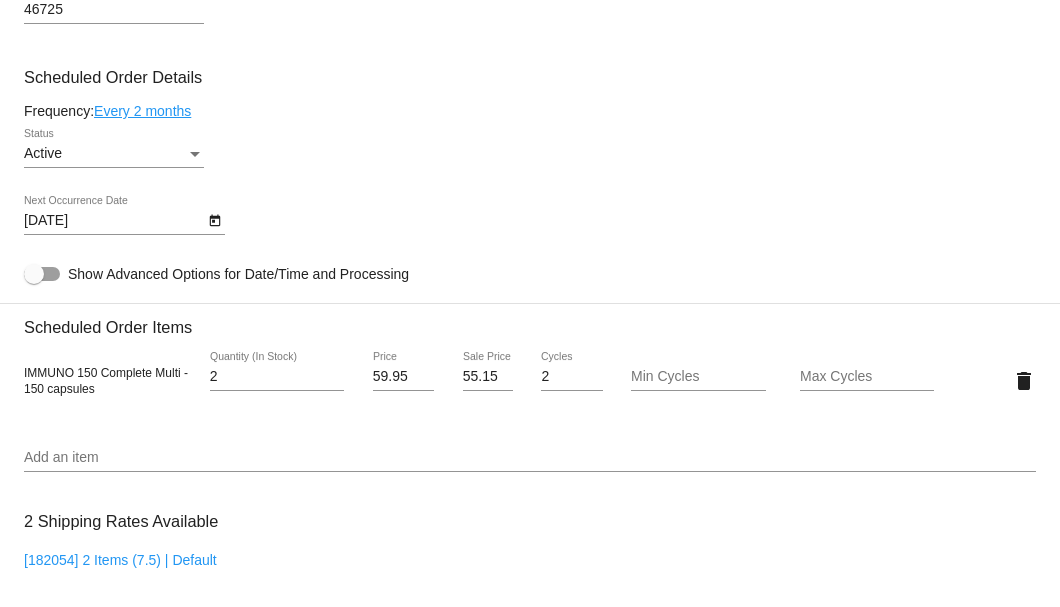 click 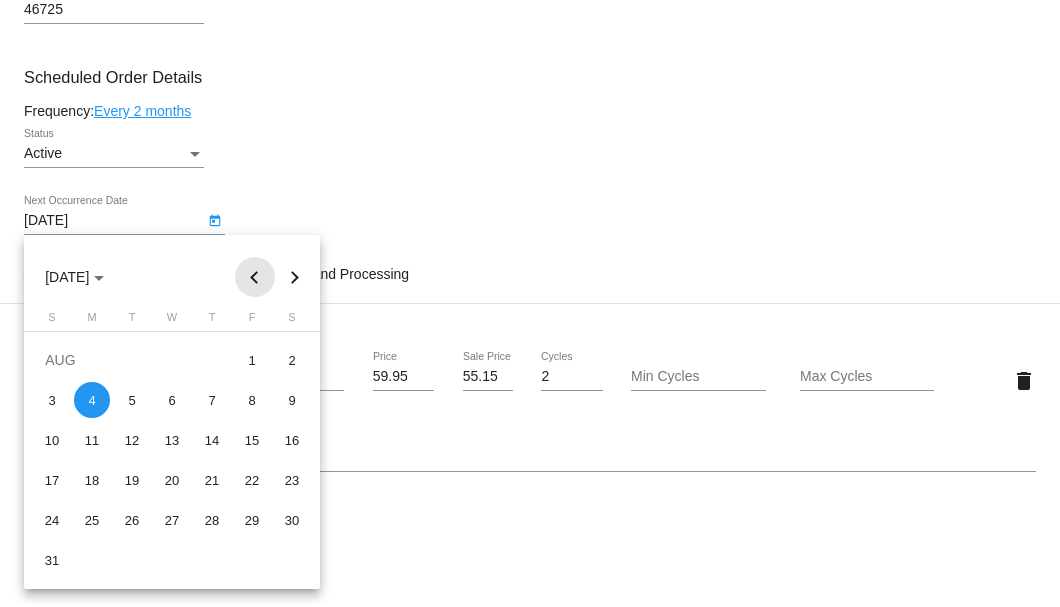 click at bounding box center [255, 277] 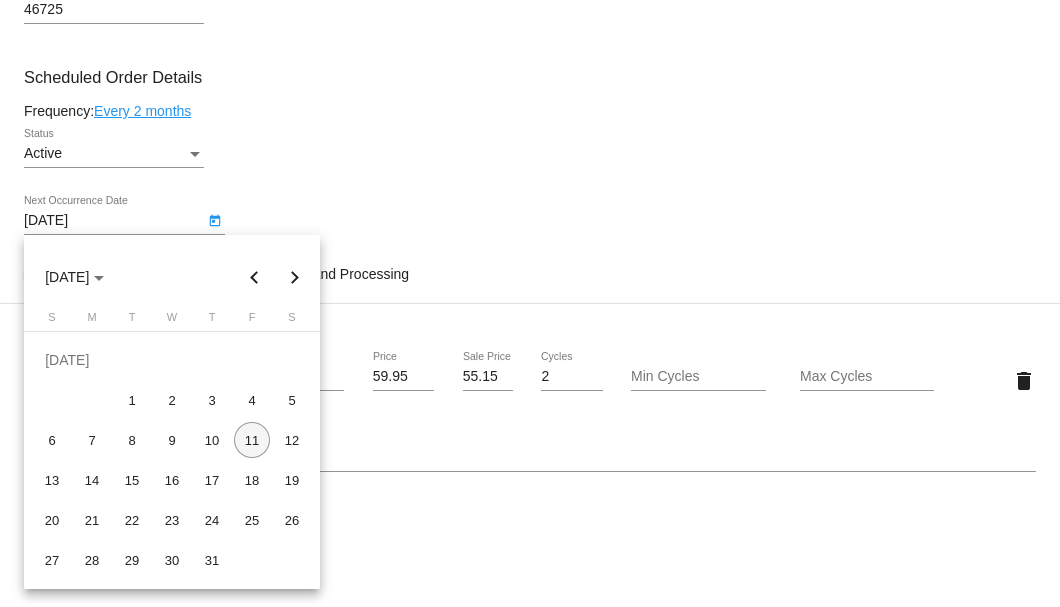 click on "11" at bounding box center (252, 440) 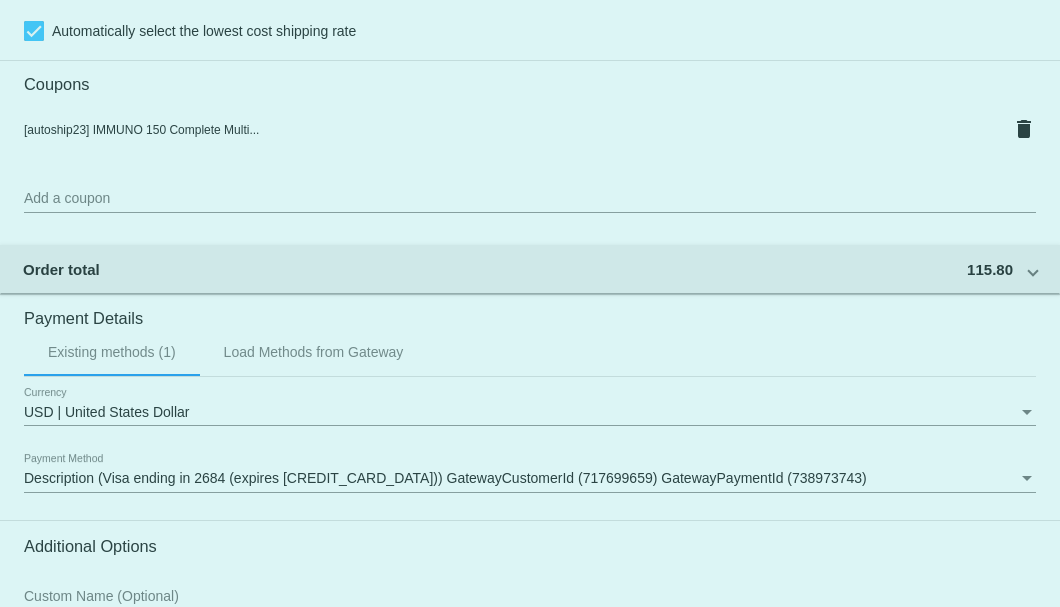 scroll, scrollTop: 1930, scrollLeft: 0, axis: vertical 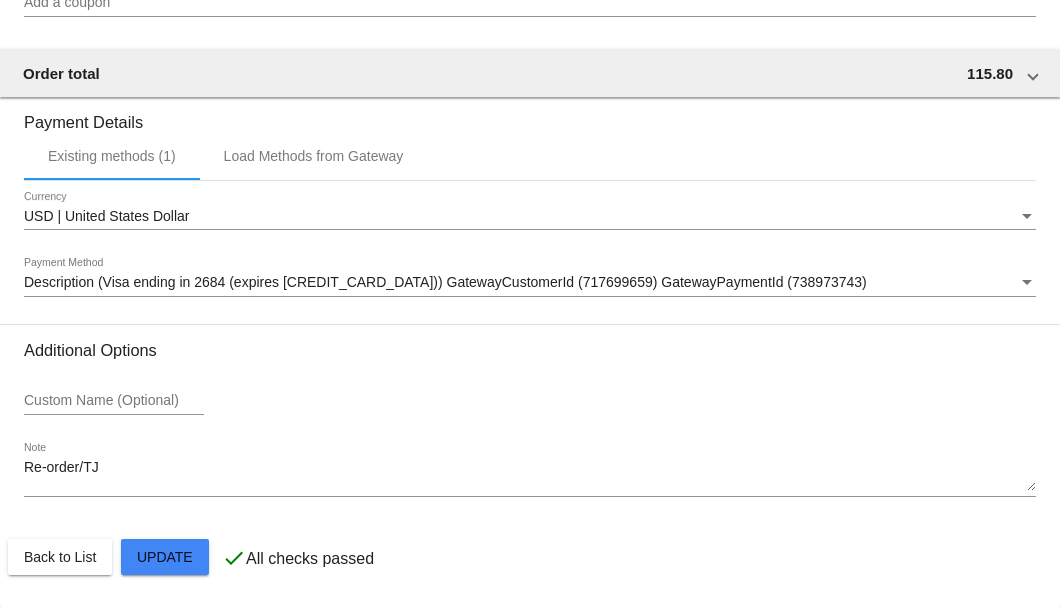 click on "Customer
6155735: Mike Williams
2606157993@exceptionalproducts.org
Customer Shipping
Enter Shipping Address Select A Saved Address (0)
Mike
Shipping First Name
Williams
Shipping Last Name
US | USA
Shipping Country
8062 S Westfield Trail
Shipping Street 1
Shipping Street 2
Columbia City
Shipping City
IN | Indiana
Shipping State
46725
Shipping Postcode
Scheduled Order Details
Frequency:
Every 2 months
Active
2 2" 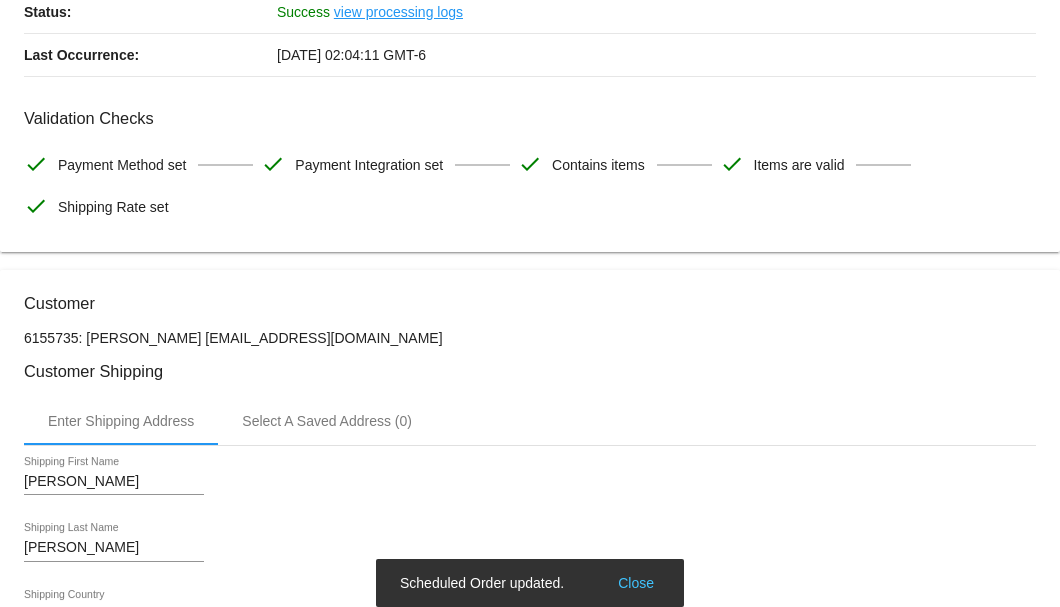 scroll, scrollTop: 0, scrollLeft: 0, axis: both 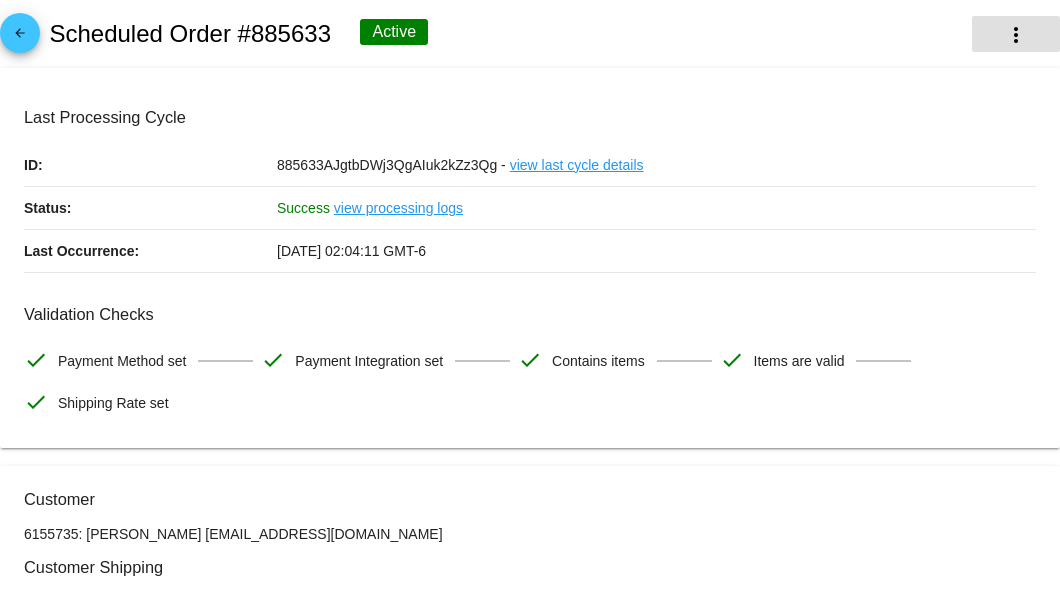 click on "more_vert" 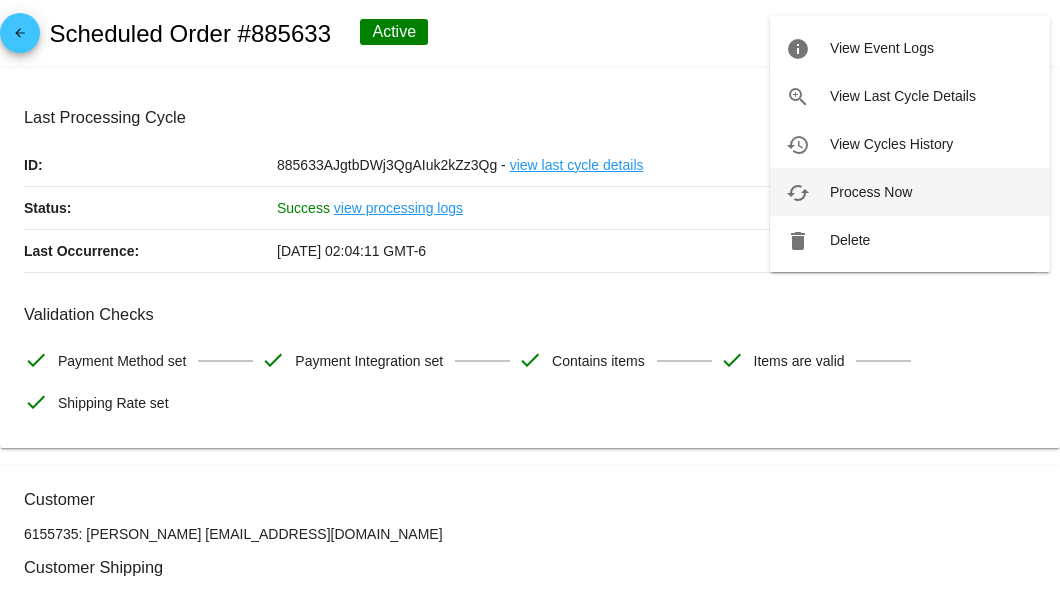 click on "Process Now" at bounding box center (871, 192) 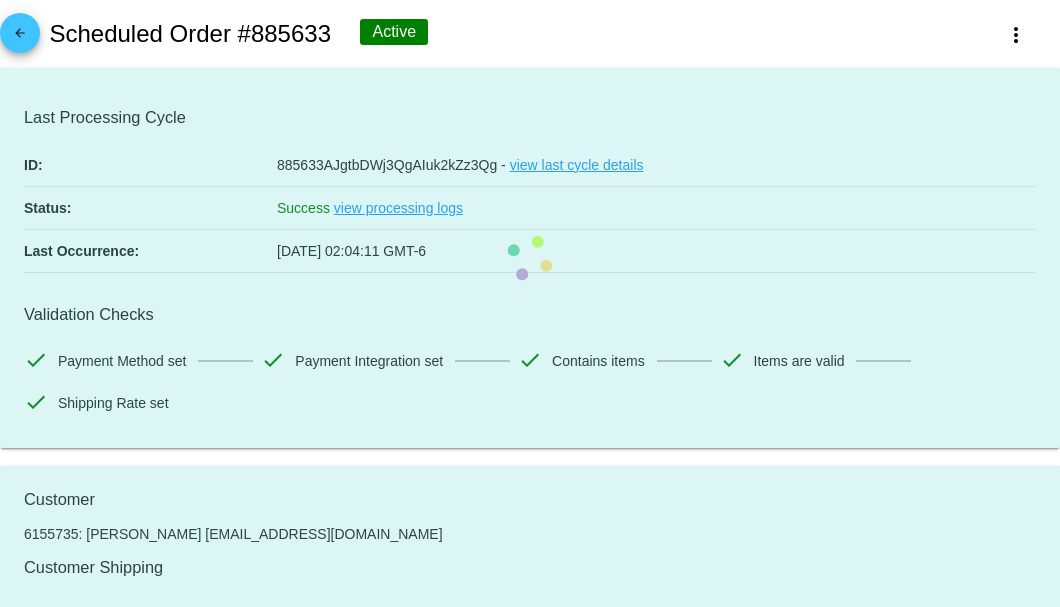 scroll, scrollTop: 200, scrollLeft: 0, axis: vertical 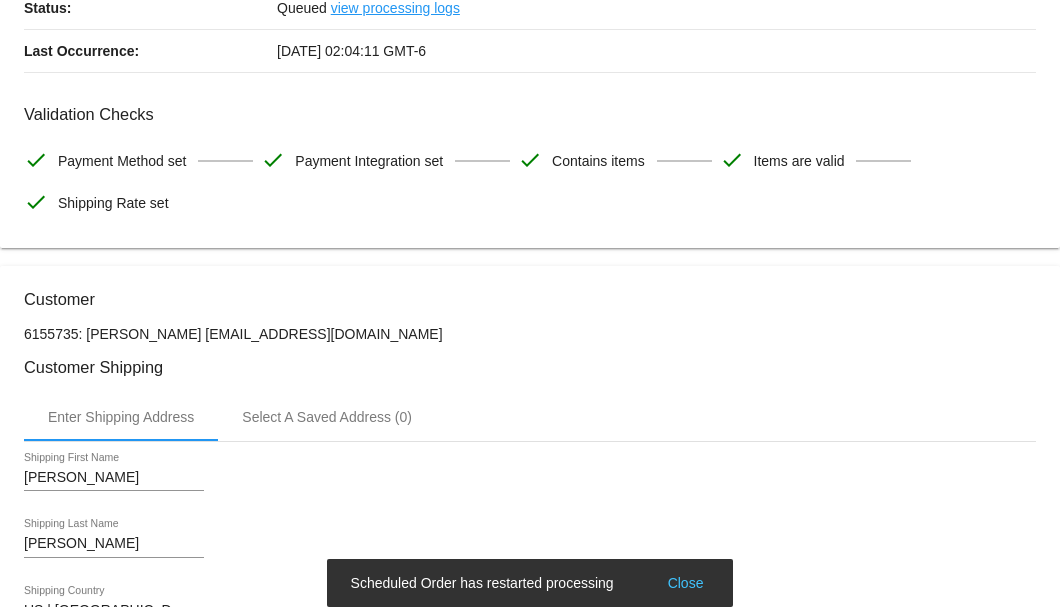 drag, startPoint x: 418, startPoint y: 338, endPoint x: 174, endPoint y: 340, distance: 244.0082 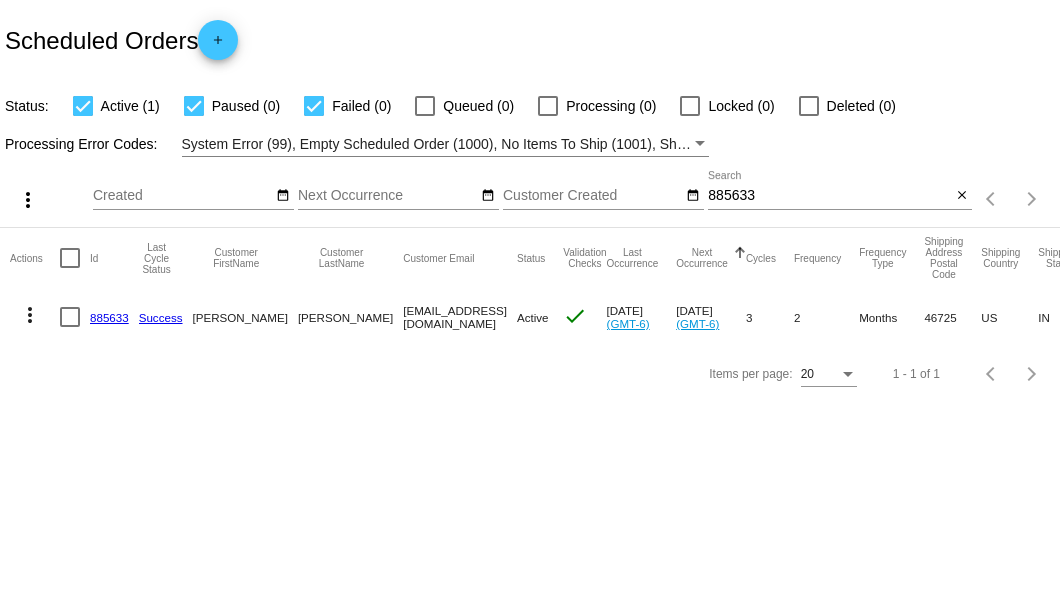scroll, scrollTop: 0, scrollLeft: 0, axis: both 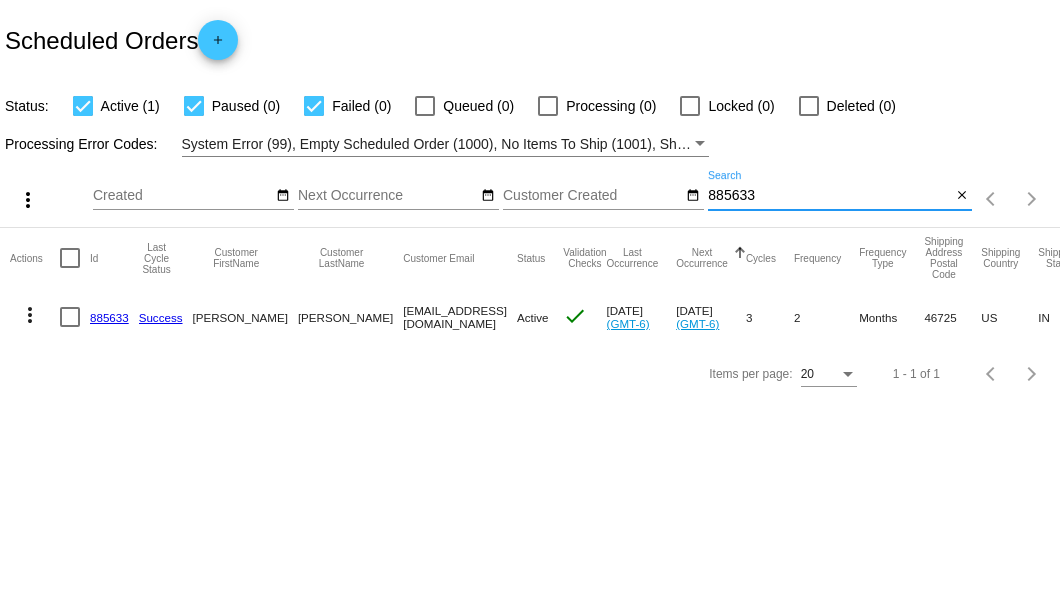 click on "885633" at bounding box center (829, 196) 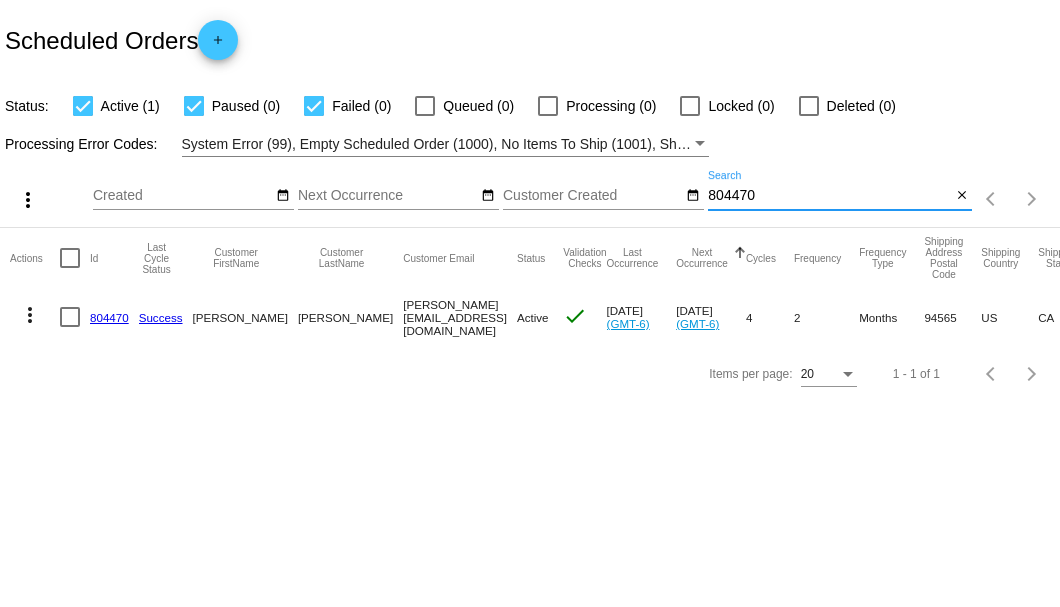 type on "804470" 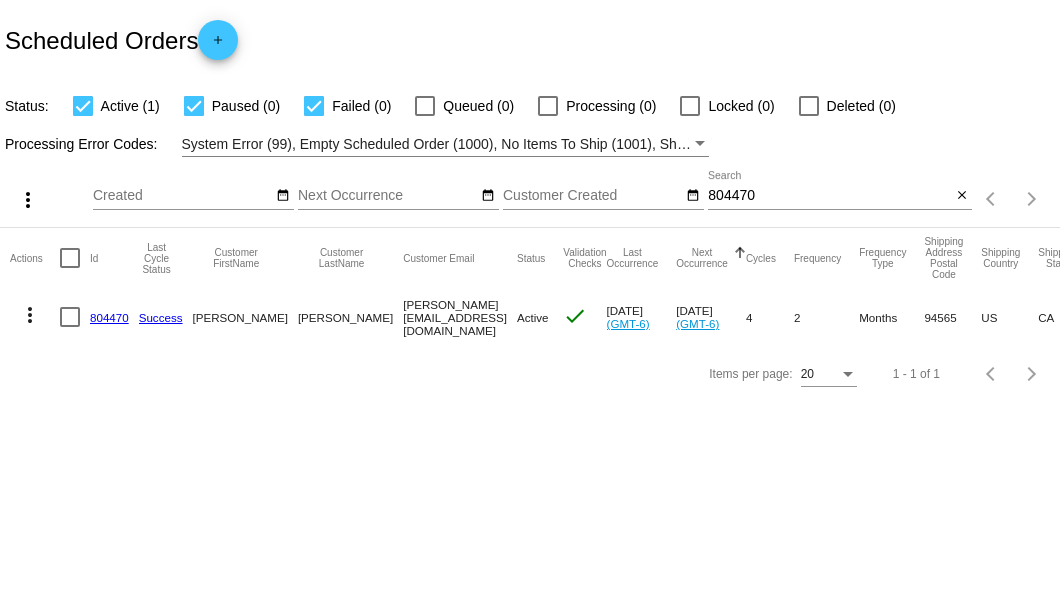 click on "804470" 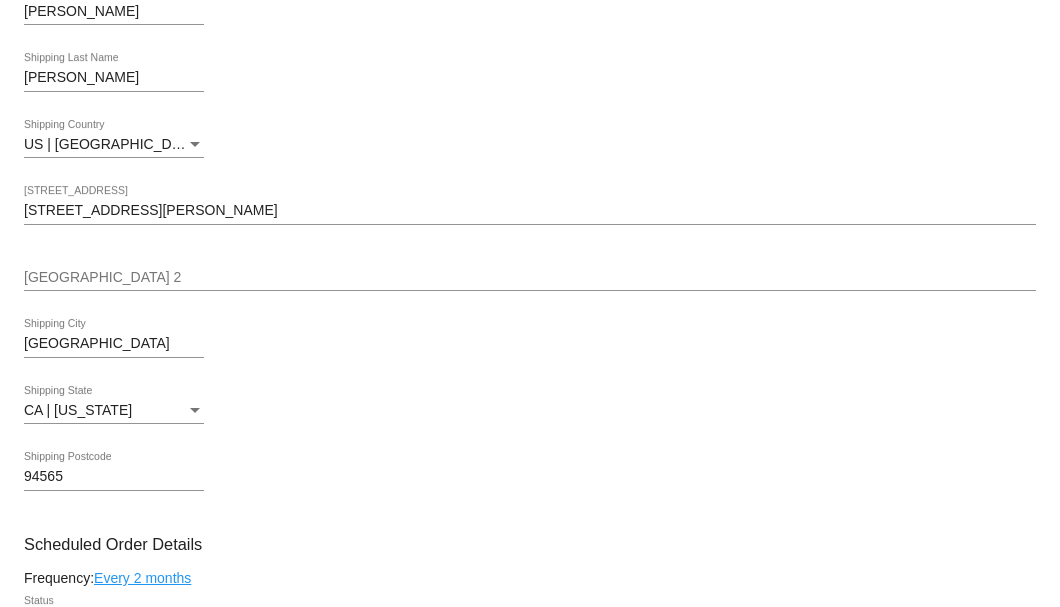scroll, scrollTop: 933, scrollLeft: 0, axis: vertical 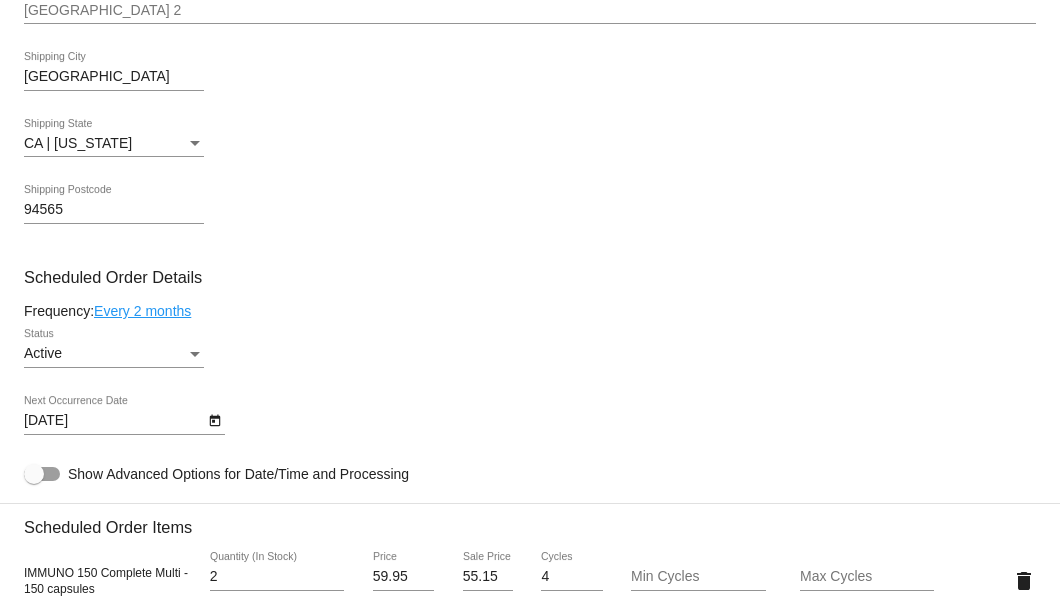 click 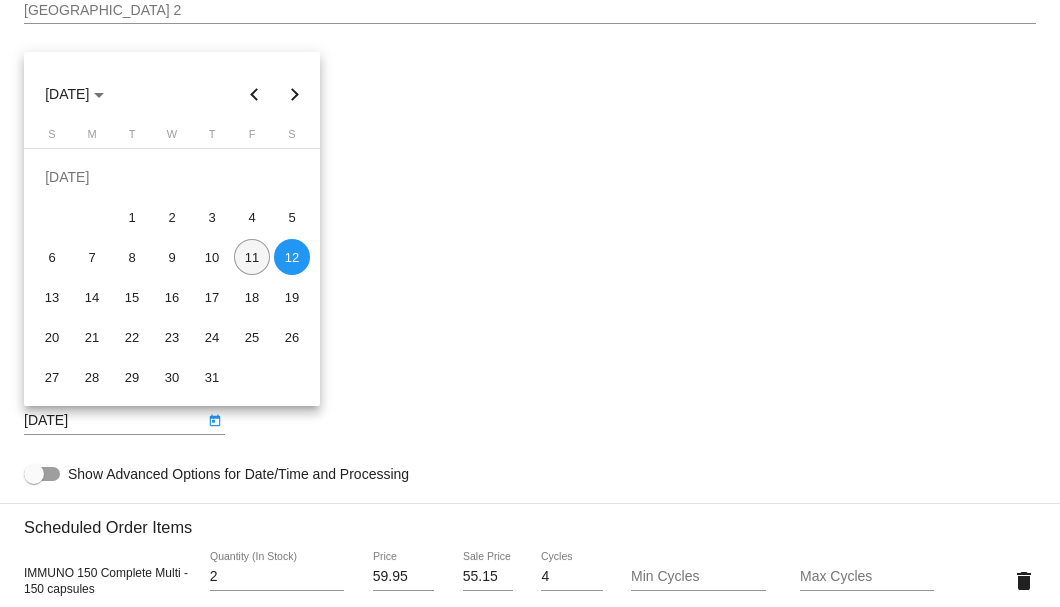 click on "11" at bounding box center (252, 257) 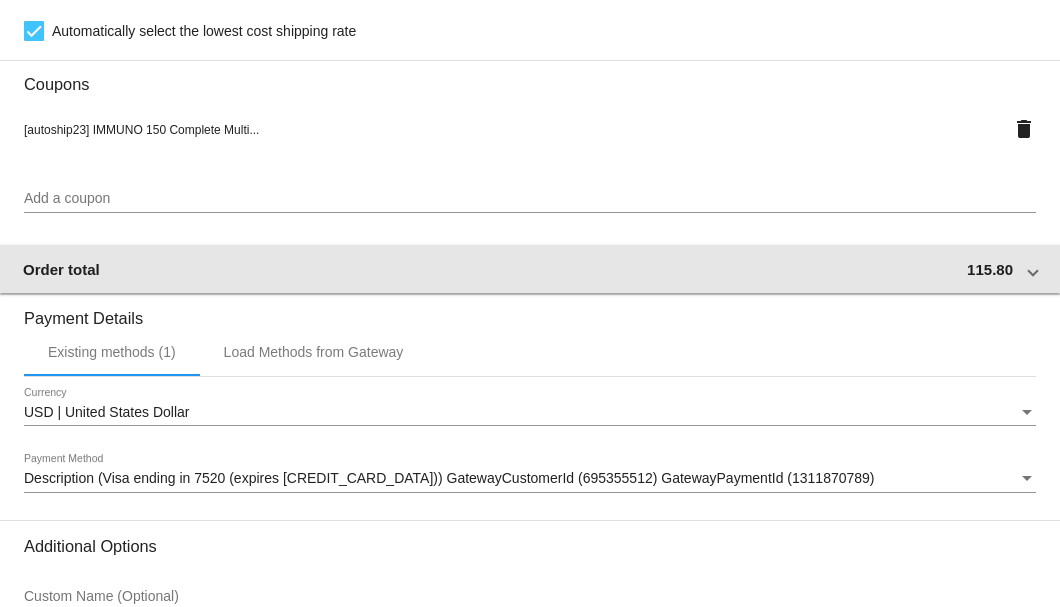 scroll, scrollTop: 1930, scrollLeft: 0, axis: vertical 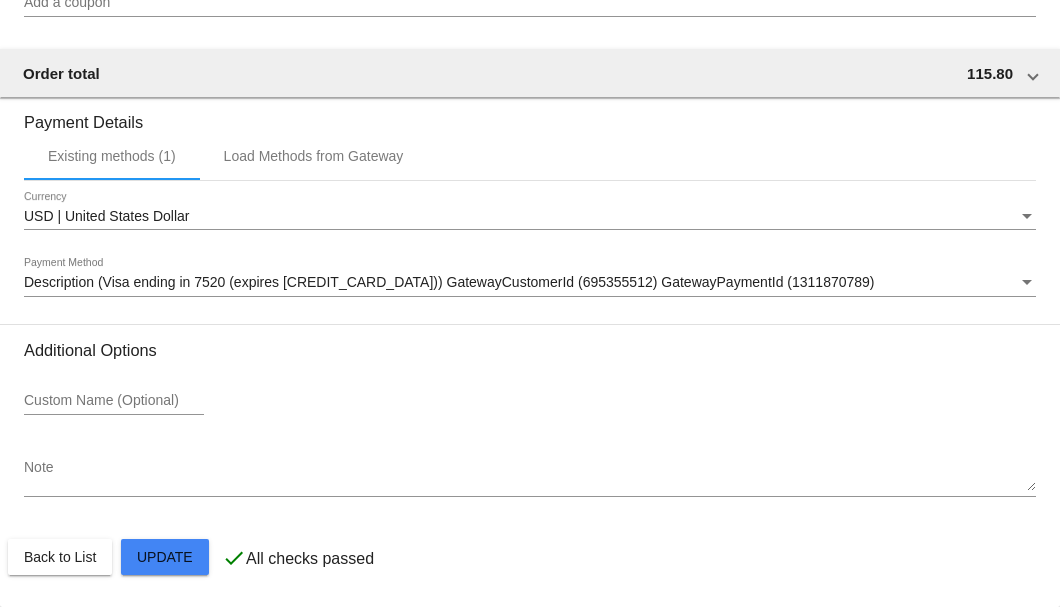 click on "Back to List
Update" 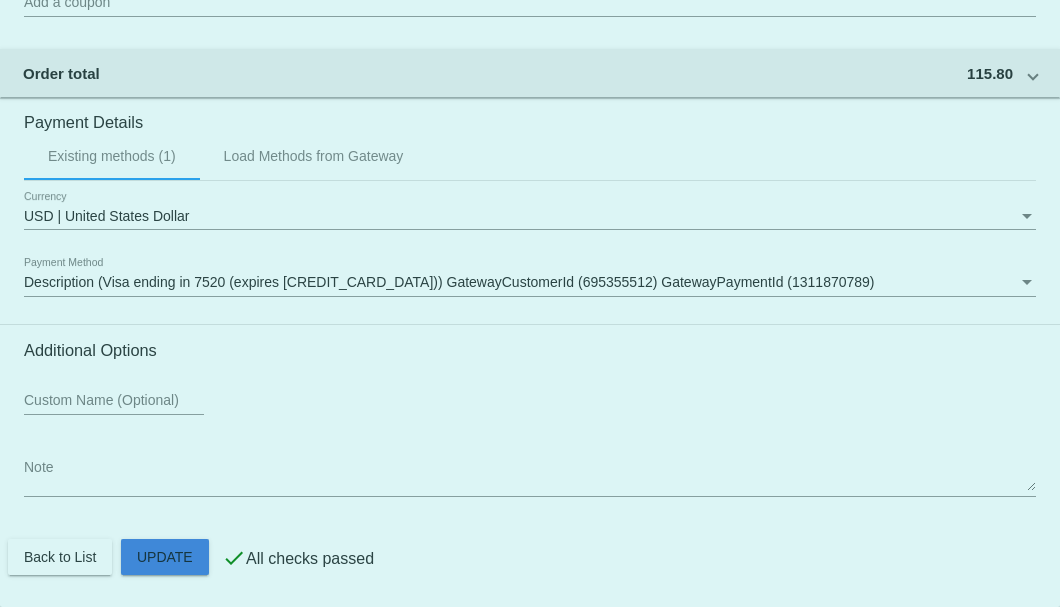 click on "Customer
5187467: Deborah Russo
debi.ctr@gmail.com
Customer Shipping
Enter Shipping Address Select A Saved Address (0)
Deborah
Shipping First Name
Russo
Shipping Last Name
US | USA
Shipping Country
3450 Gregory Drive
Shipping Street 1
Shipping Street 2
Bay Point
Shipping City
CA | California
Shipping State
94565
Shipping Postcode
Scheduled Order Details
Frequency:
Every 2 months
Active
Status
2" 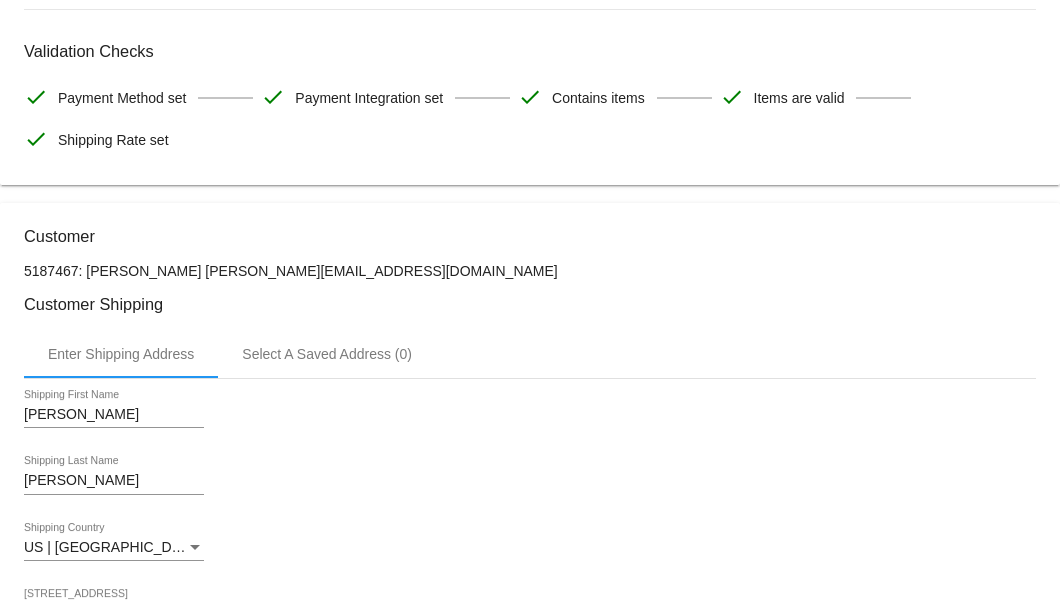 scroll, scrollTop: 0, scrollLeft: 0, axis: both 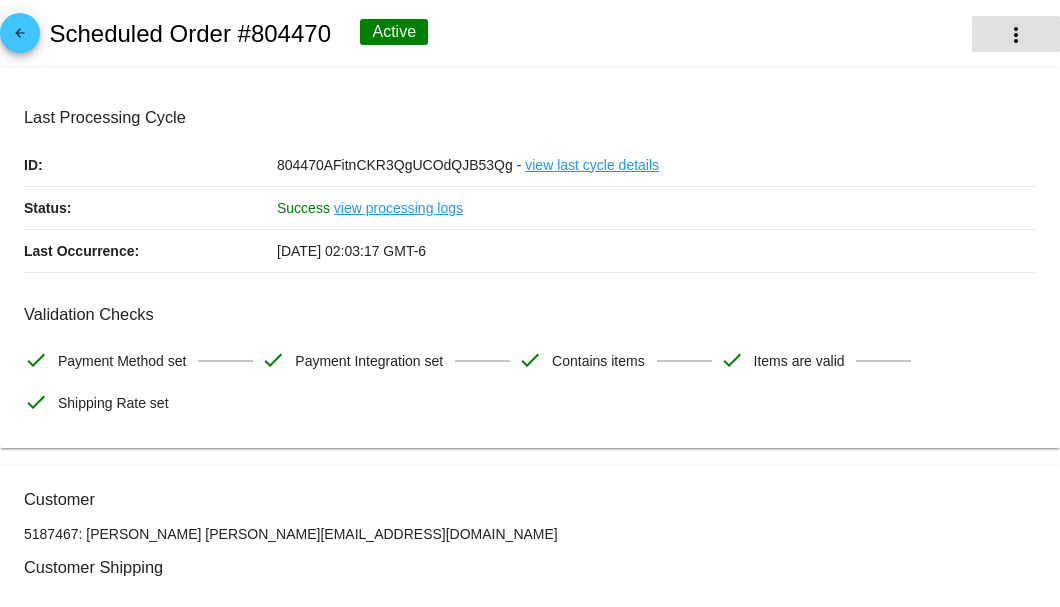 click on "more_vert" 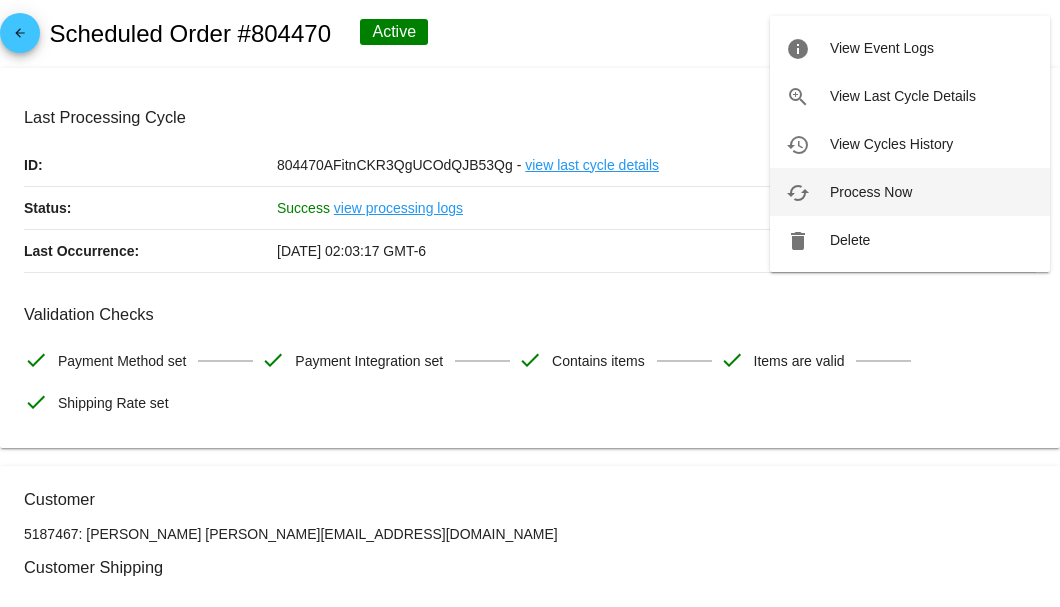 click on "cached
Process Now" at bounding box center [910, 192] 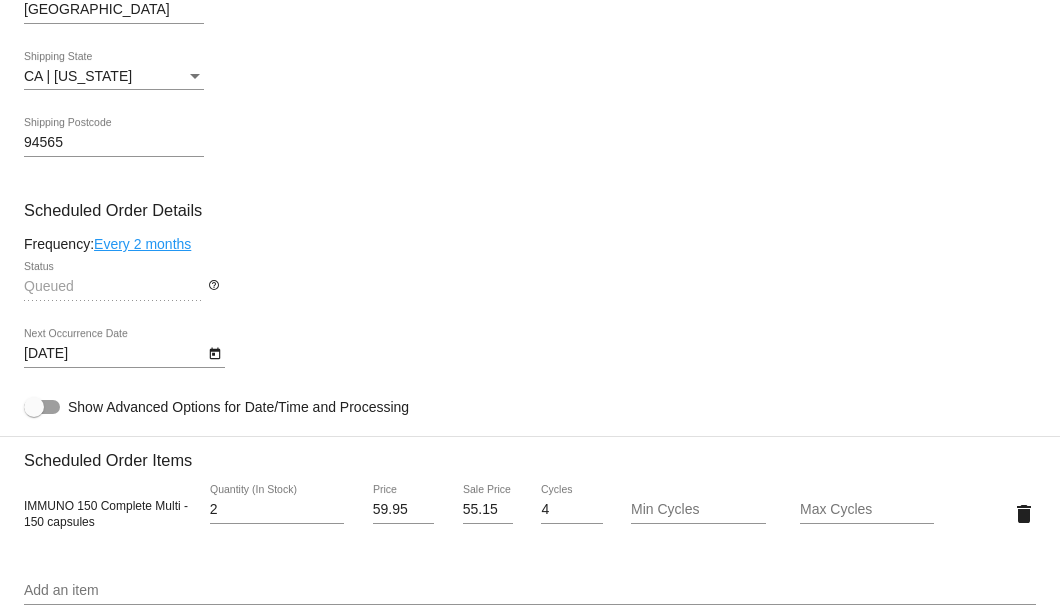 scroll, scrollTop: 1333, scrollLeft: 0, axis: vertical 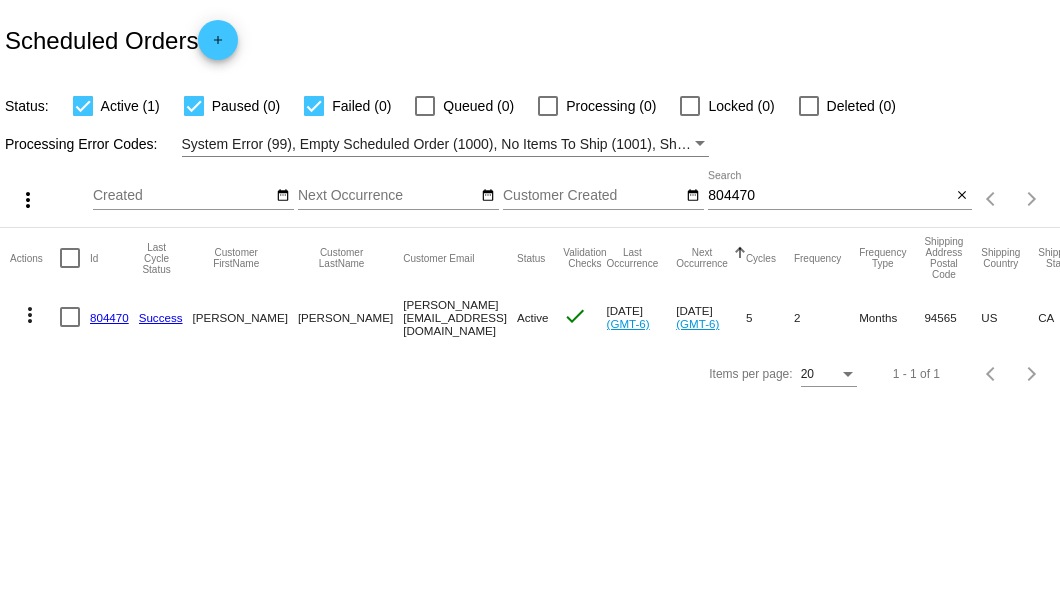 drag, startPoint x: 308, startPoint y: 316, endPoint x: 422, endPoint y: 316, distance: 114 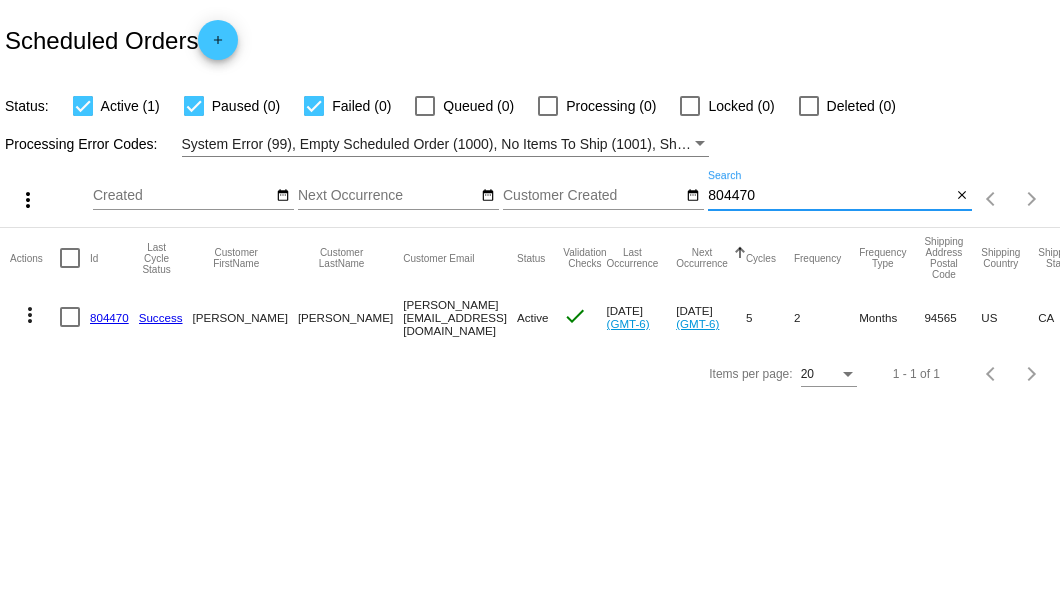 click on "804470" at bounding box center (829, 196) 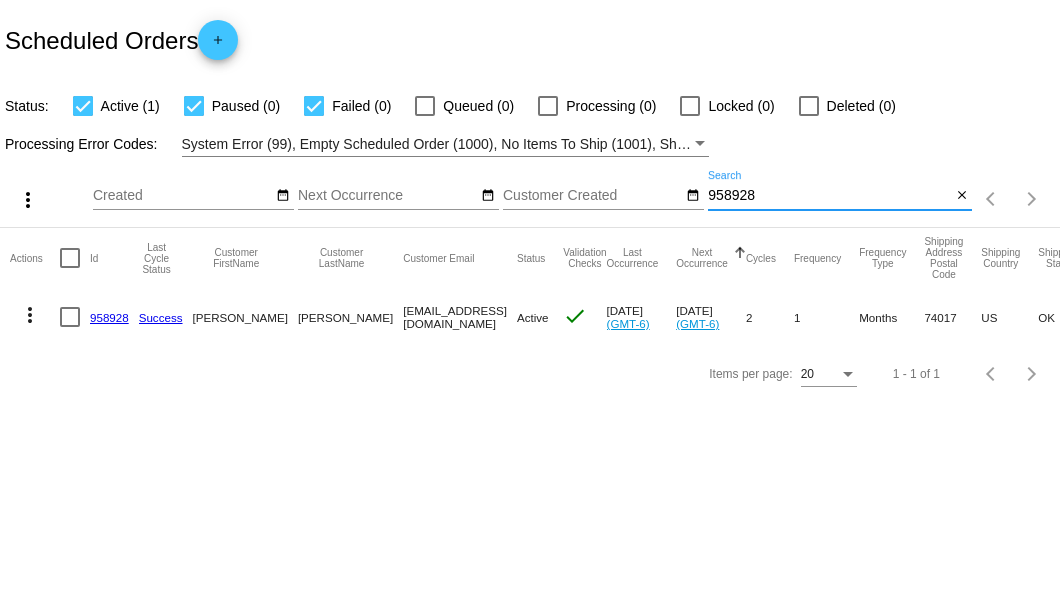 type on "958928" 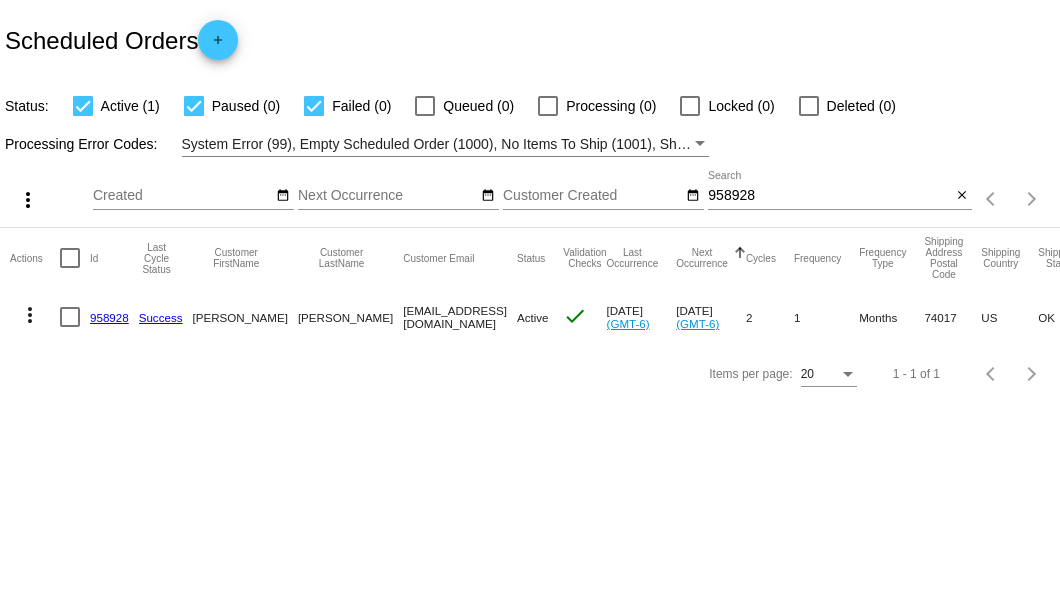 click on "958928" 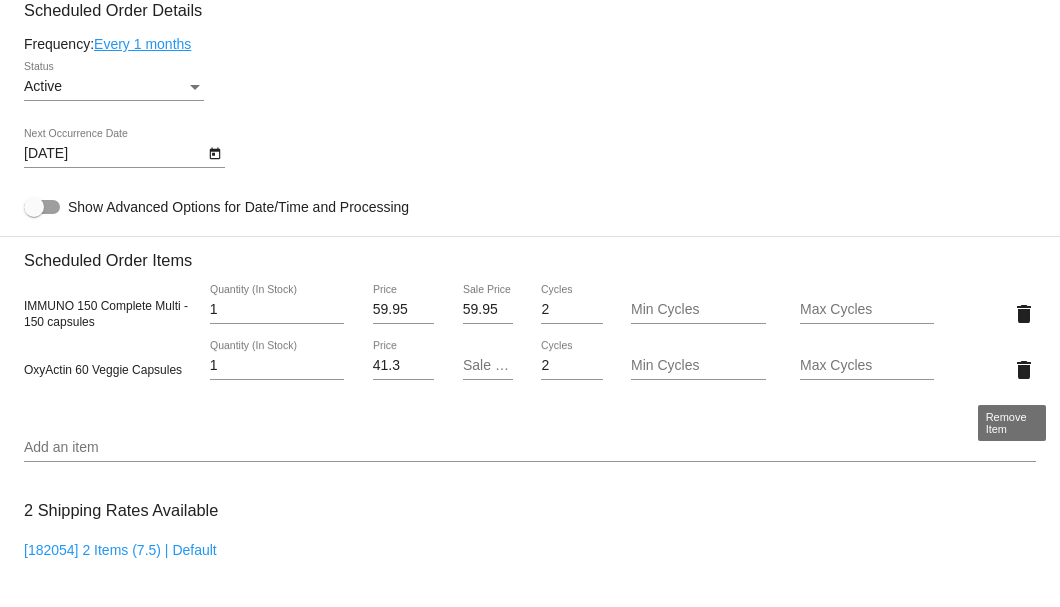 click on "delete" 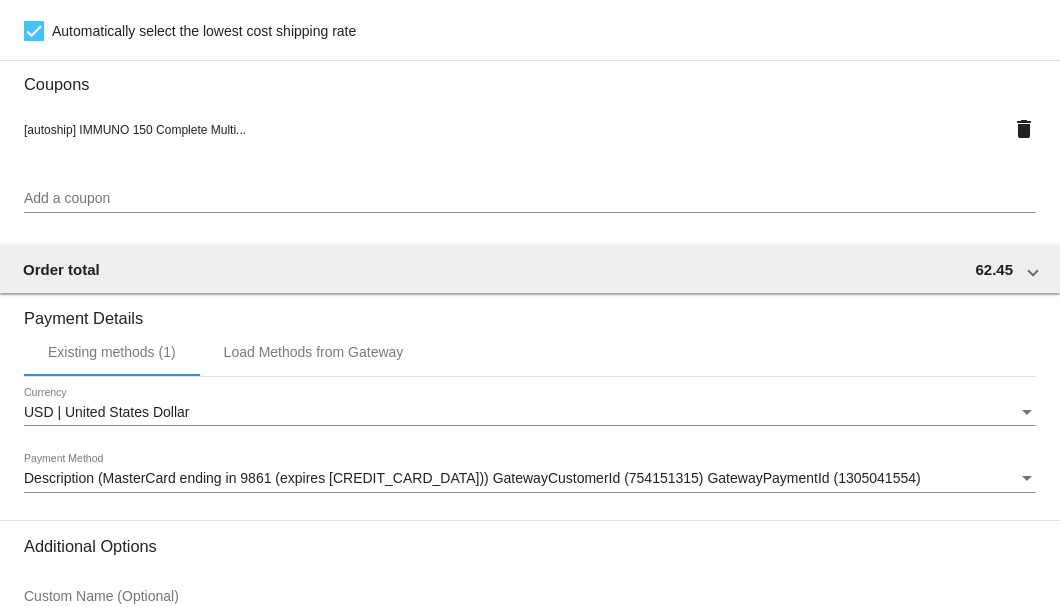 scroll, scrollTop: 1930, scrollLeft: 0, axis: vertical 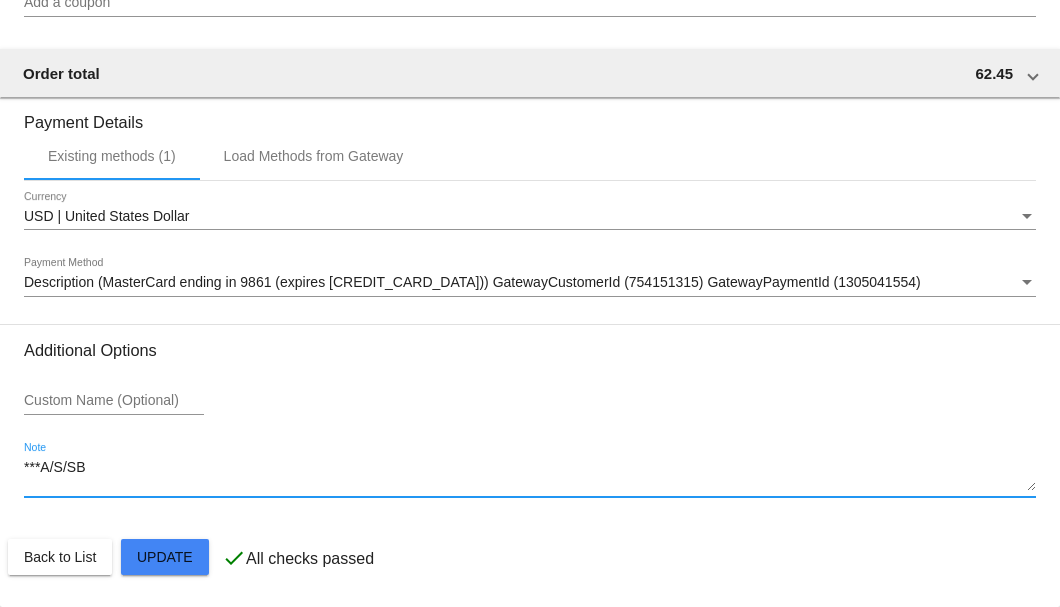 drag, startPoint x: 137, startPoint y: 474, endPoint x: 20, endPoint y: 462, distance: 117.61378 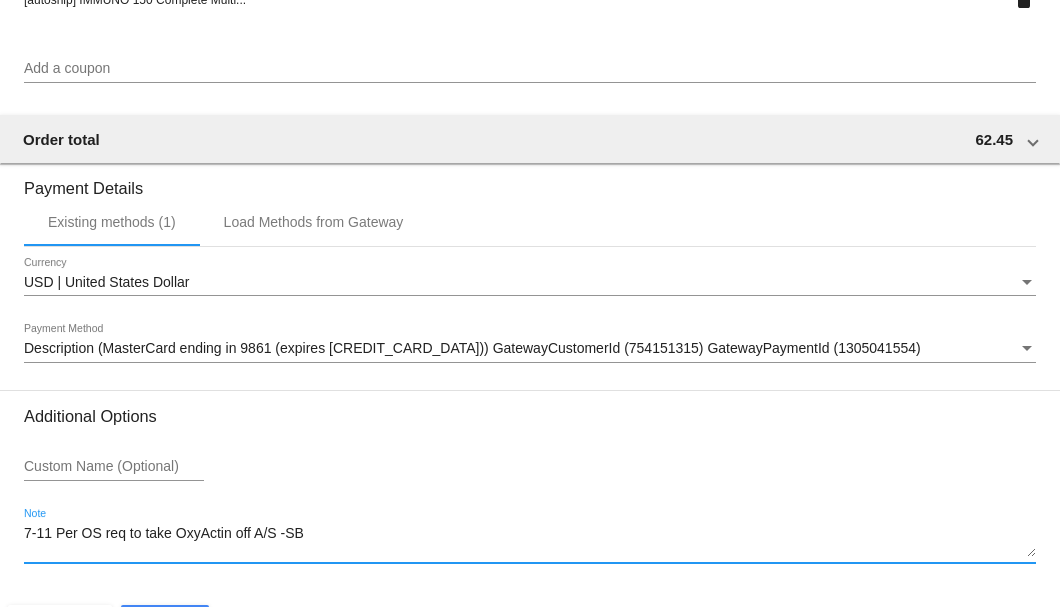 scroll, scrollTop: 1930, scrollLeft: 0, axis: vertical 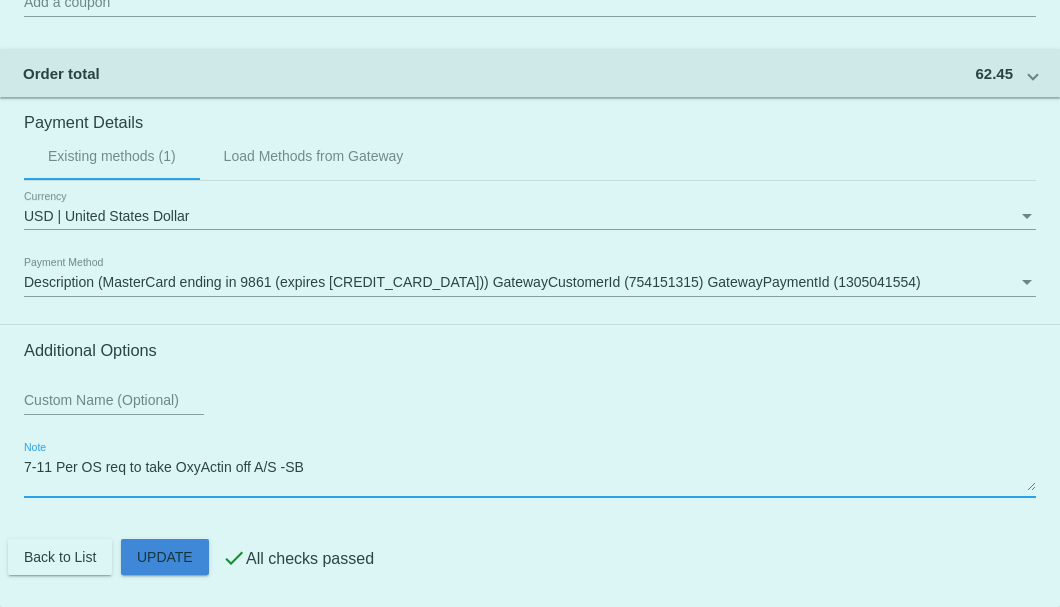 click on "Customer
6800911: Joyce Roden
rodenjoyce46@gmail.com
Customer Shipping
Enter Shipping Address Select A Saved Address (0)
Joyce
Shipping First Name
Roden
Shipping Last Name
US | USA
Shipping Country
1409 B Paradise Court
Shipping Street 1
Shipping Street 2
Claremore
Shipping City
OK | Oklahoma
Shipping State
74017
Shipping Postcode
Scheduled Order Details
Frequency:
Every 1 months
Active
Status
1" 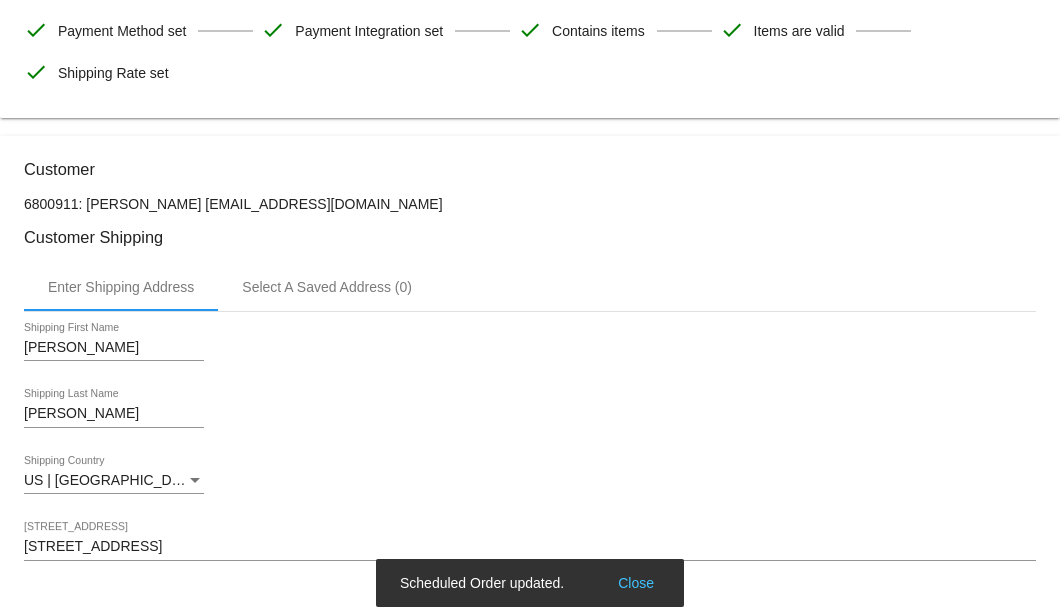 scroll, scrollTop: 130, scrollLeft: 0, axis: vertical 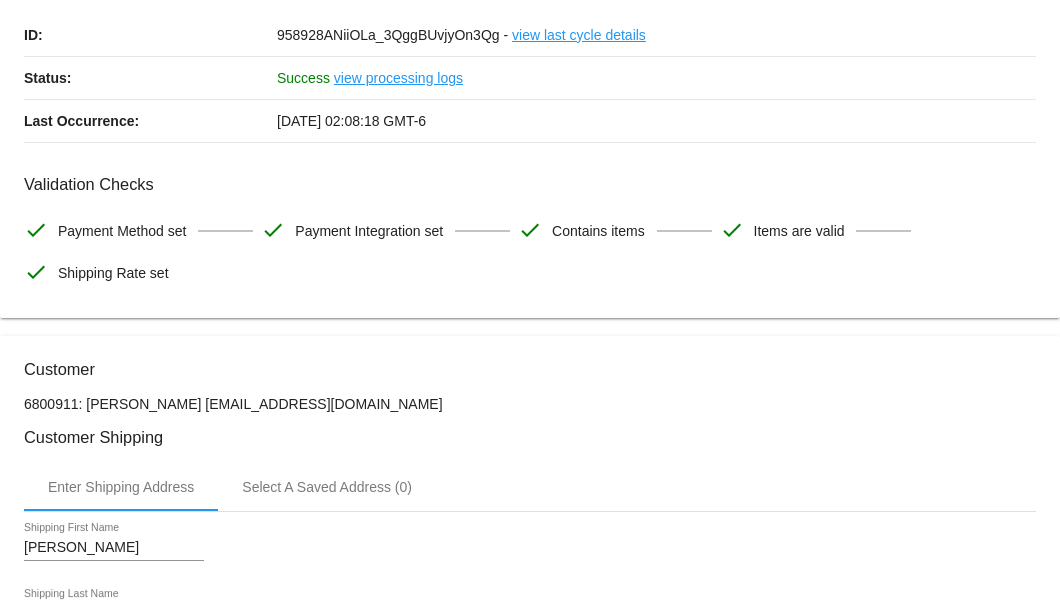 type on "7-11 Per OS req to take OxyActin off A/S -SB" 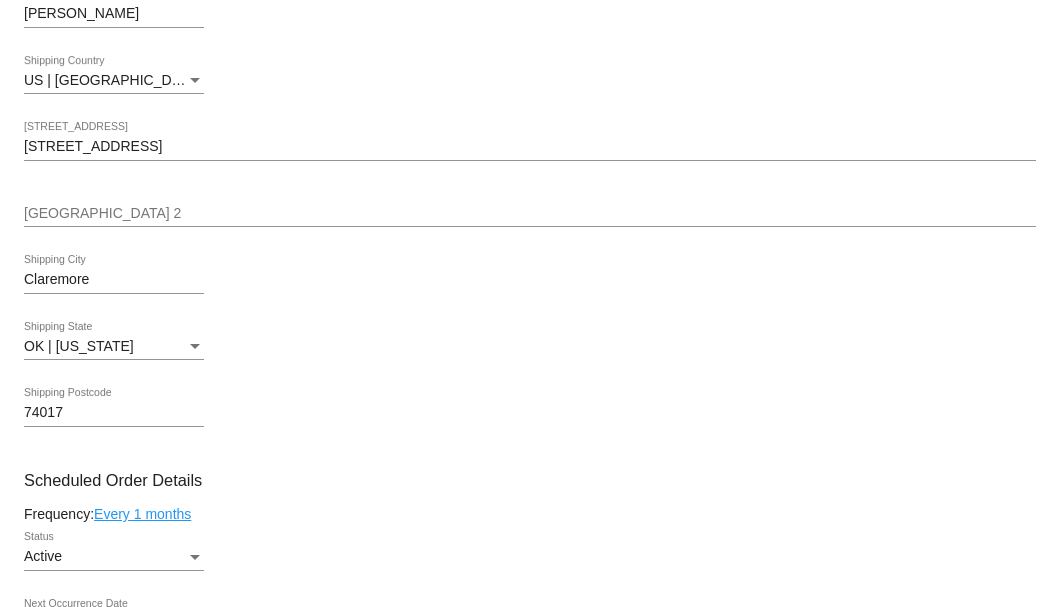 scroll, scrollTop: 996, scrollLeft: 0, axis: vertical 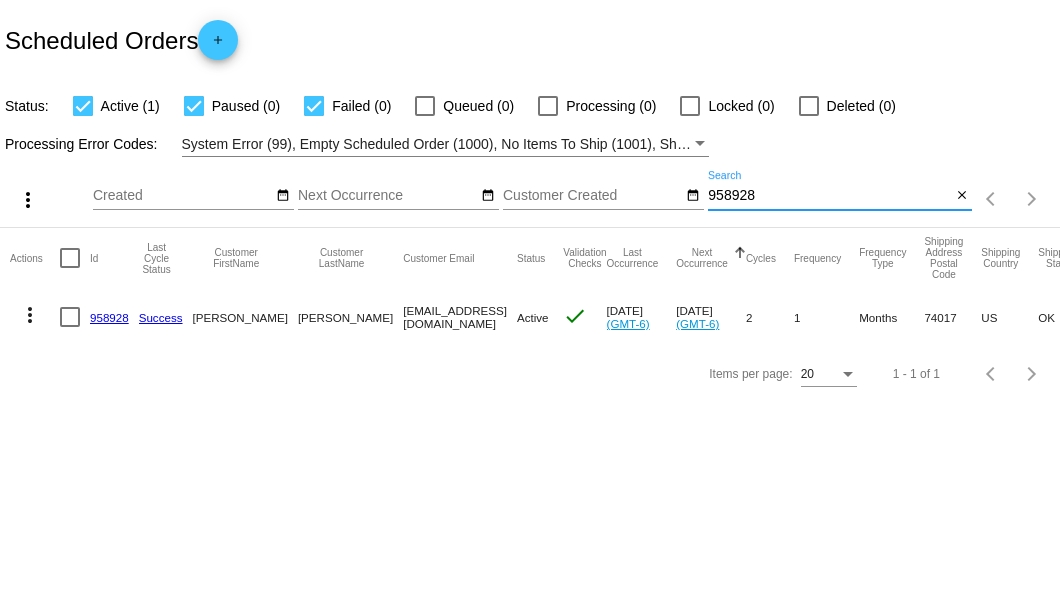 click on "958928" at bounding box center (829, 196) 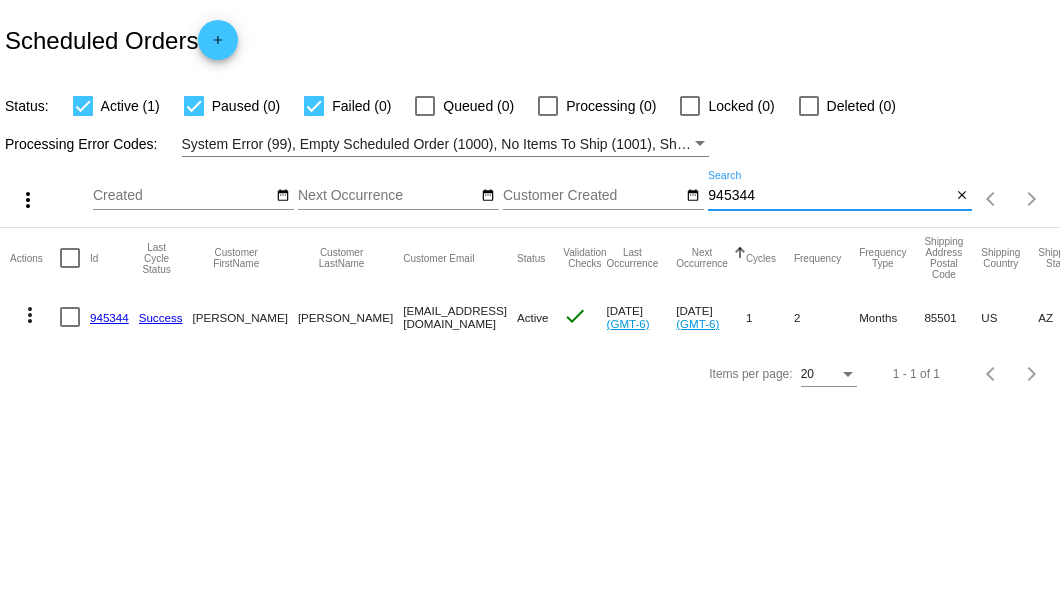 type on "945344" 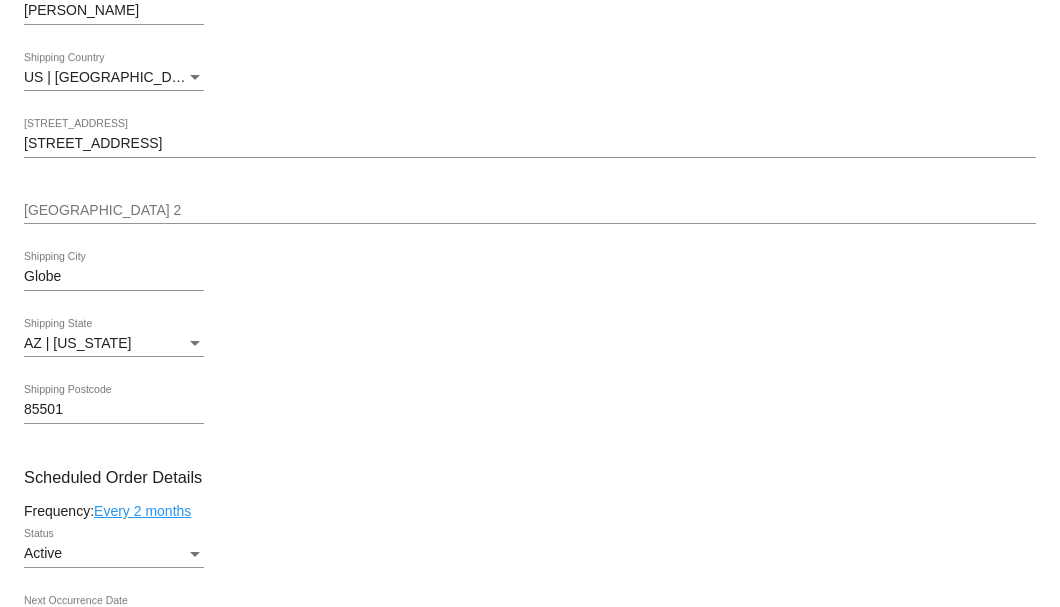 scroll, scrollTop: 1000, scrollLeft: 0, axis: vertical 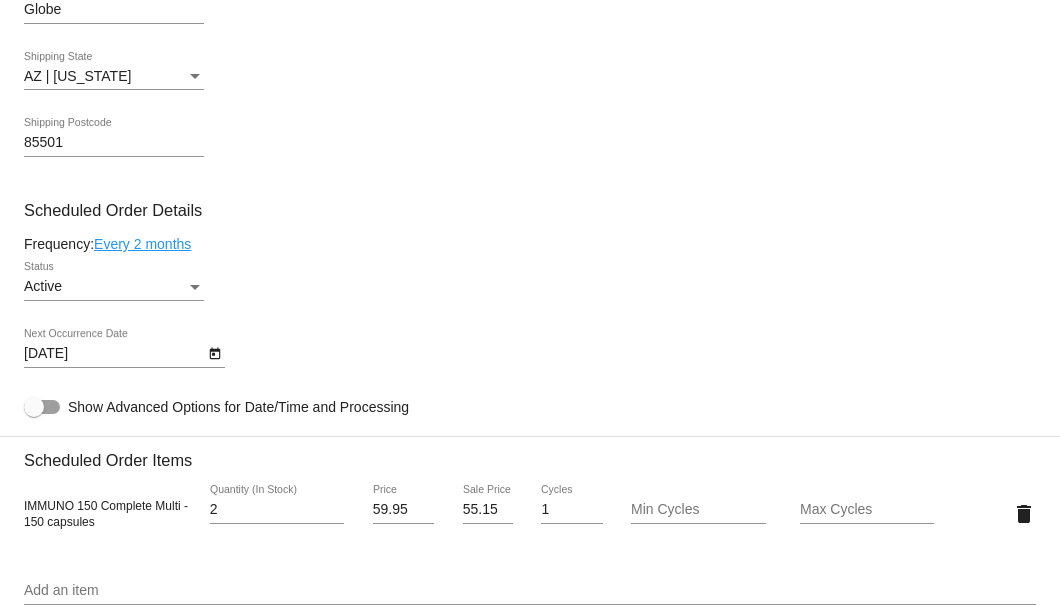 click 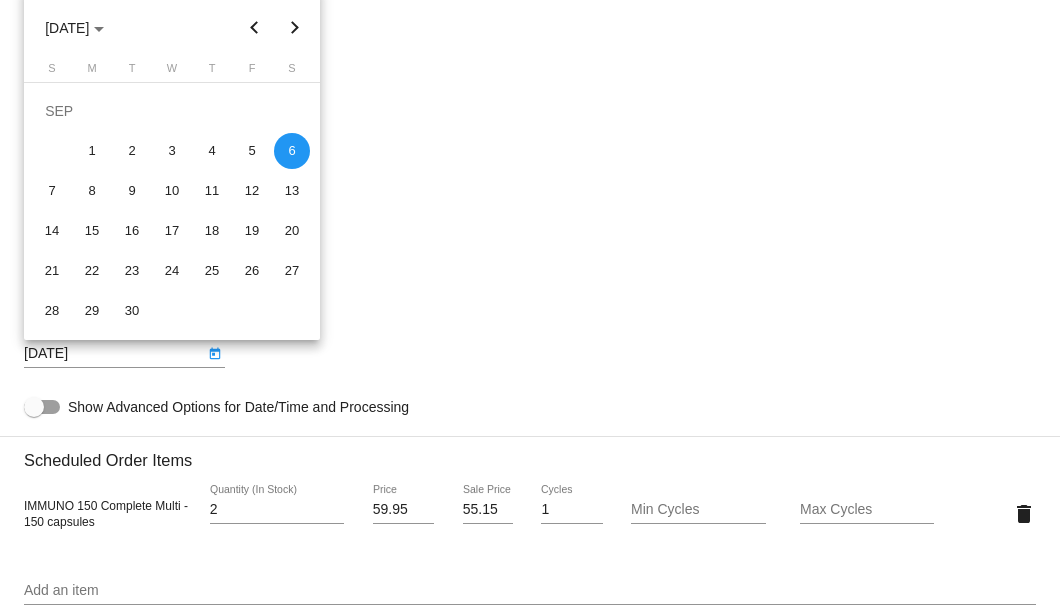 click at bounding box center (255, 28) 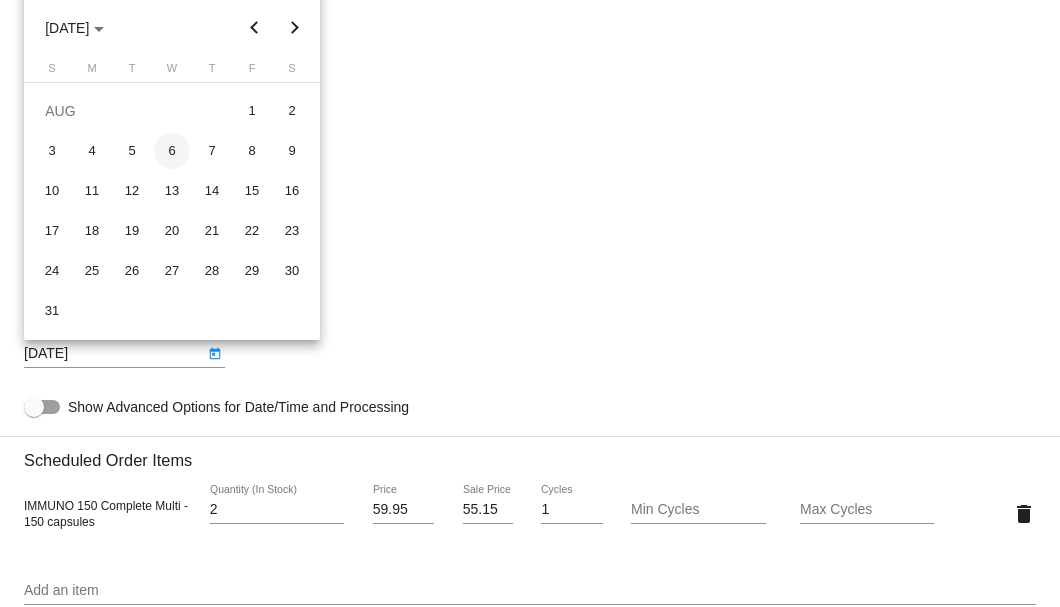 click on "6" at bounding box center (172, 151) 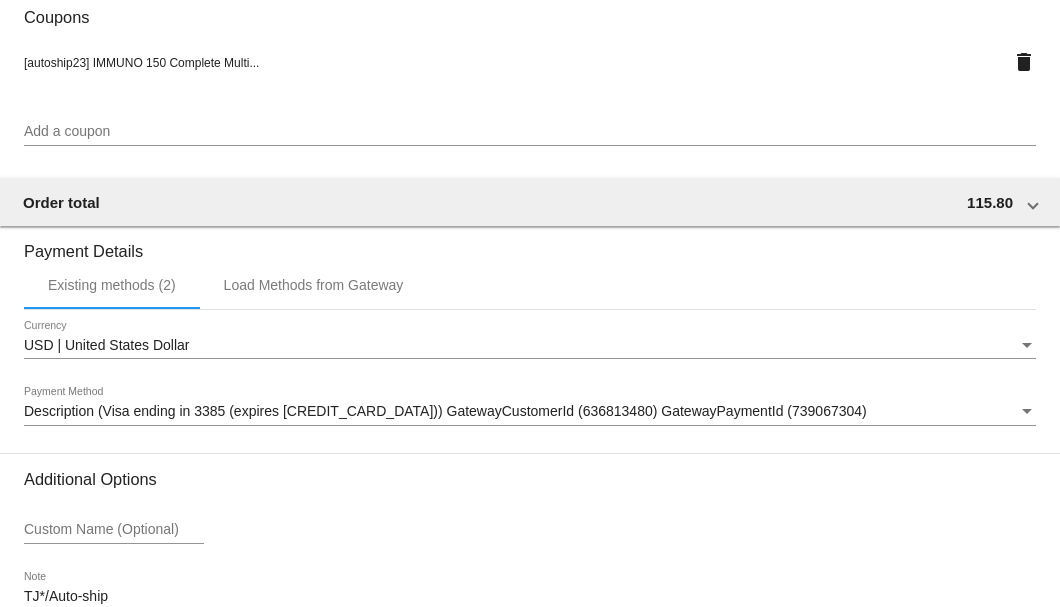 scroll, scrollTop: 1930, scrollLeft: 0, axis: vertical 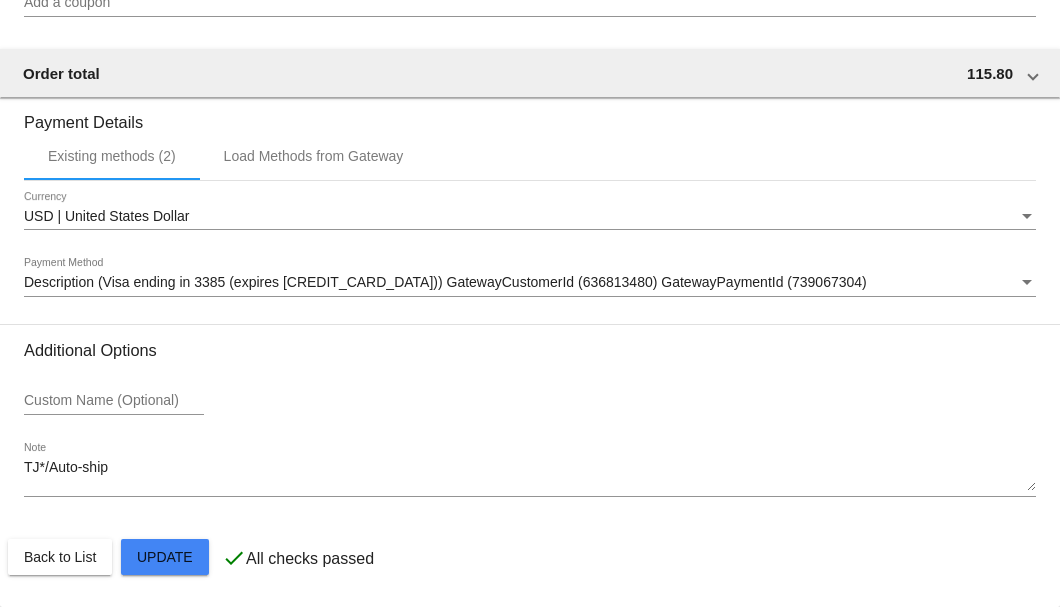 click on "Customer
3545794: [PERSON_NAME]
[EMAIL_ADDRESS][DOMAIN_NAME]
Customer Shipping
Enter Shipping Address Select A Saved Address (0)
[PERSON_NAME]
Shipping First Name
[PERSON_NAME]
Shipping Last Name
[GEOGRAPHIC_DATA] | [GEOGRAPHIC_DATA]
Shipping Country
[STREET_ADDRESS]
[STREET_ADDRESS]
[GEOGRAPHIC_DATA]
AZ | [US_STATE]
Shipping State
85501
Shipping Postcode
Scheduled Order Details
Frequency:
Every 2 months
Active
Status 2" 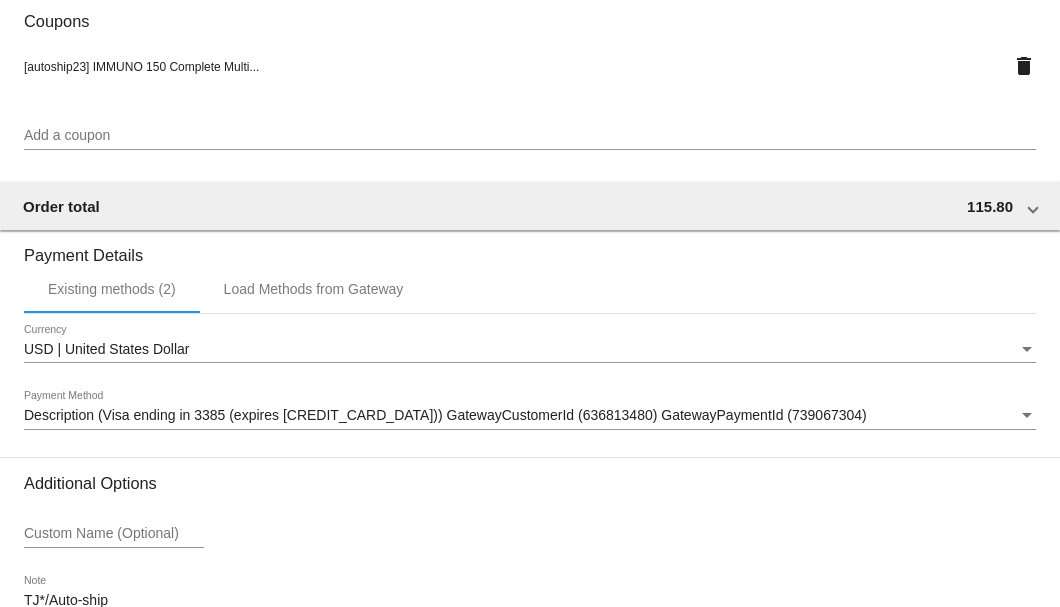 scroll, scrollTop: 1930, scrollLeft: 0, axis: vertical 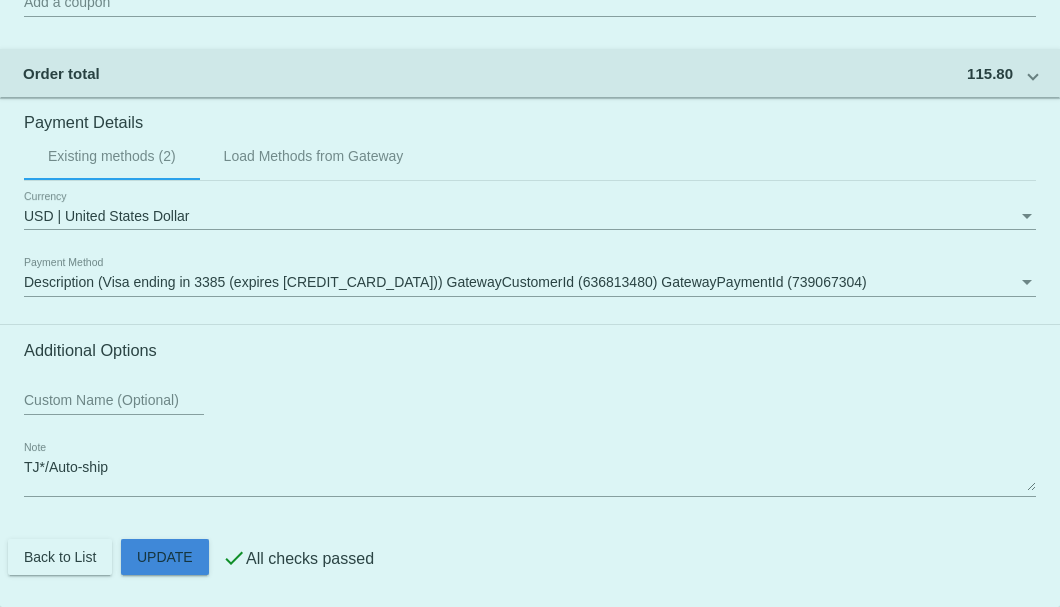 click on "Customer
3545794: [PERSON_NAME]
[EMAIL_ADDRESS][DOMAIN_NAME]
Customer Shipping
Enter Shipping Address Select A Saved Address (0)
[PERSON_NAME]
Shipping First Name
[PERSON_NAME]
Shipping Last Name
[GEOGRAPHIC_DATA] | [GEOGRAPHIC_DATA]
Shipping Country
[STREET_ADDRESS]
[STREET_ADDRESS]
[GEOGRAPHIC_DATA]
AZ | [US_STATE]
Shipping State
85501
Shipping Postcode
Scheduled Order Details
Frequency:
Every 2 months
Active
Status 2" 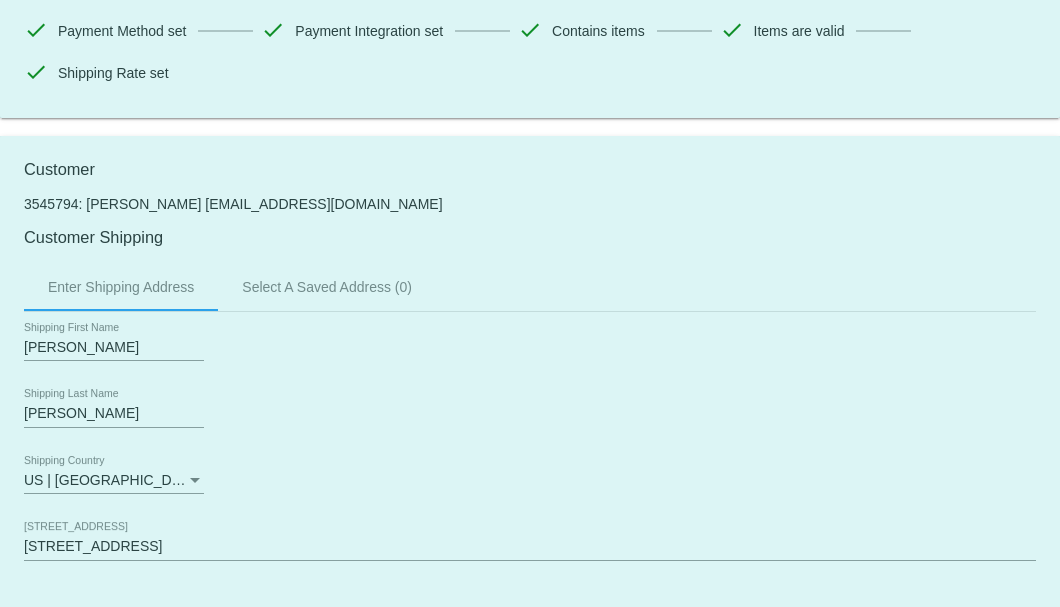scroll, scrollTop: 63, scrollLeft: 0, axis: vertical 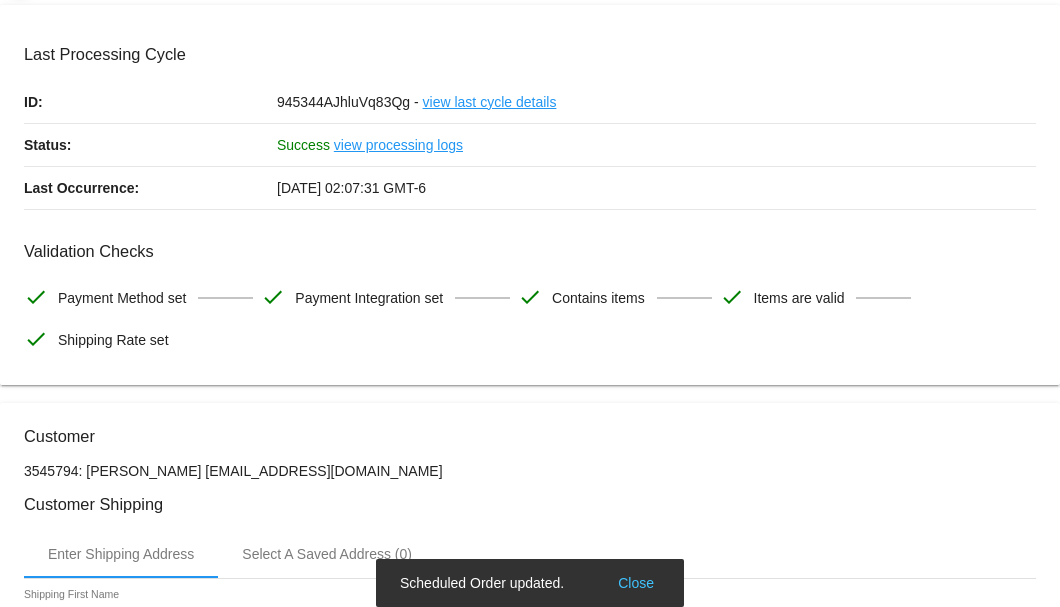 drag, startPoint x: 453, startPoint y: 464, endPoint x: 200, endPoint y: 466, distance: 253.0079 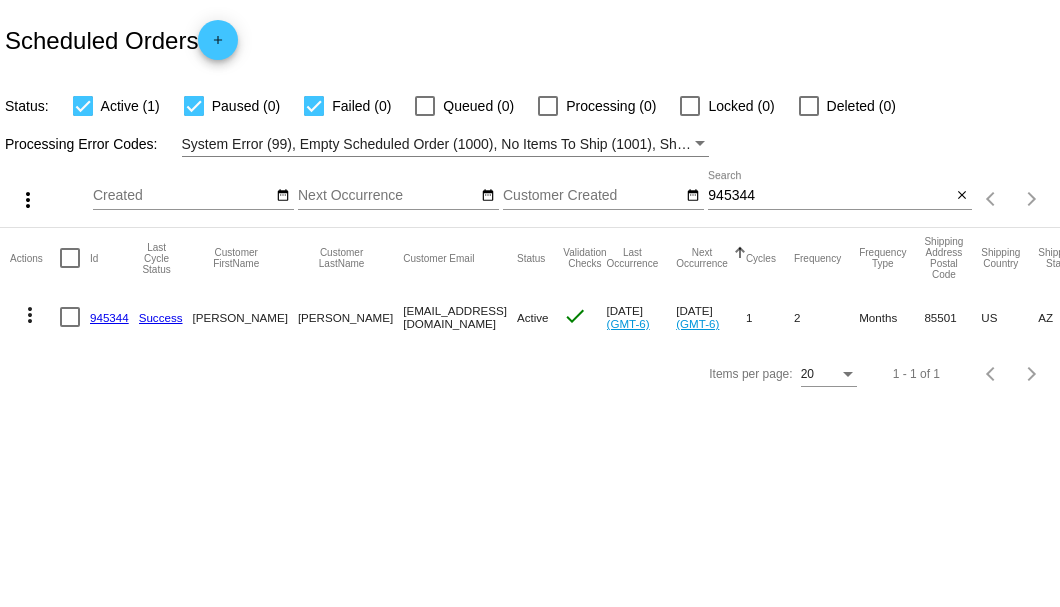 scroll, scrollTop: 0, scrollLeft: 0, axis: both 